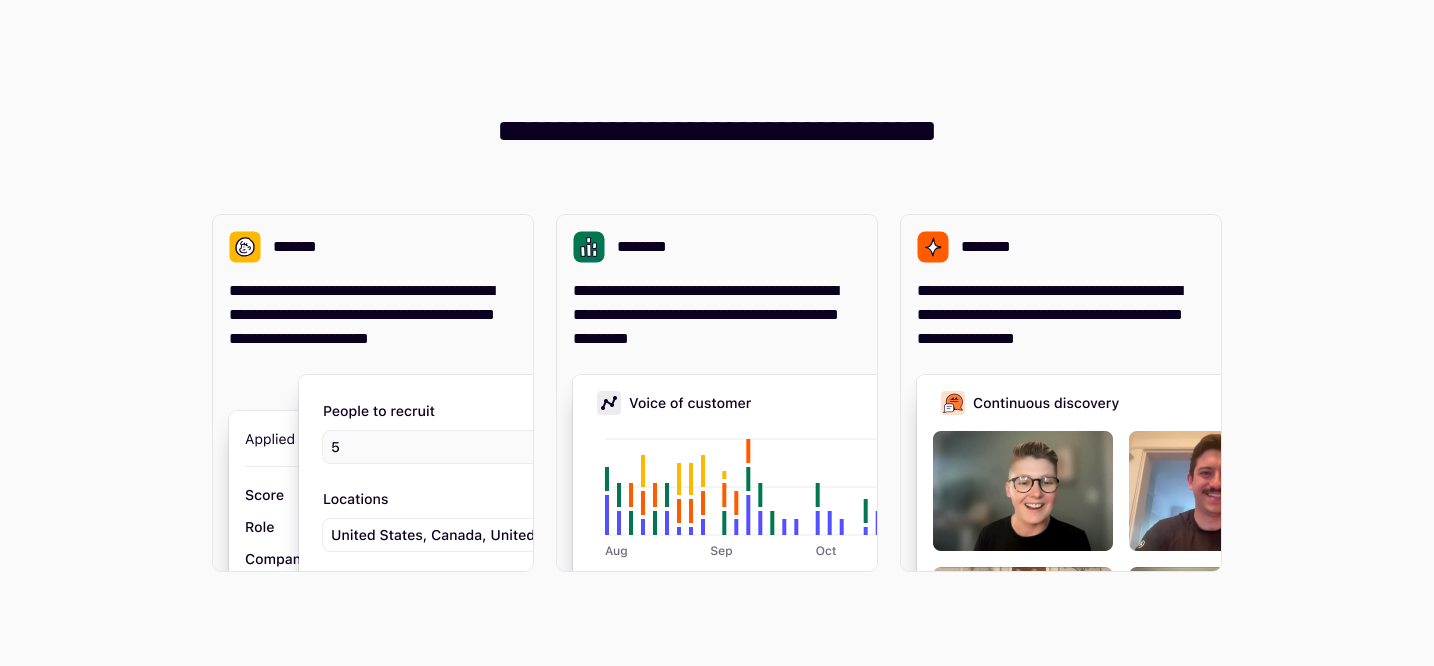 scroll, scrollTop: 0, scrollLeft: 0, axis: both 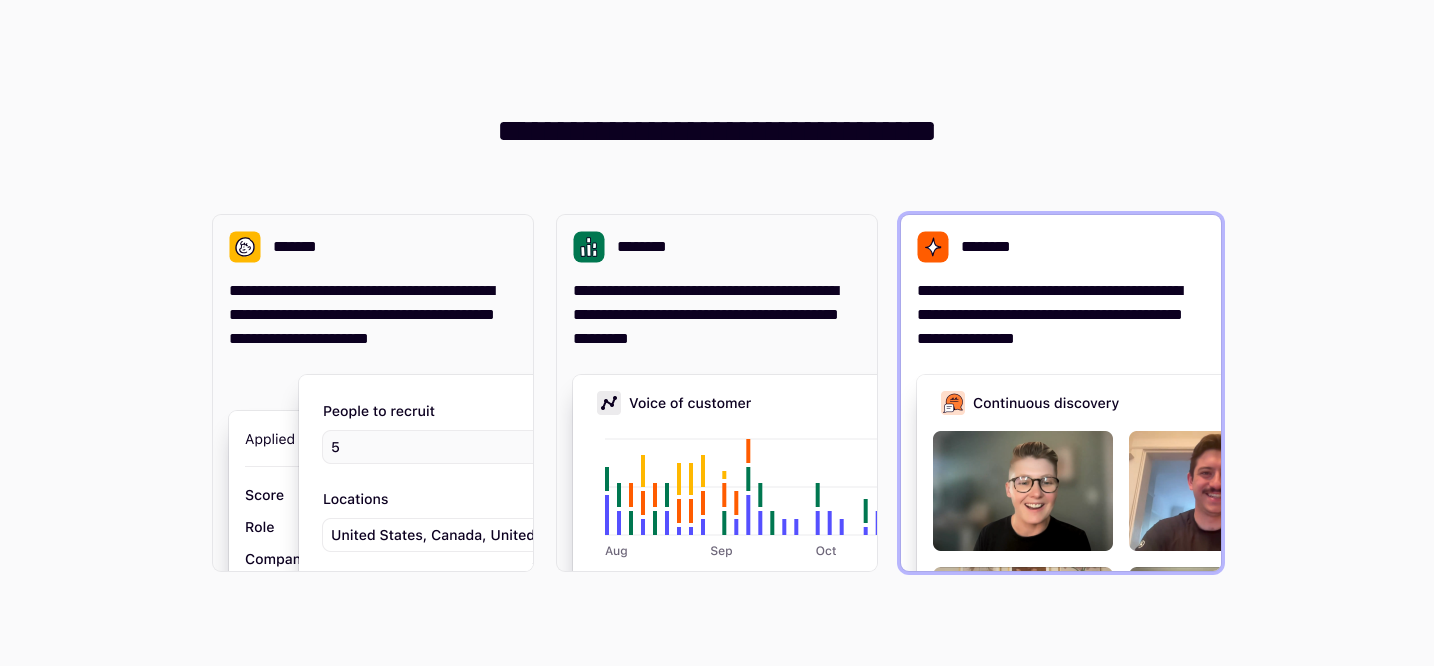 click on "**********" at bounding box center [1061, 315] 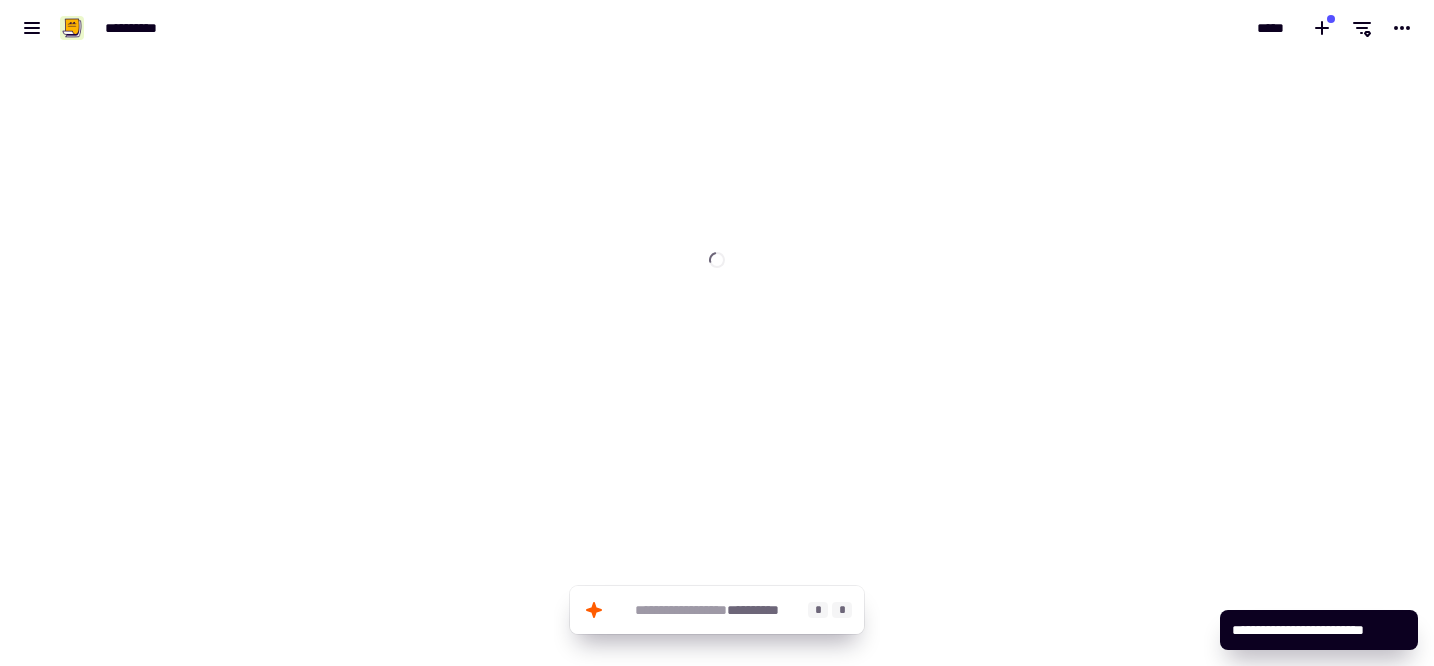 click on "**********" 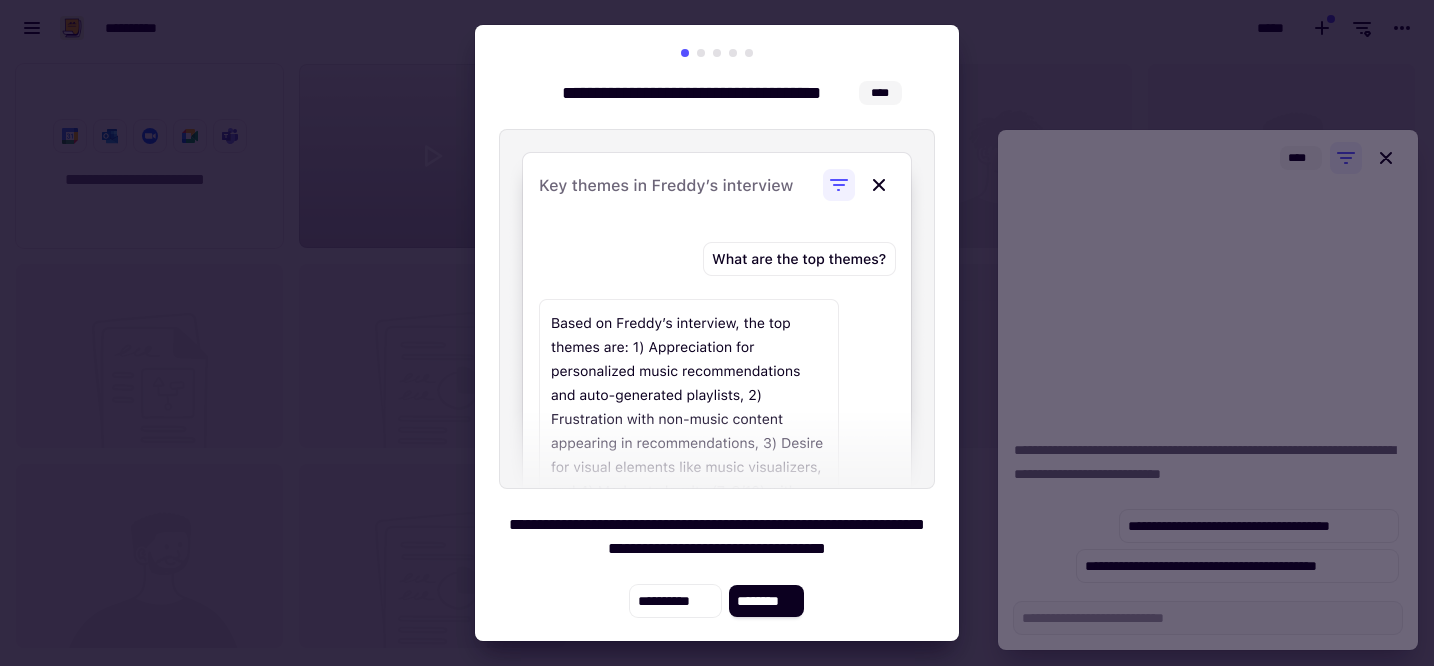 scroll, scrollTop: 1, scrollLeft: 1, axis: both 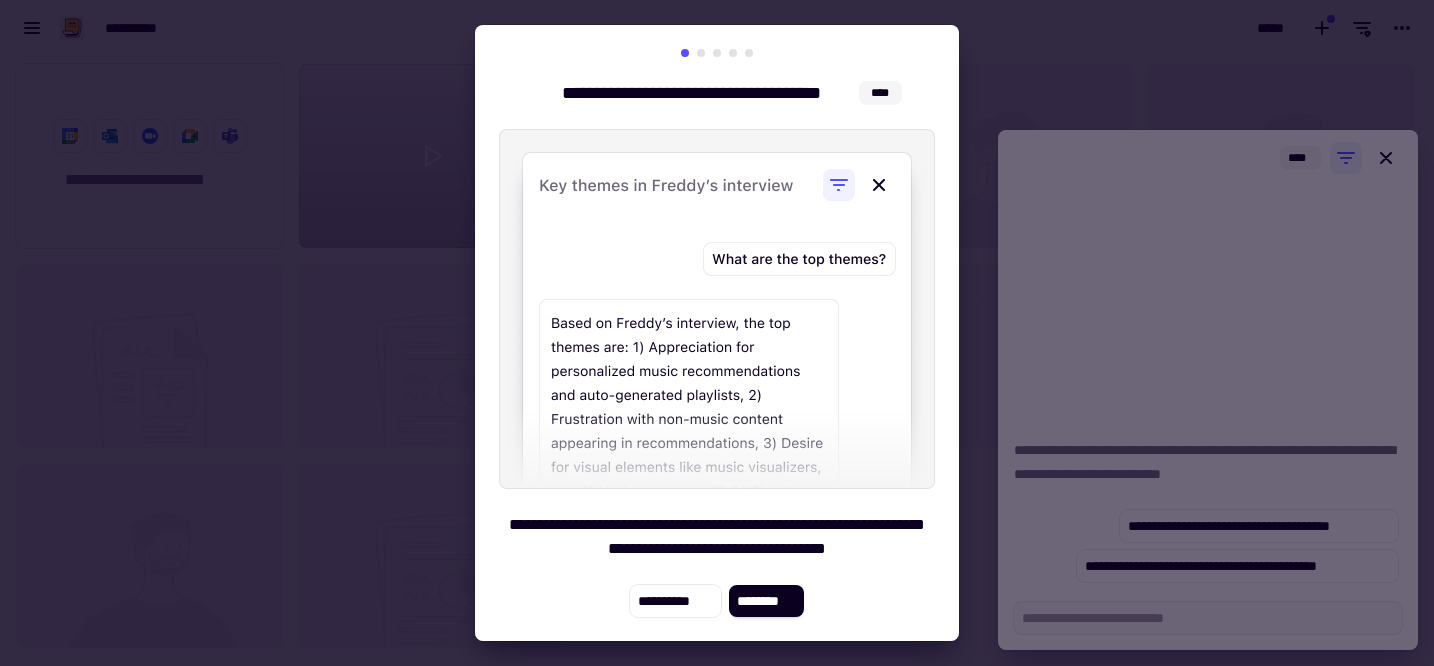 click on "**********" at bounding box center (717, 333) 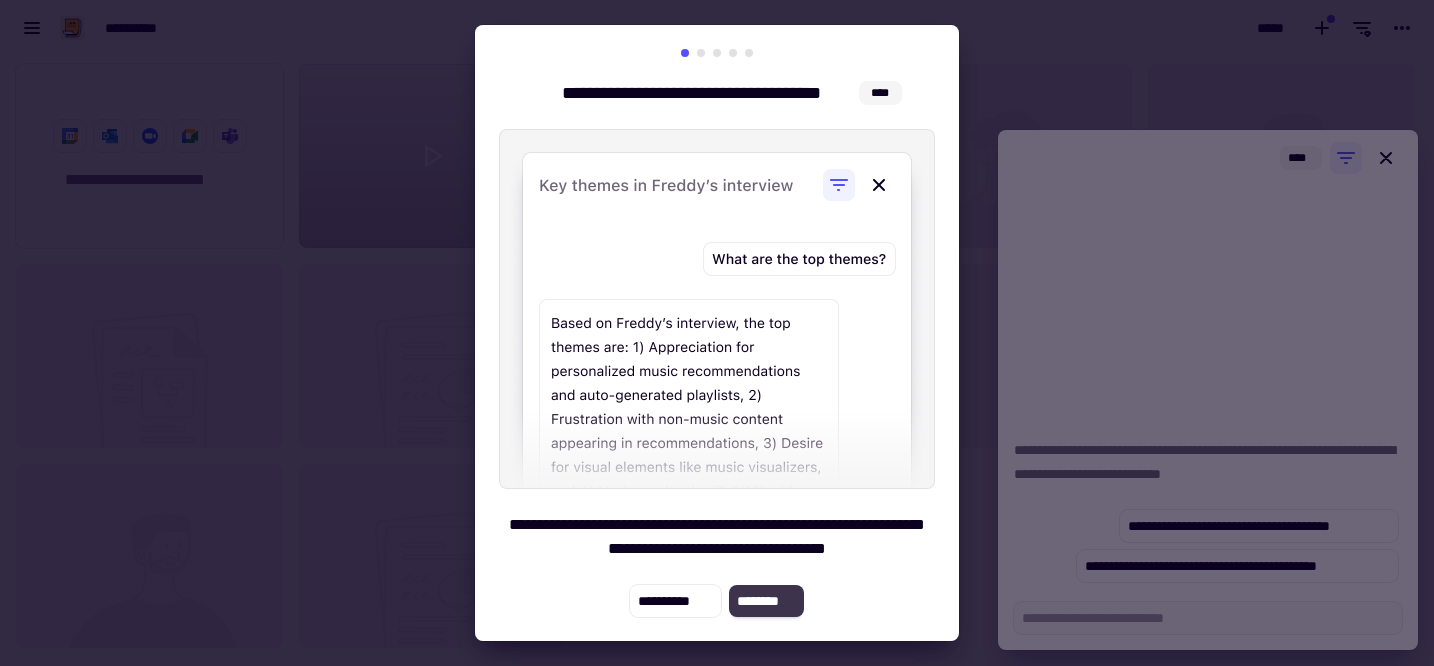 click on "********" 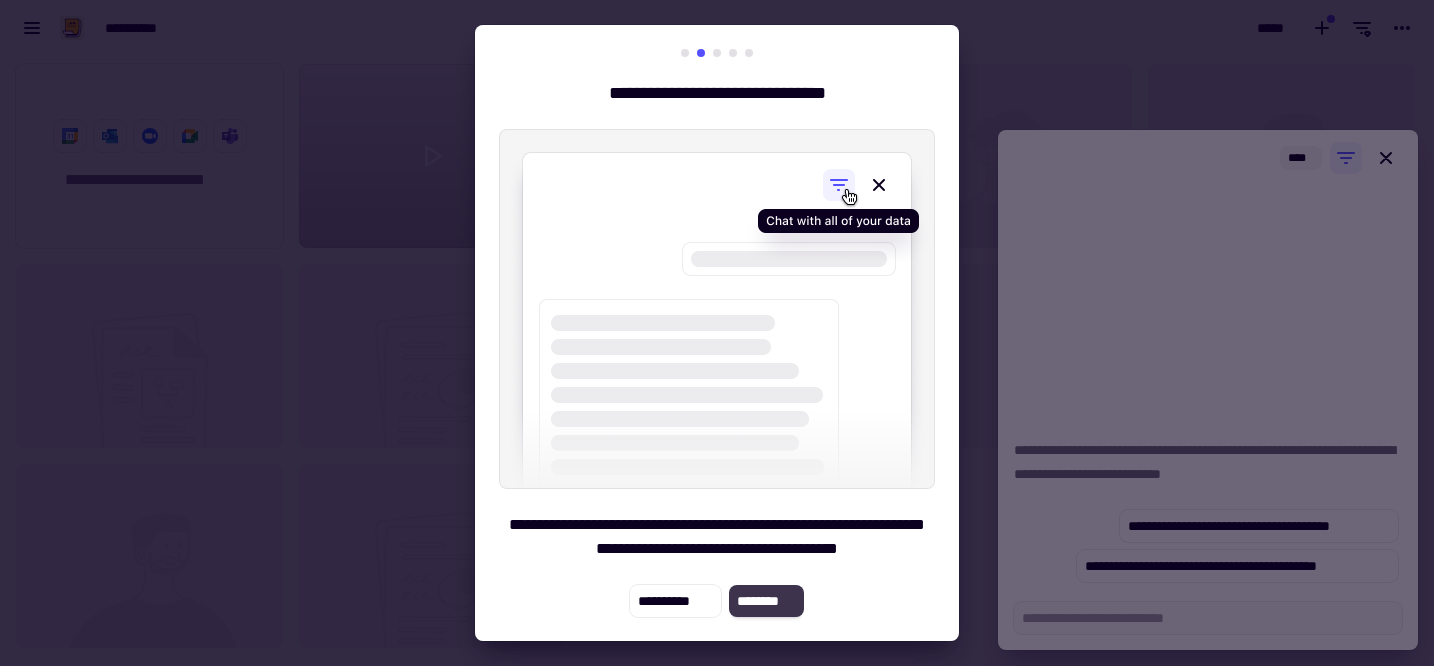 click on "********" 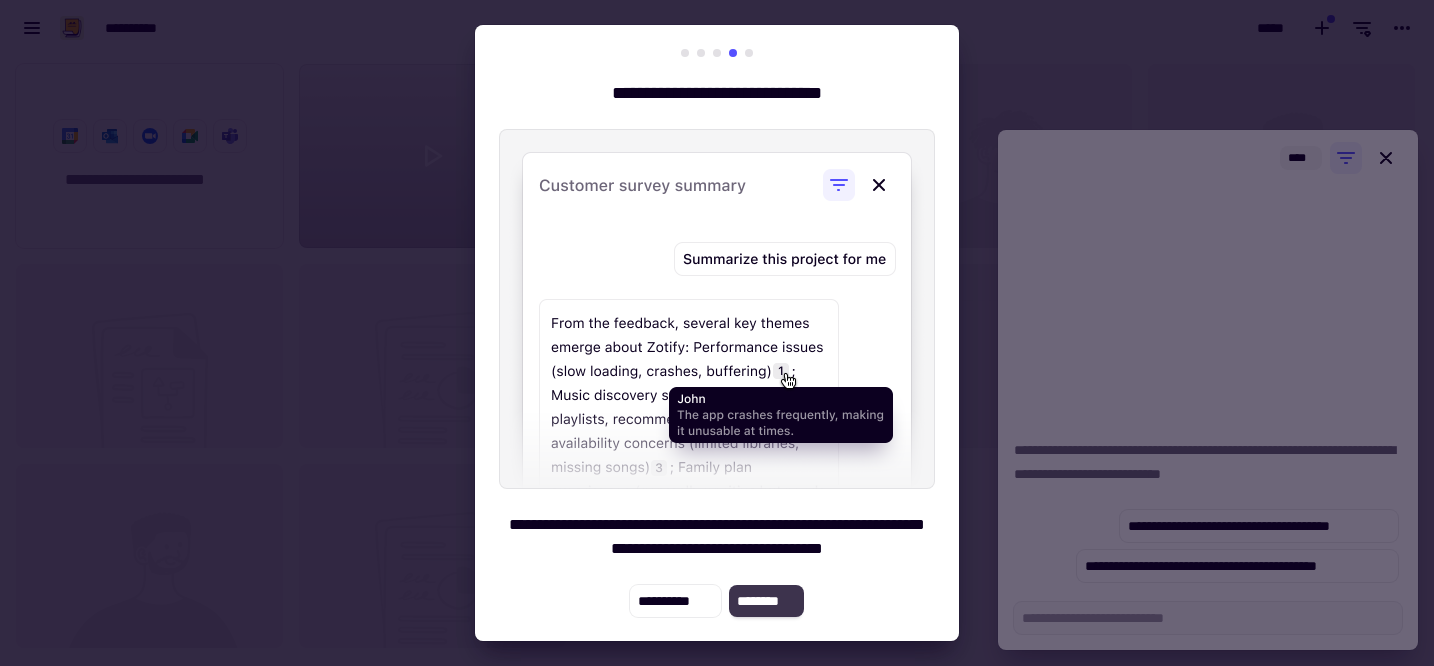 click on "********" 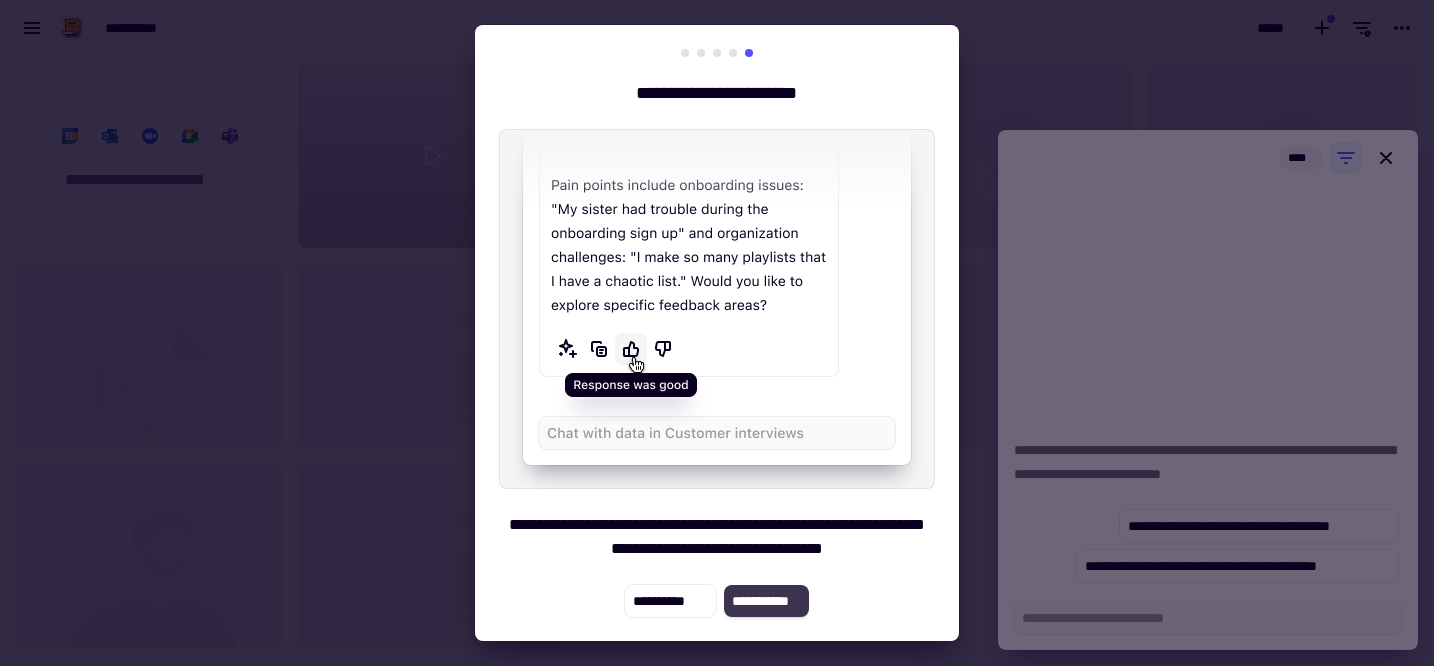 click on "**********" 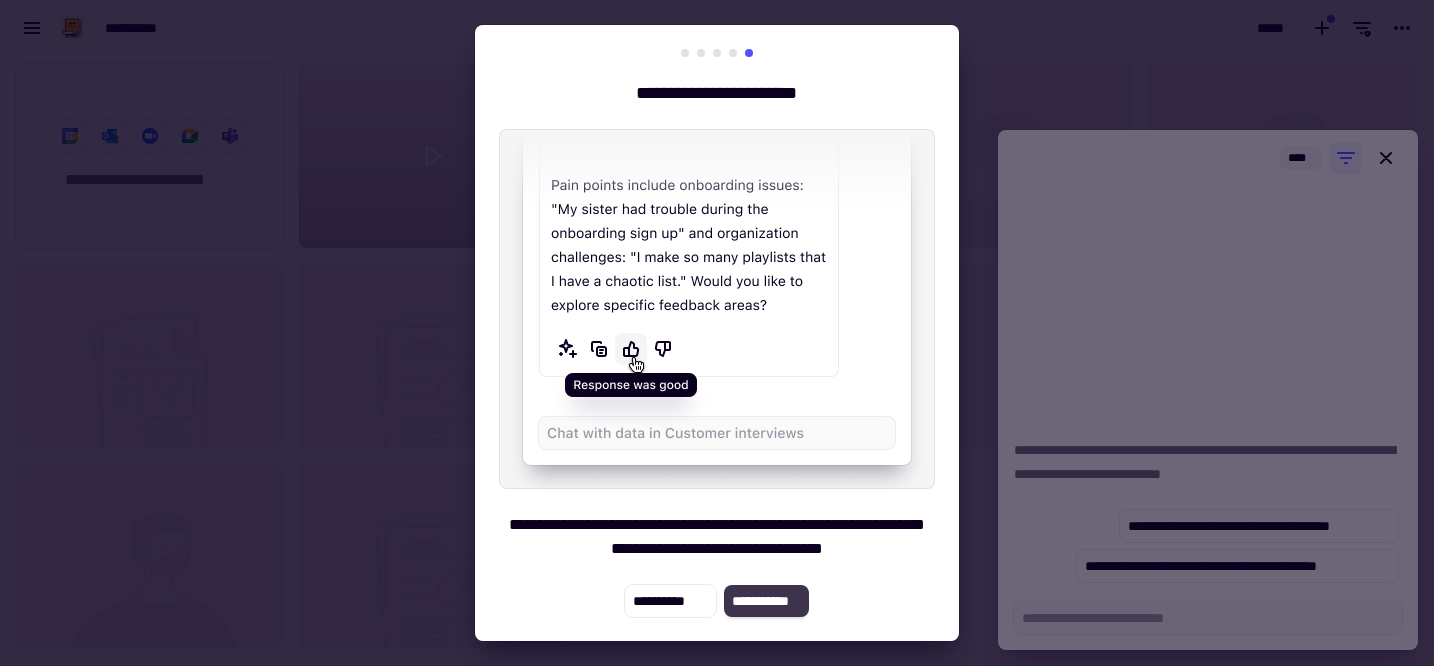 click on "**********" 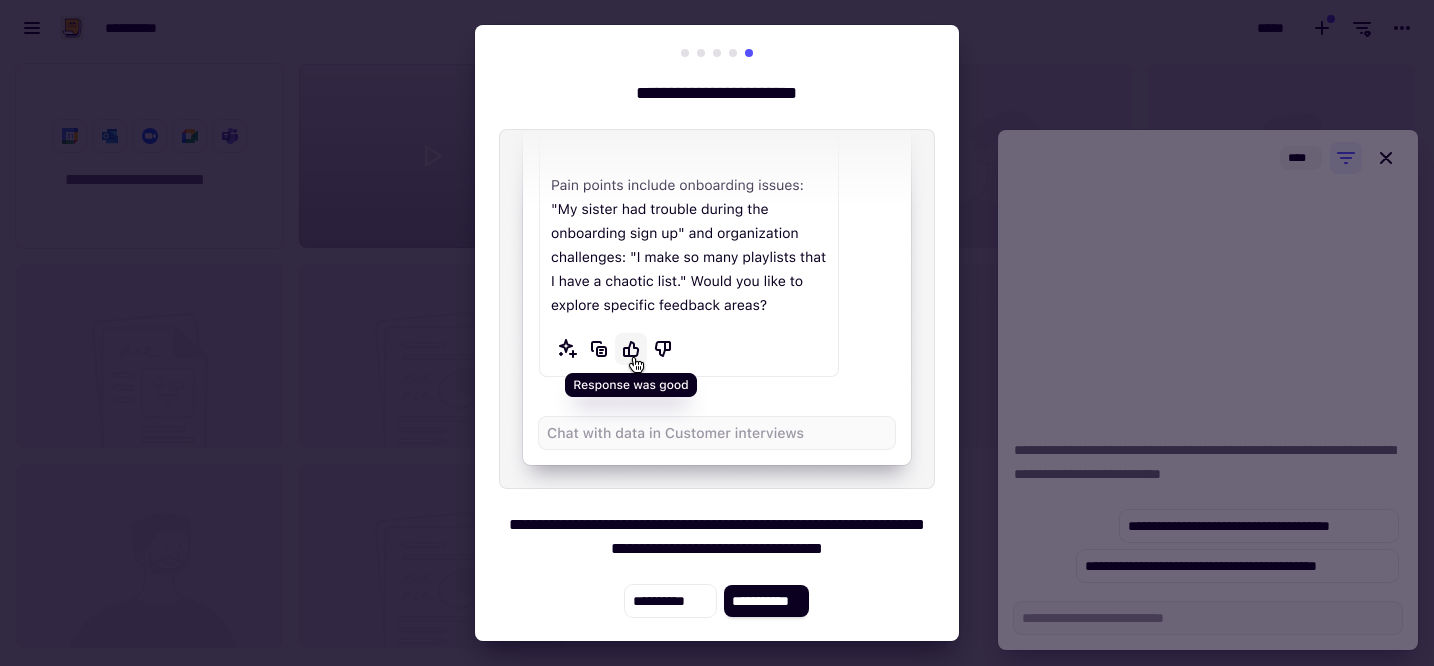 click at bounding box center (717, 333) 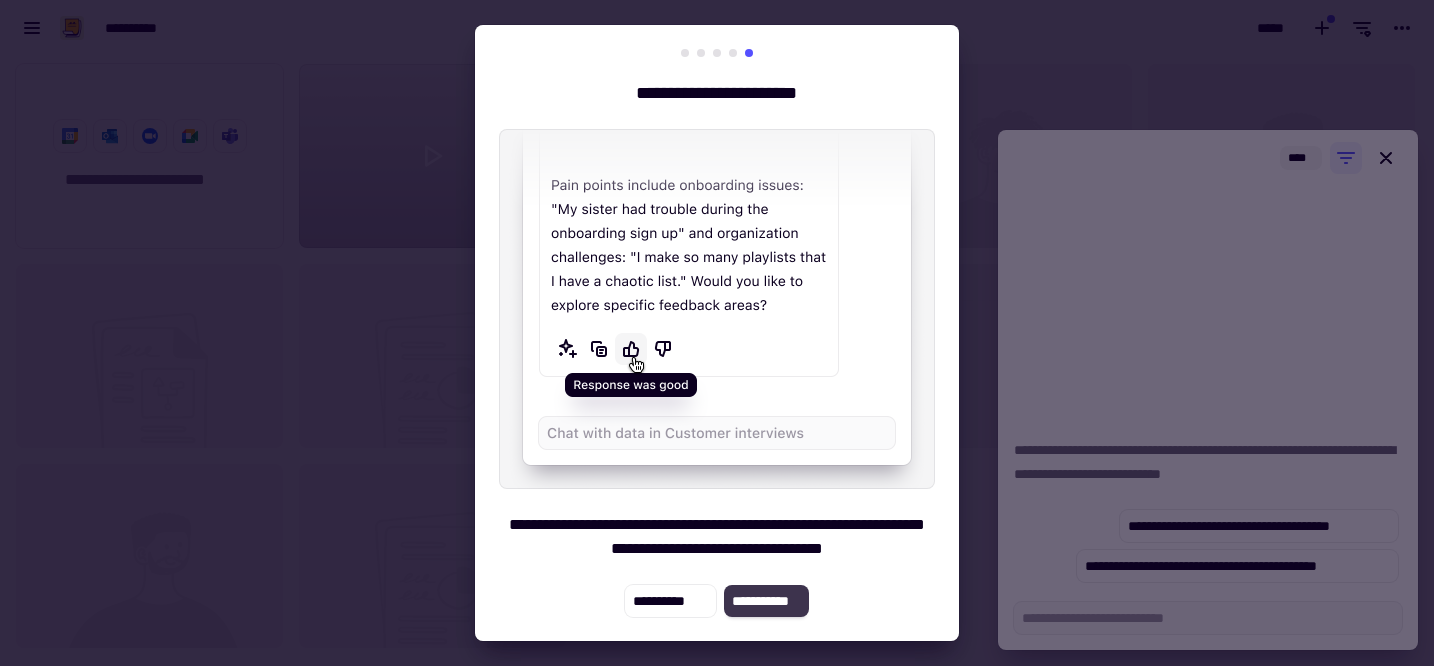 click at bounding box center [717, 333] 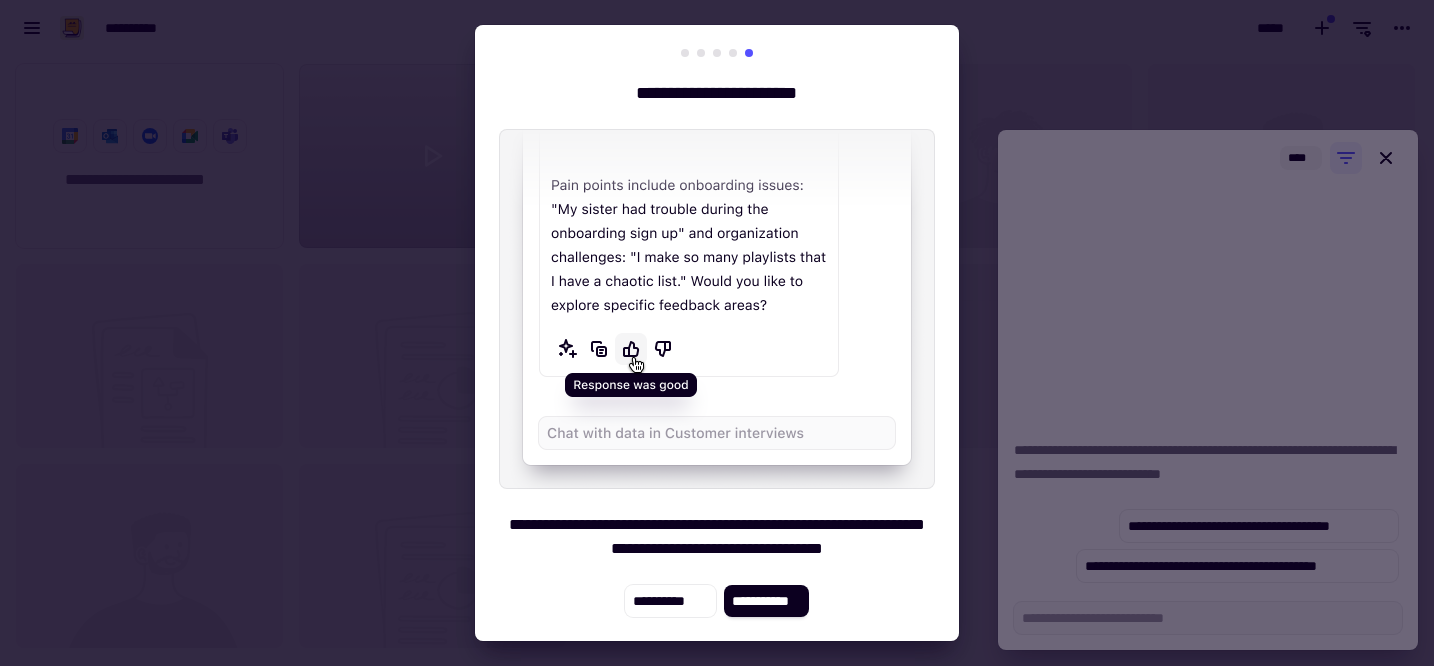 click at bounding box center (717, 333) 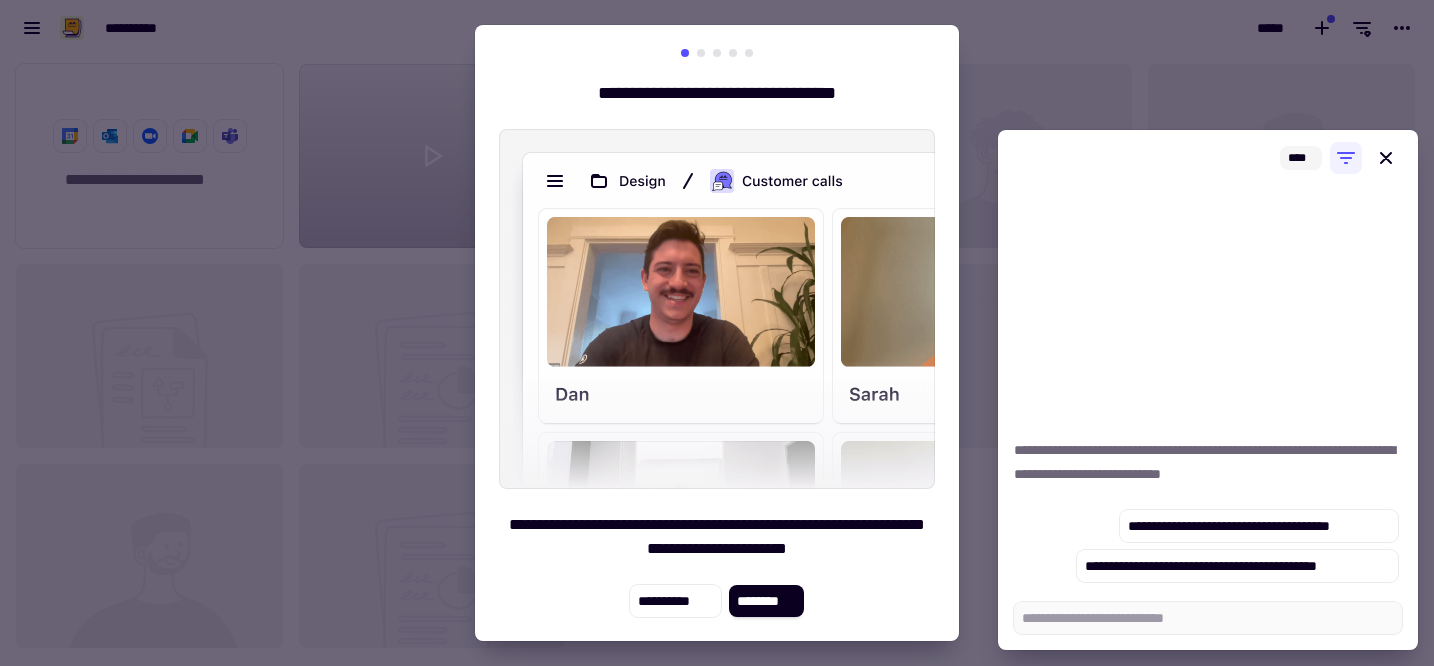 click on "********" 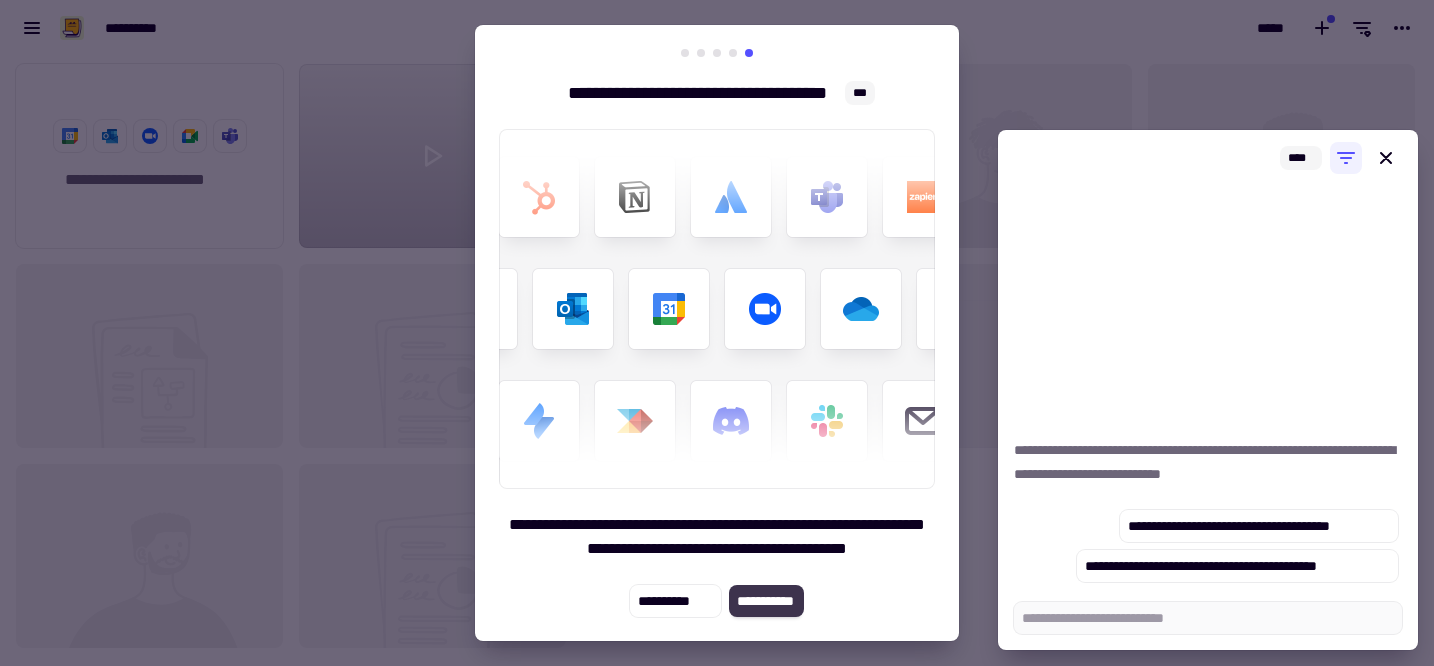 click on "**********" 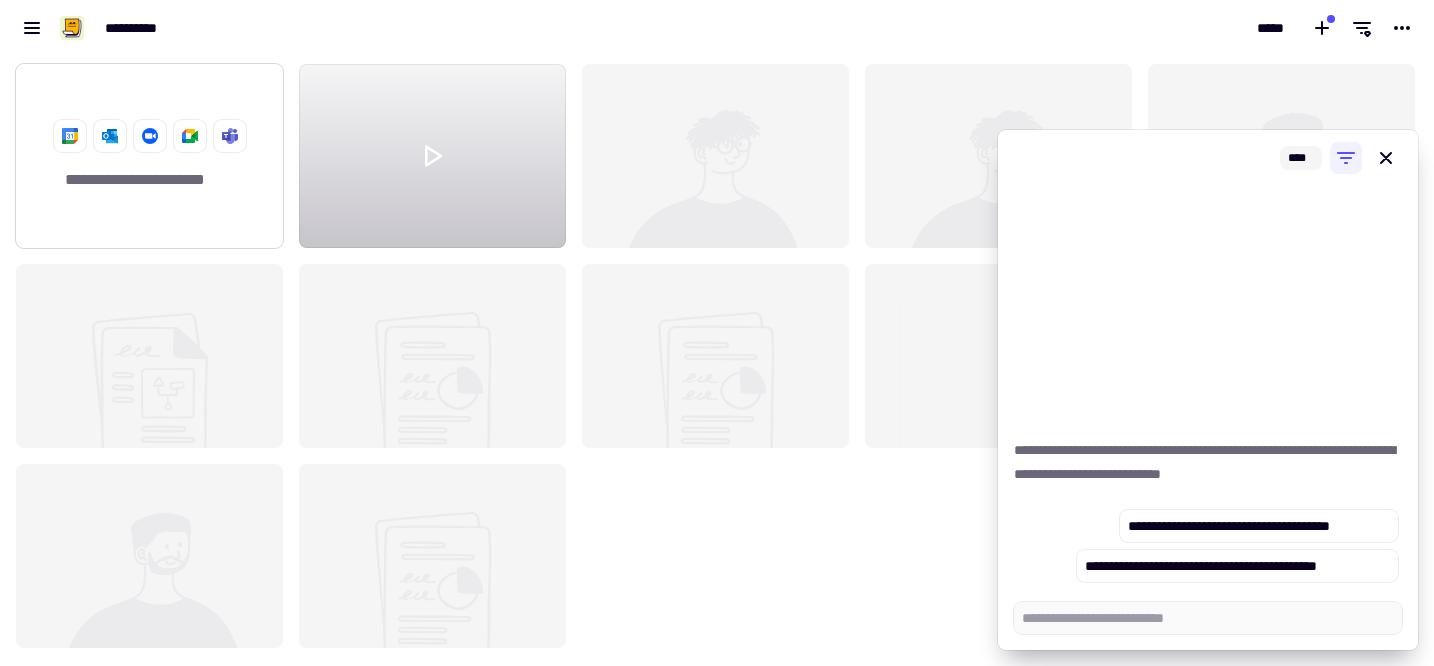 click on "****" at bounding box center (1208, 158) 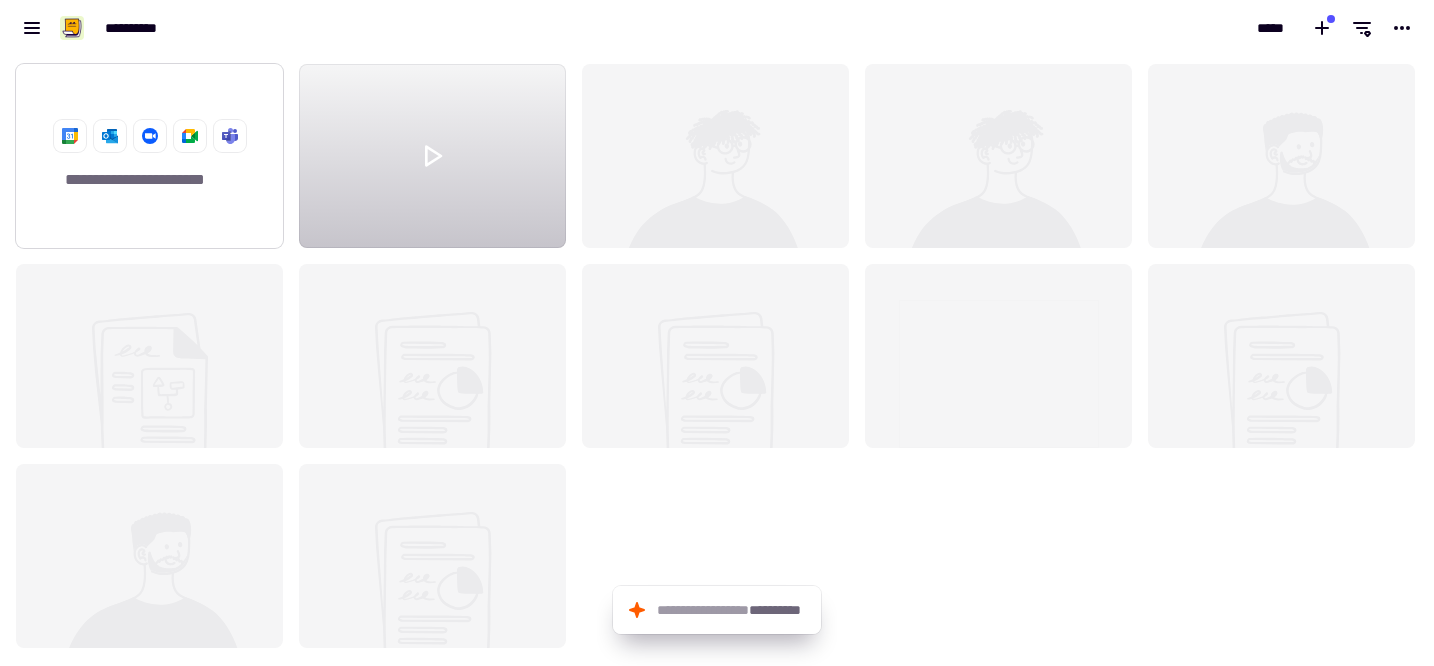 click on "**********" 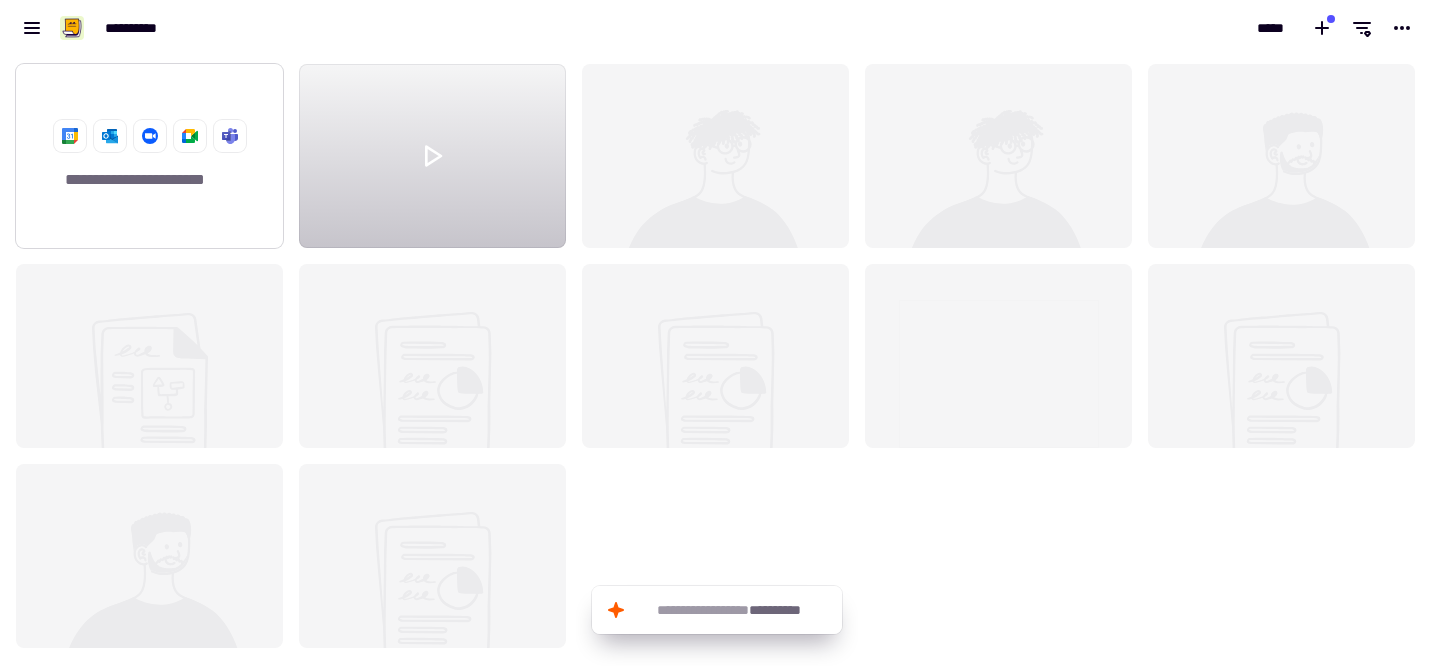 click on "**********" 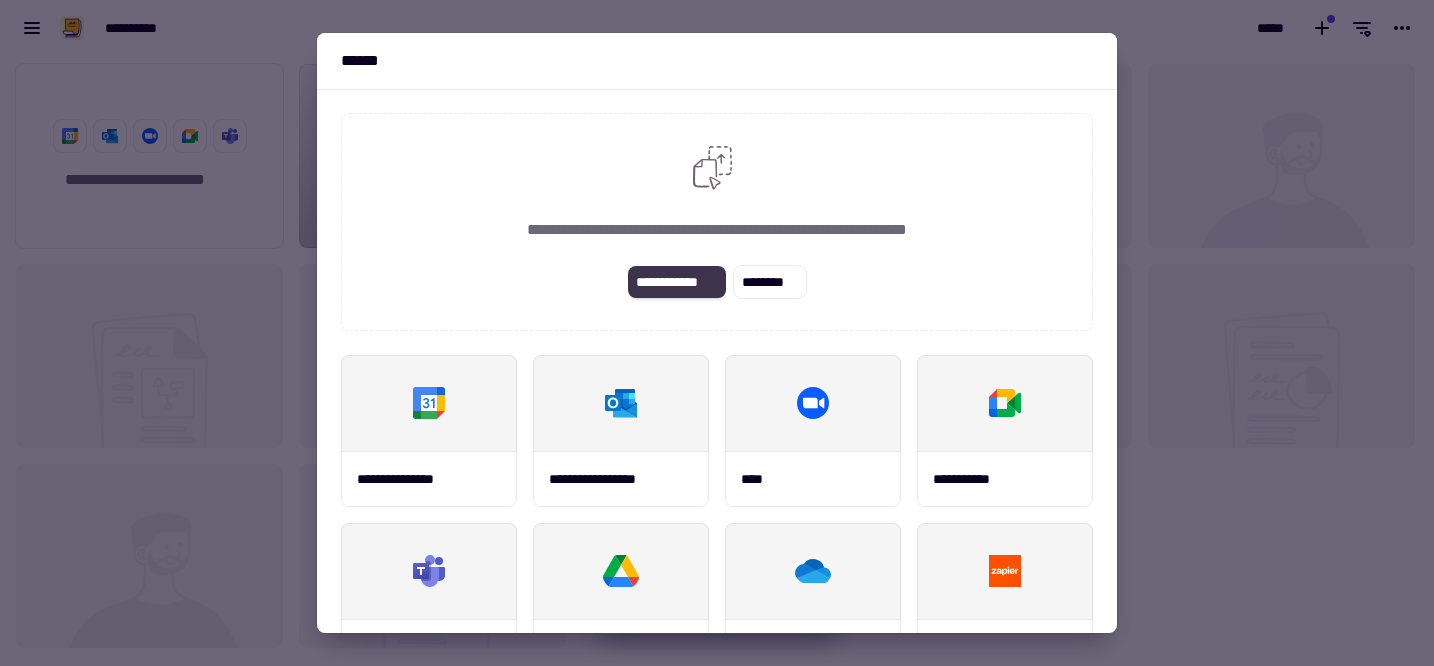 click on "**********" 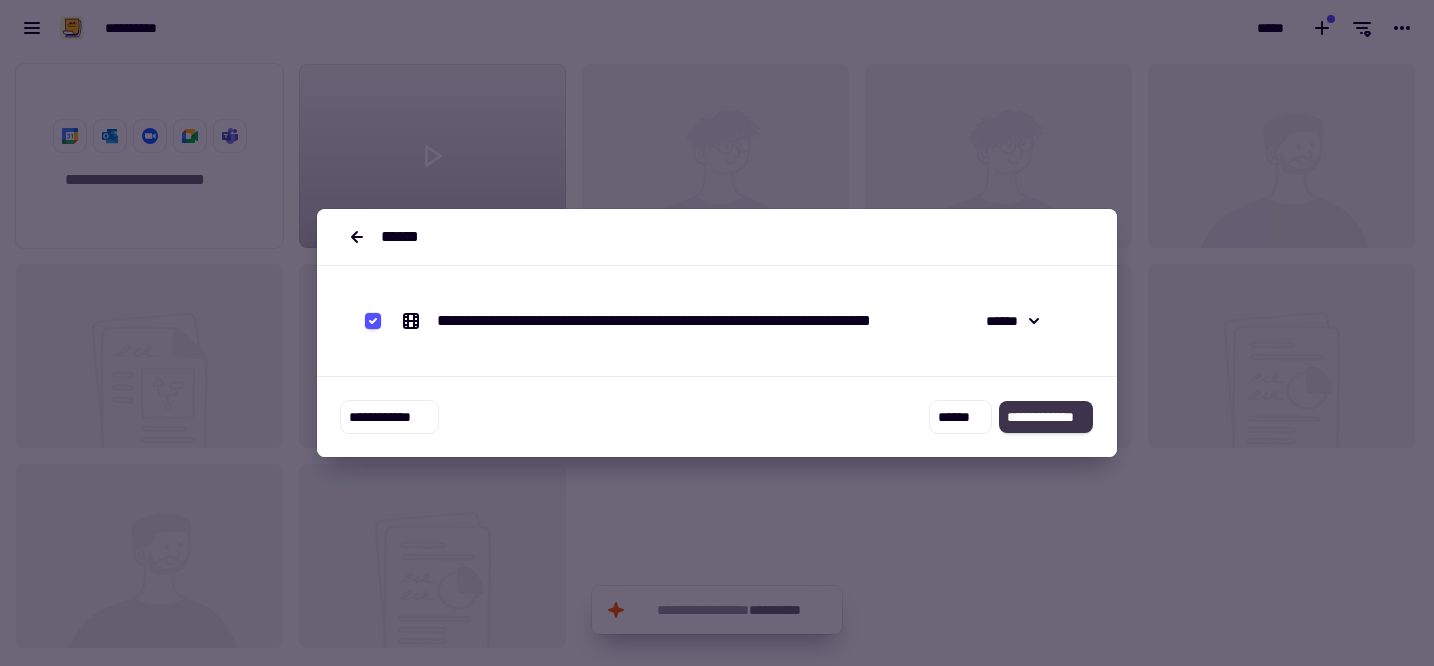 click on "**********" 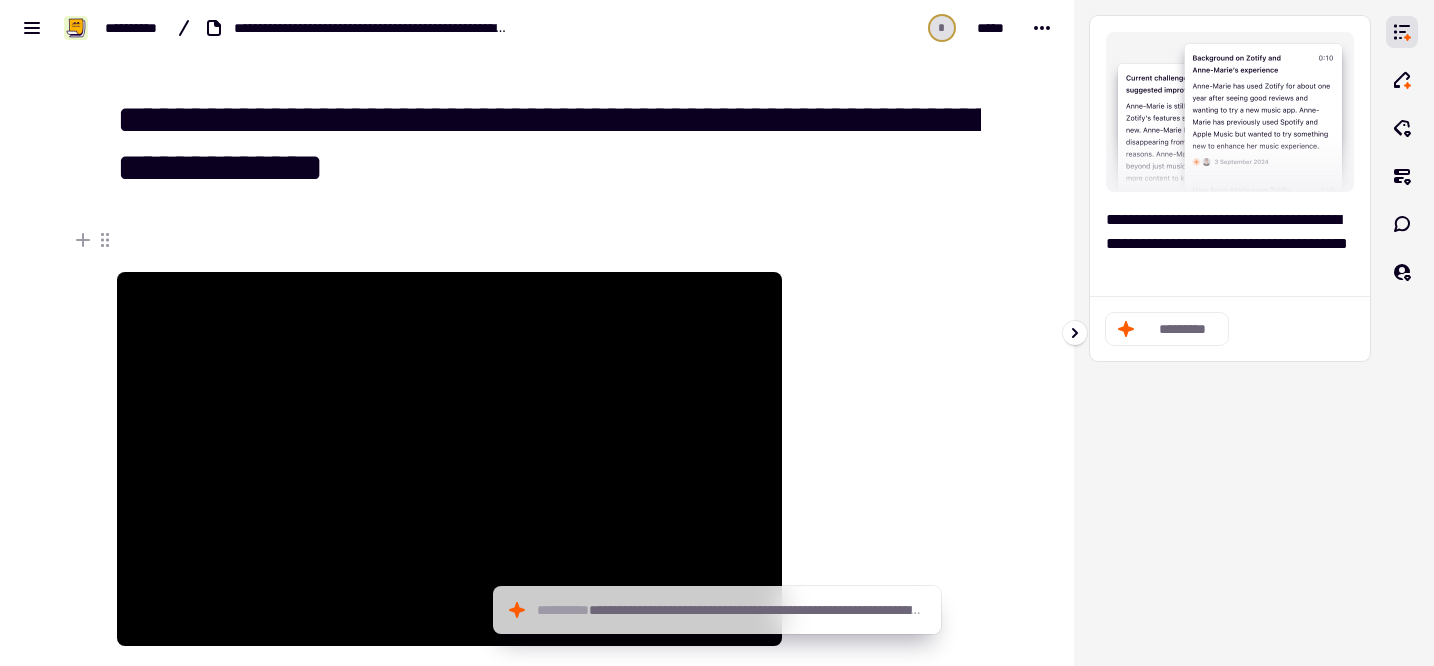 click on "*********" 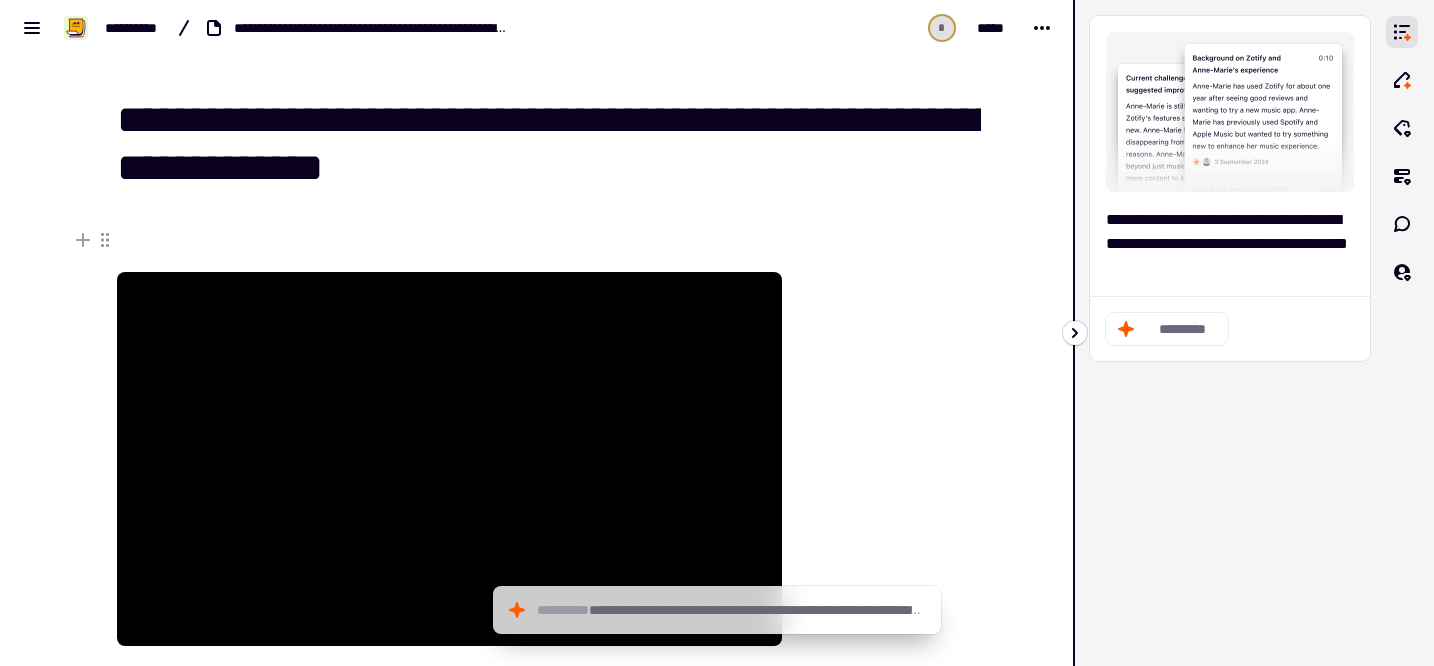 click 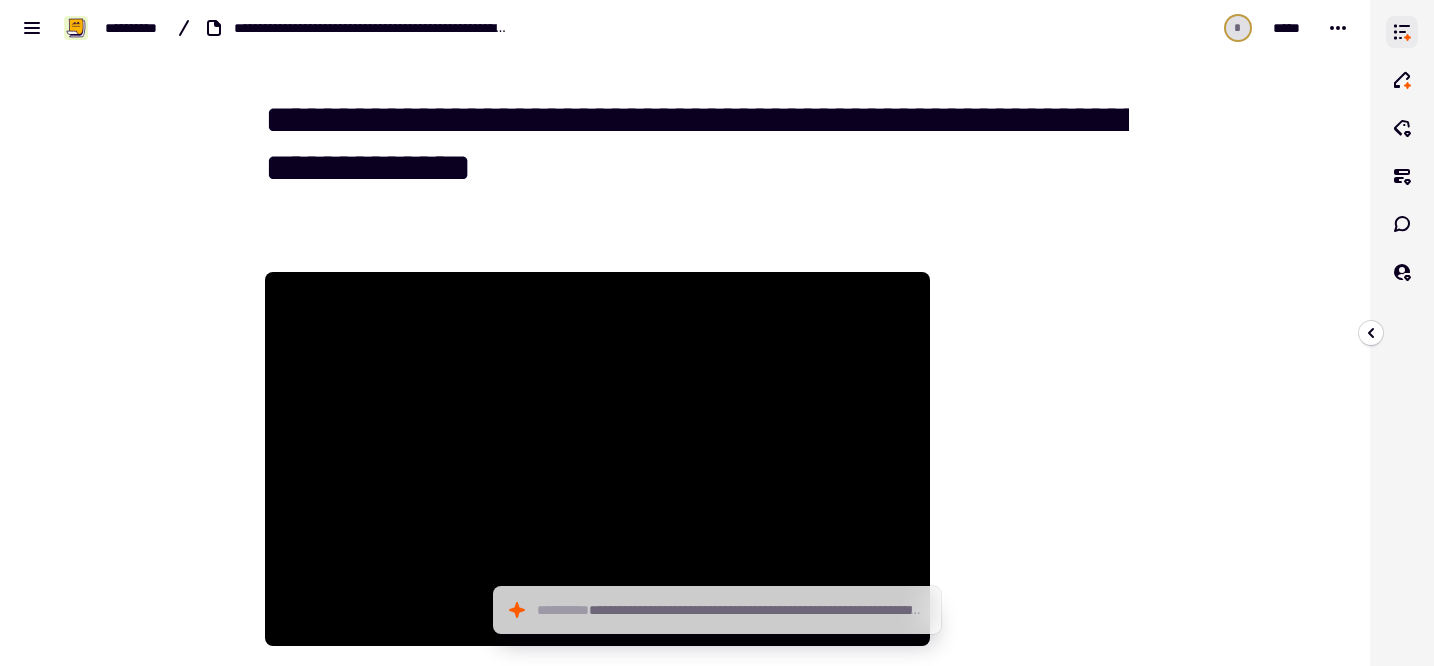 click 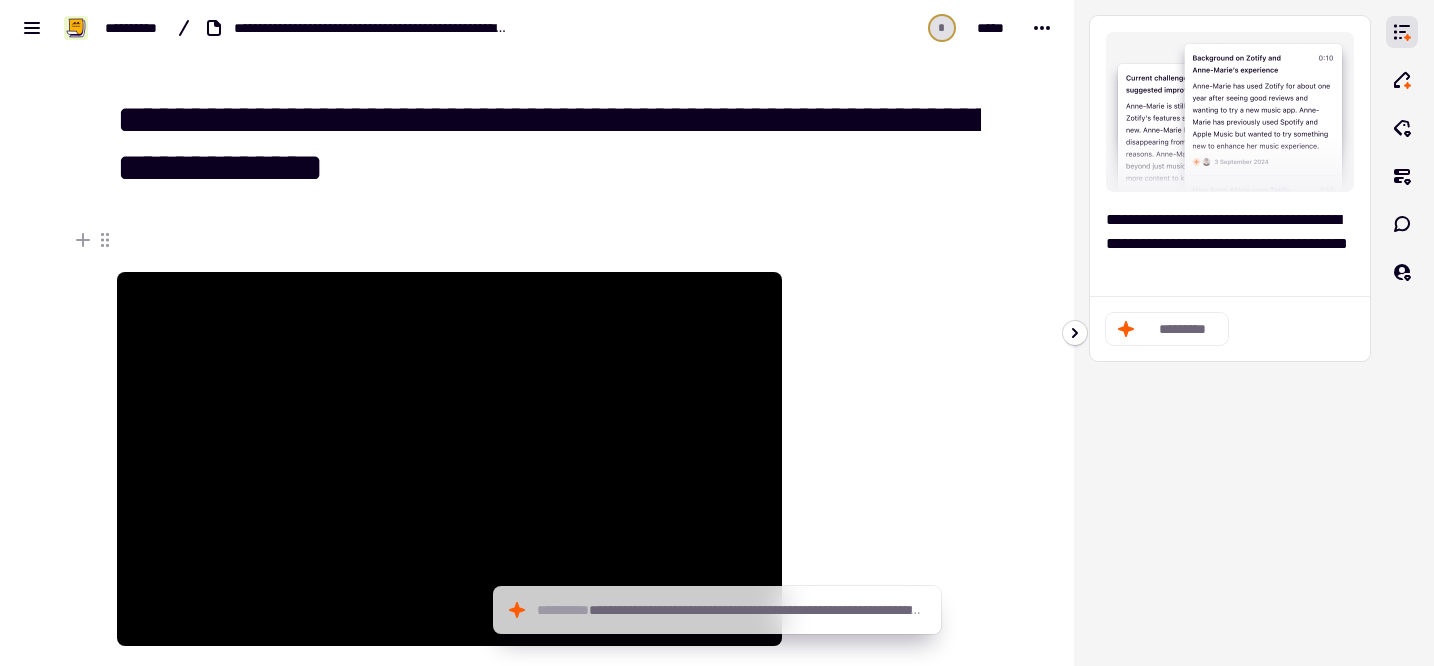 click on "*********" 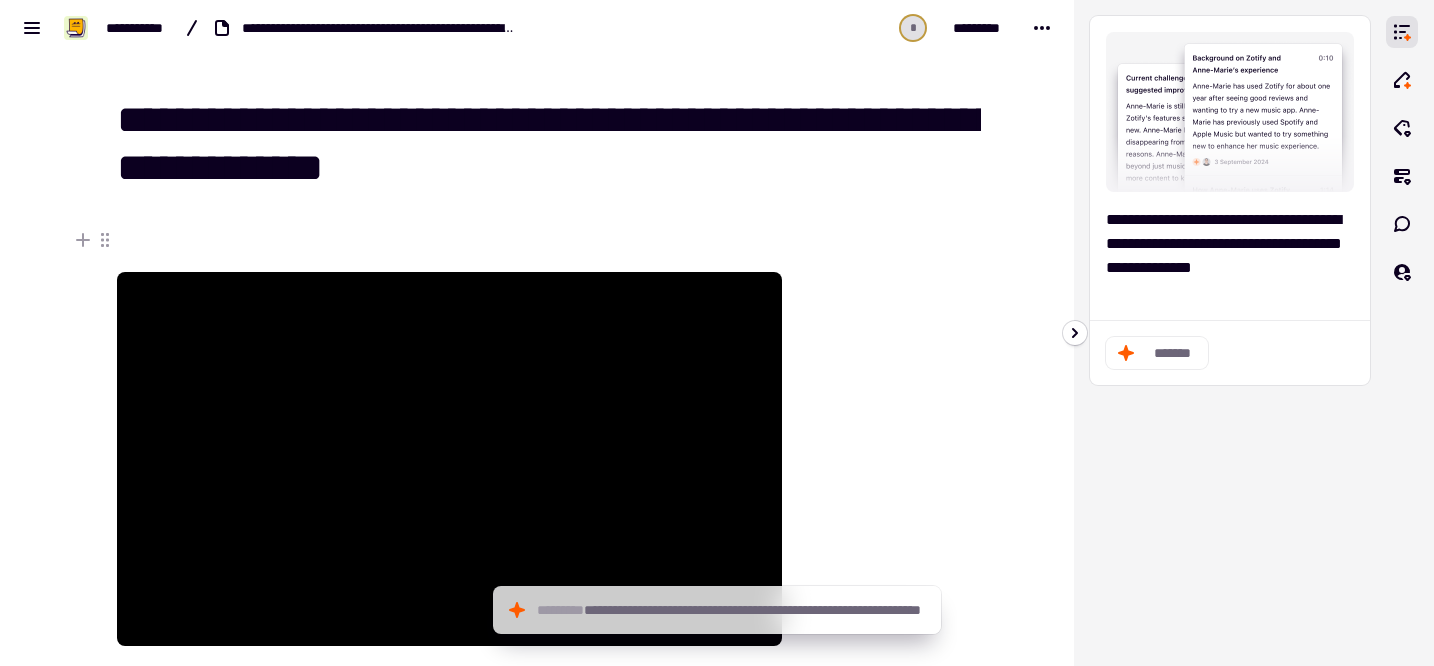 click on "**********" at bounding box center (1230, 333) 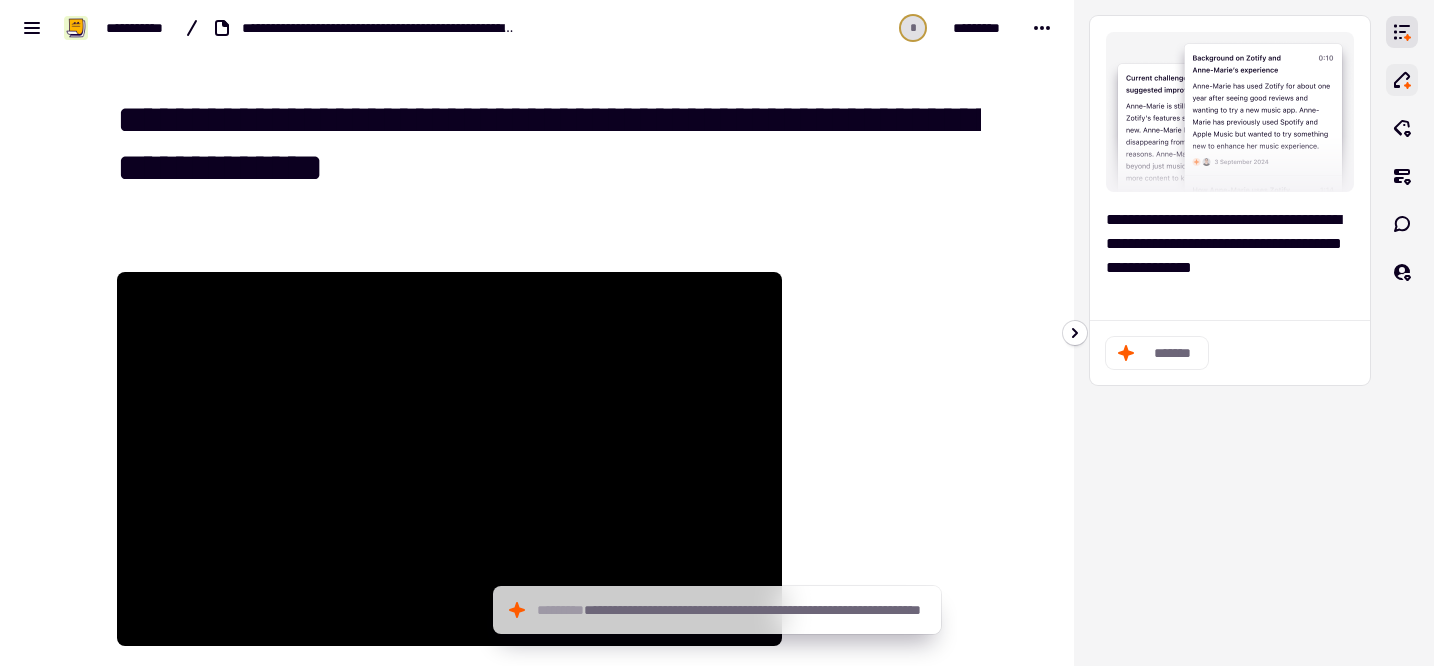 click 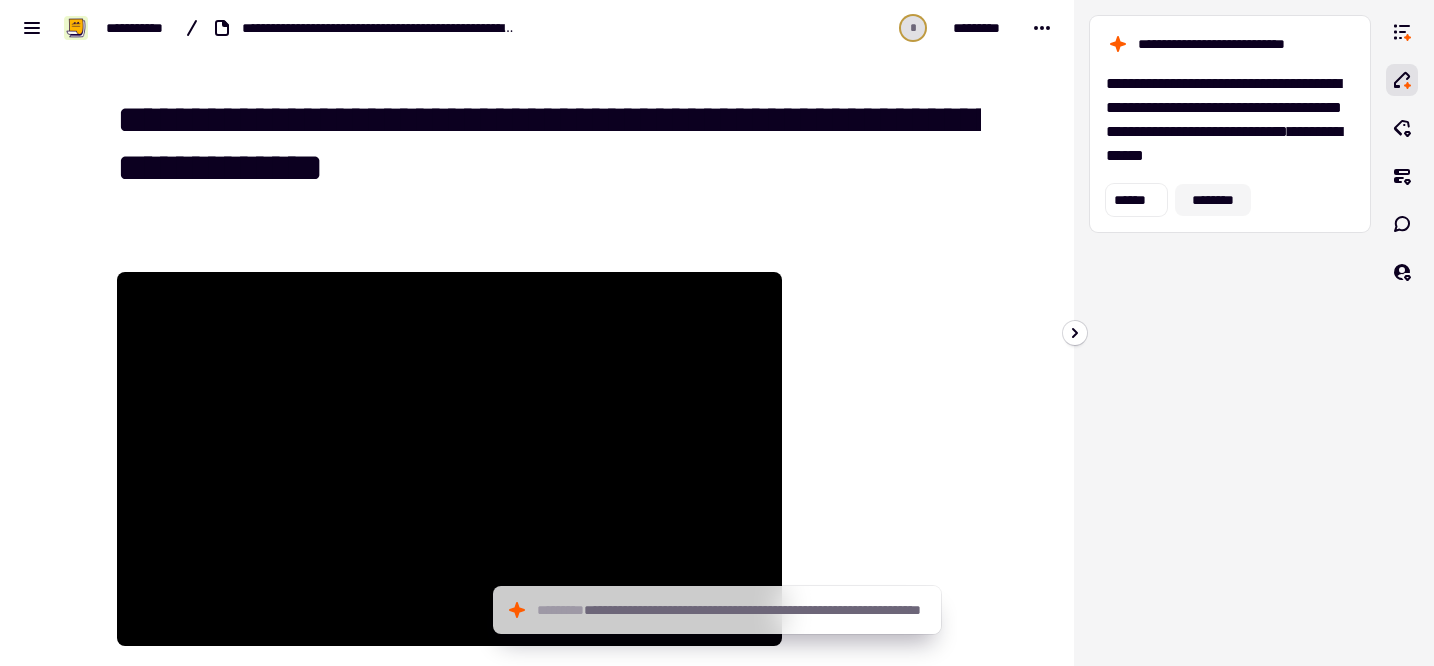 click on "********" 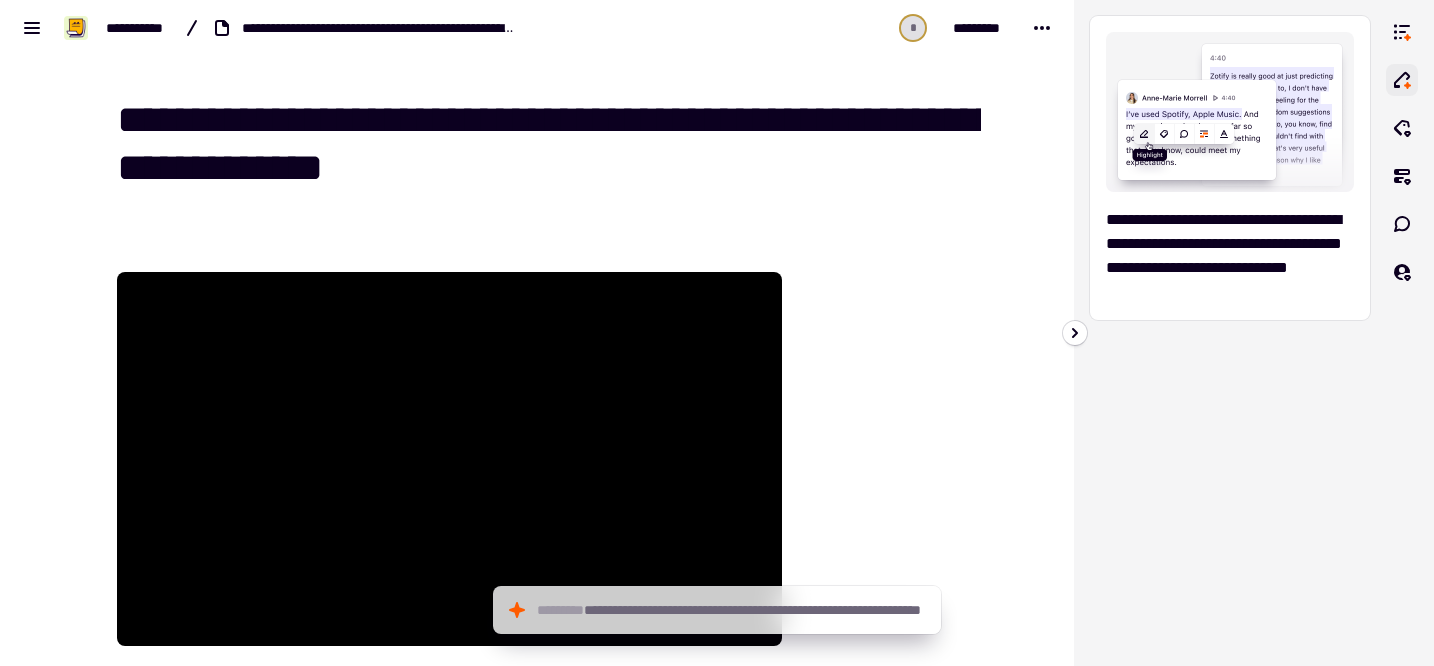 click 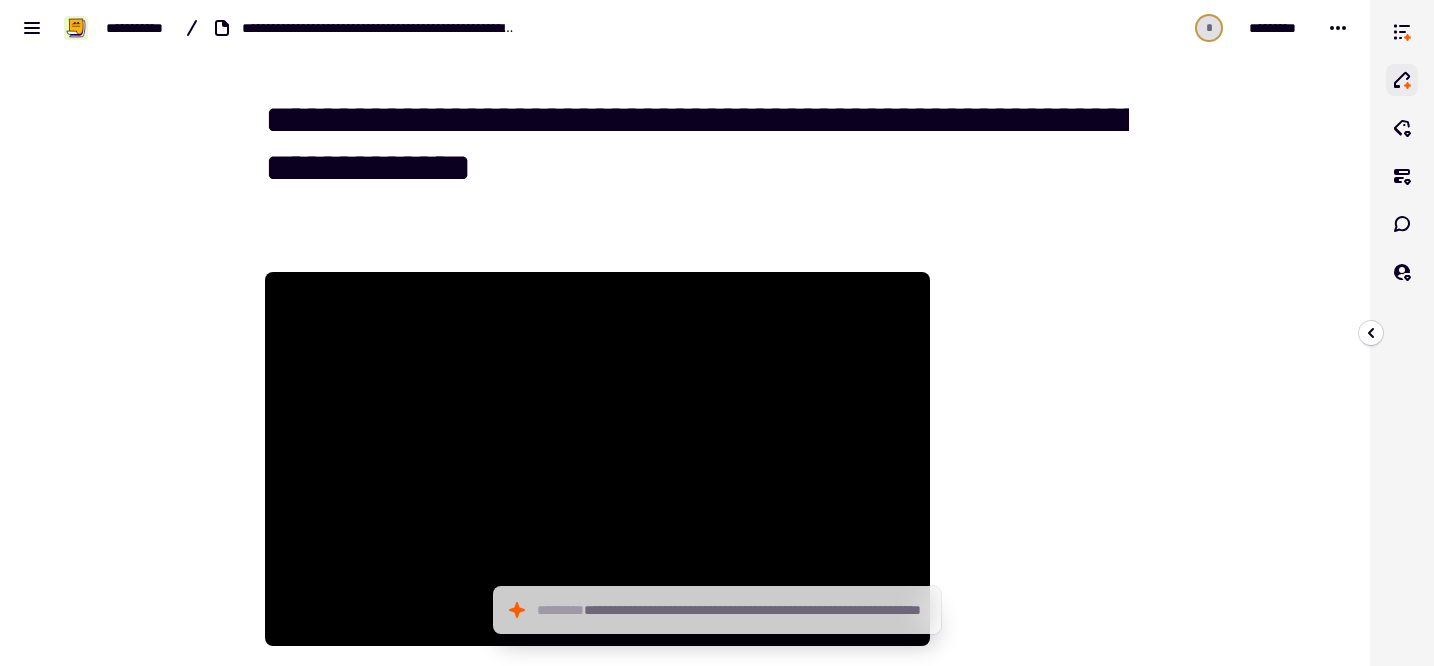 click 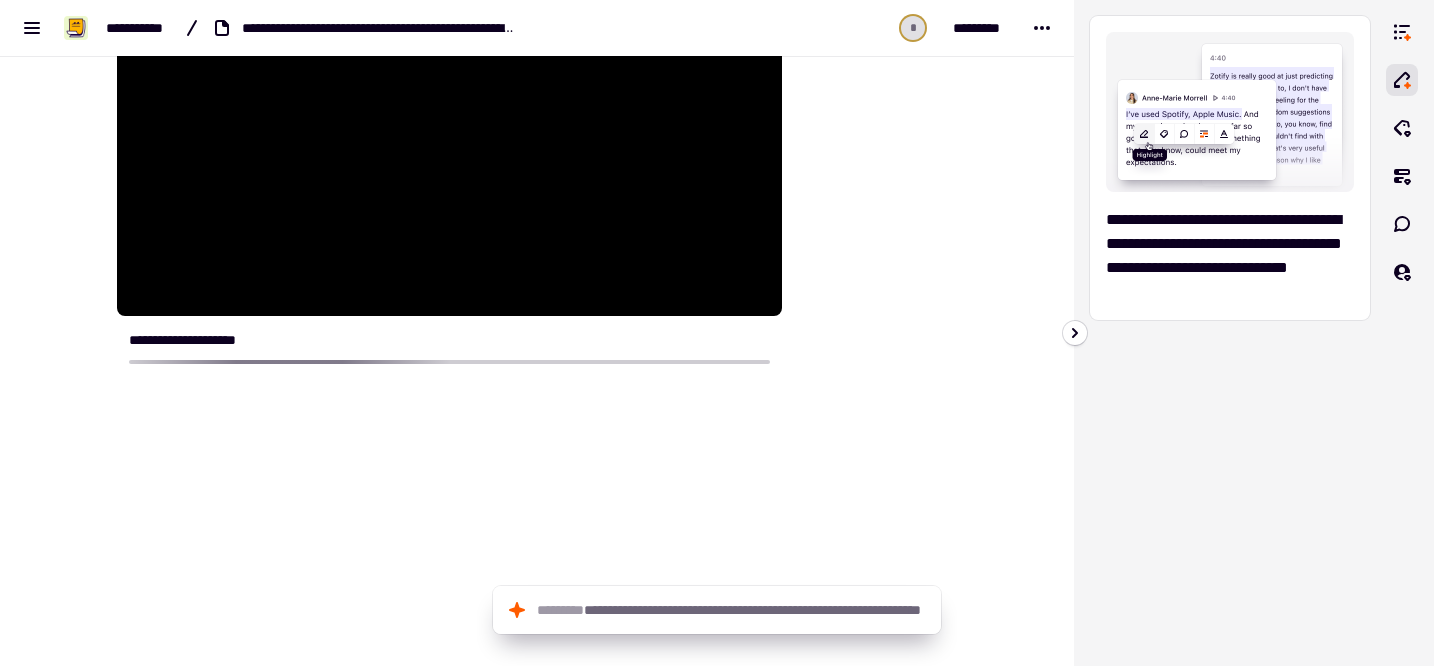 scroll, scrollTop: 0, scrollLeft: 0, axis: both 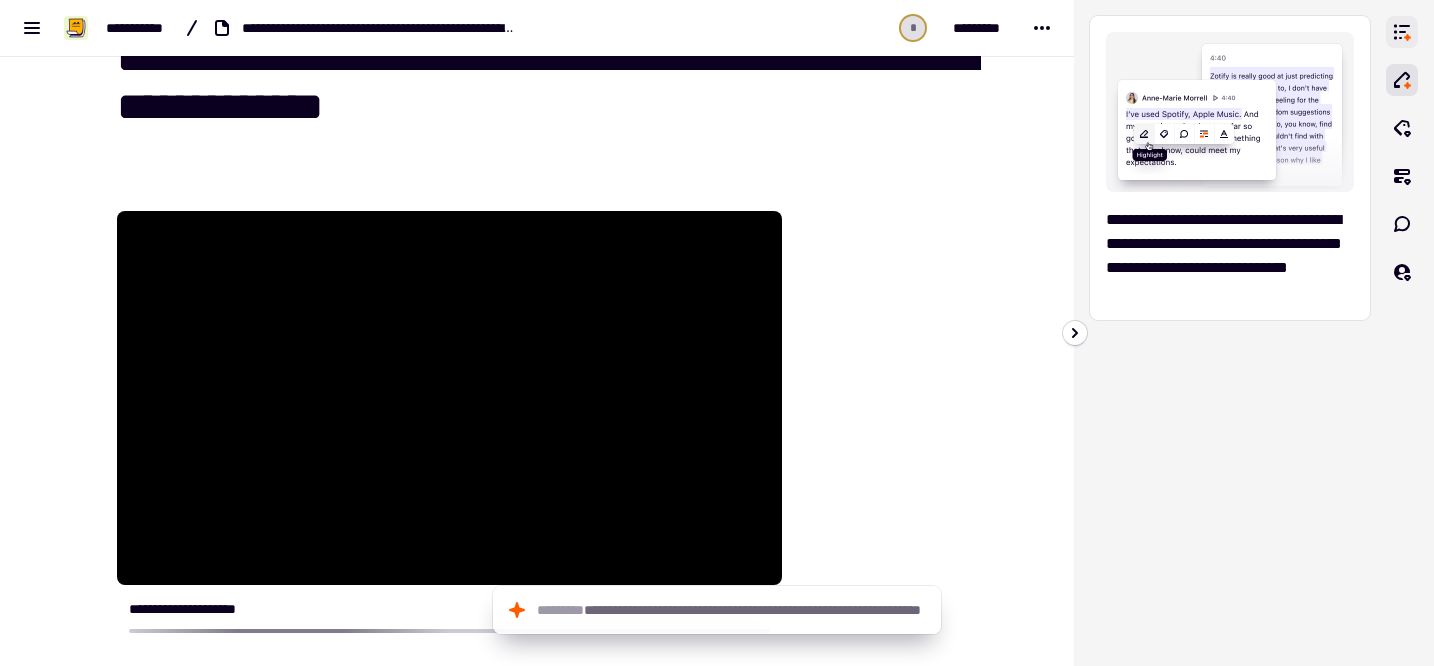 click 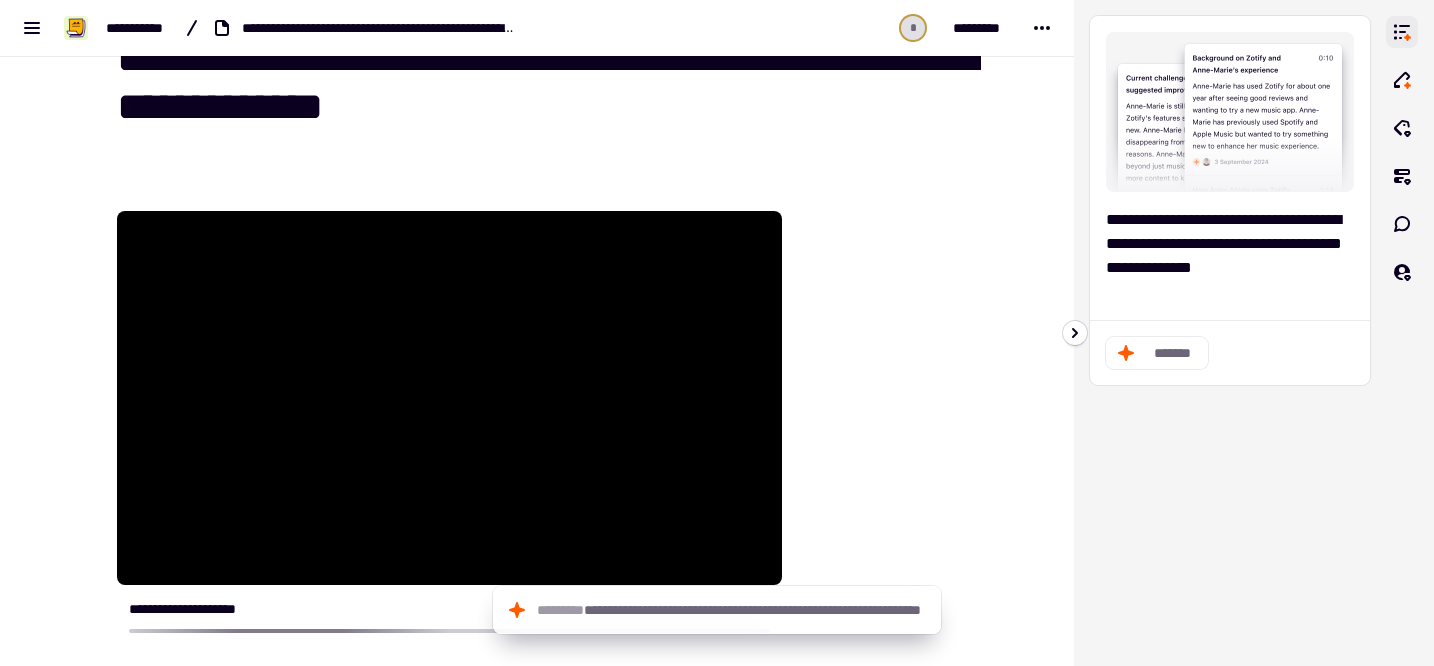click on "*******" 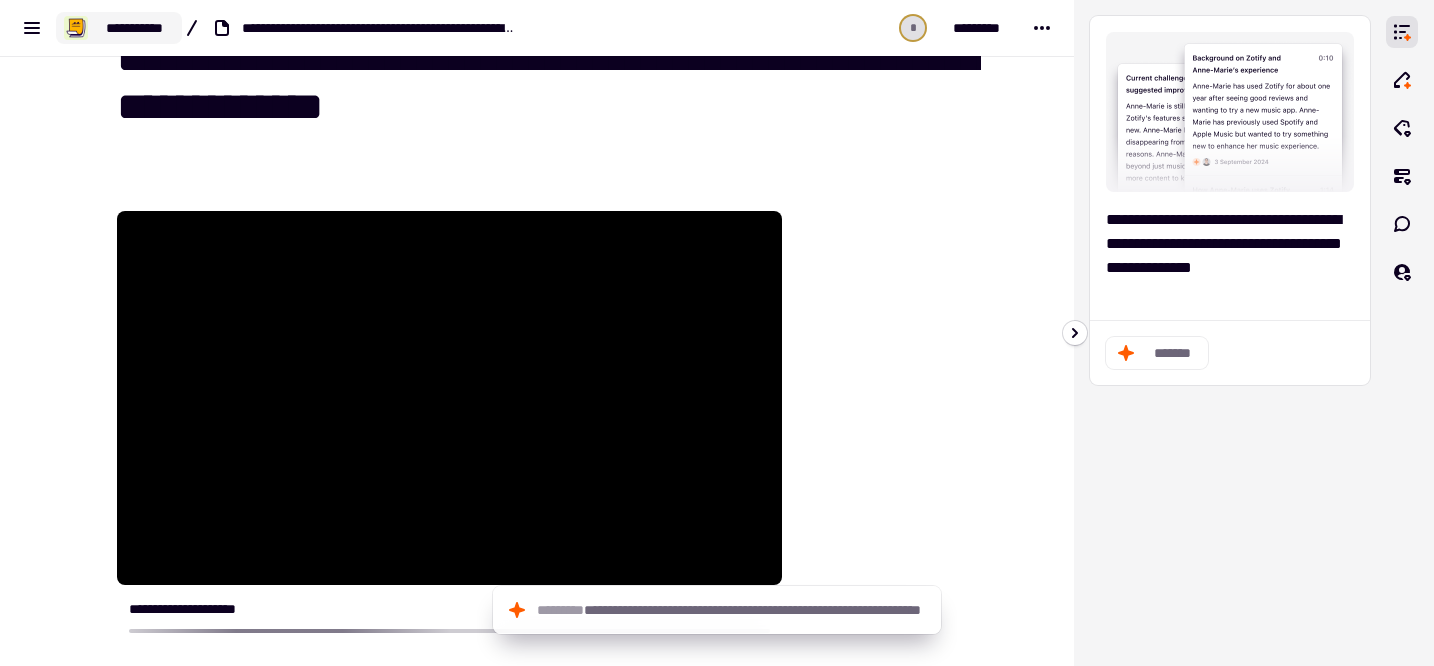 click on "**********" 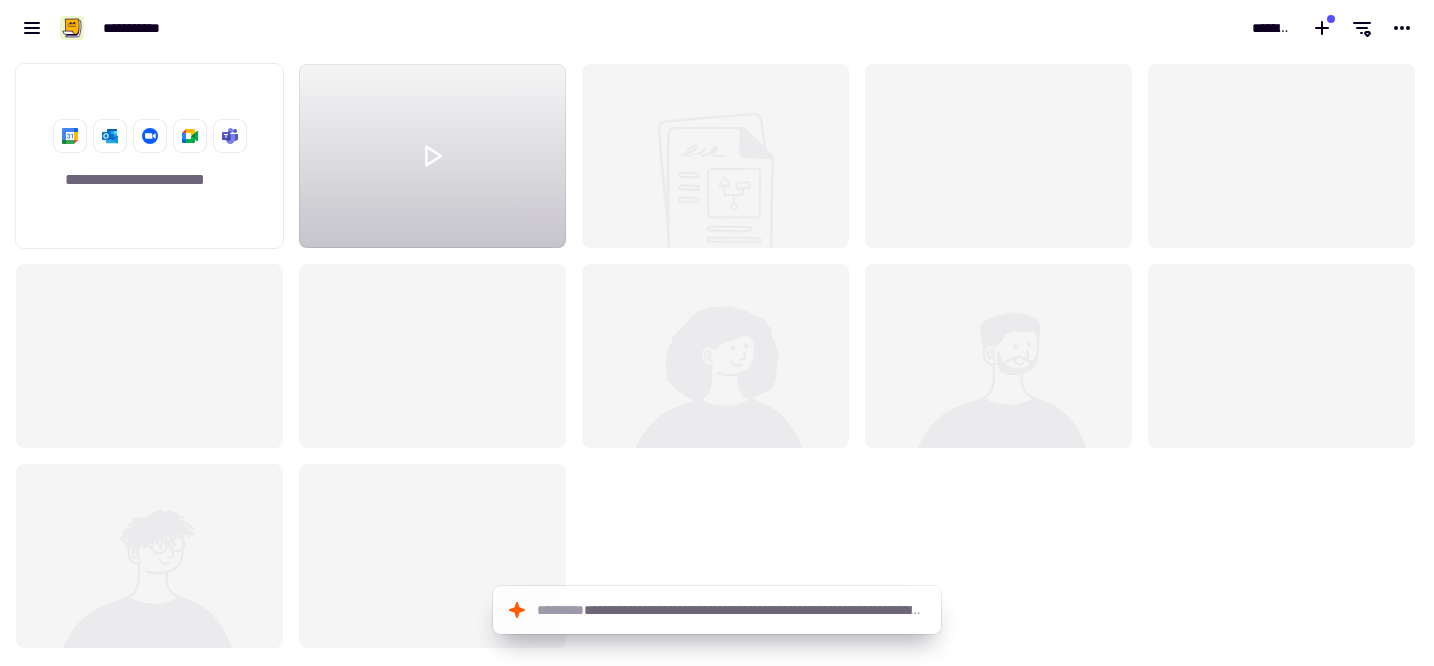 scroll, scrollTop: 1, scrollLeft: 1, axis: both 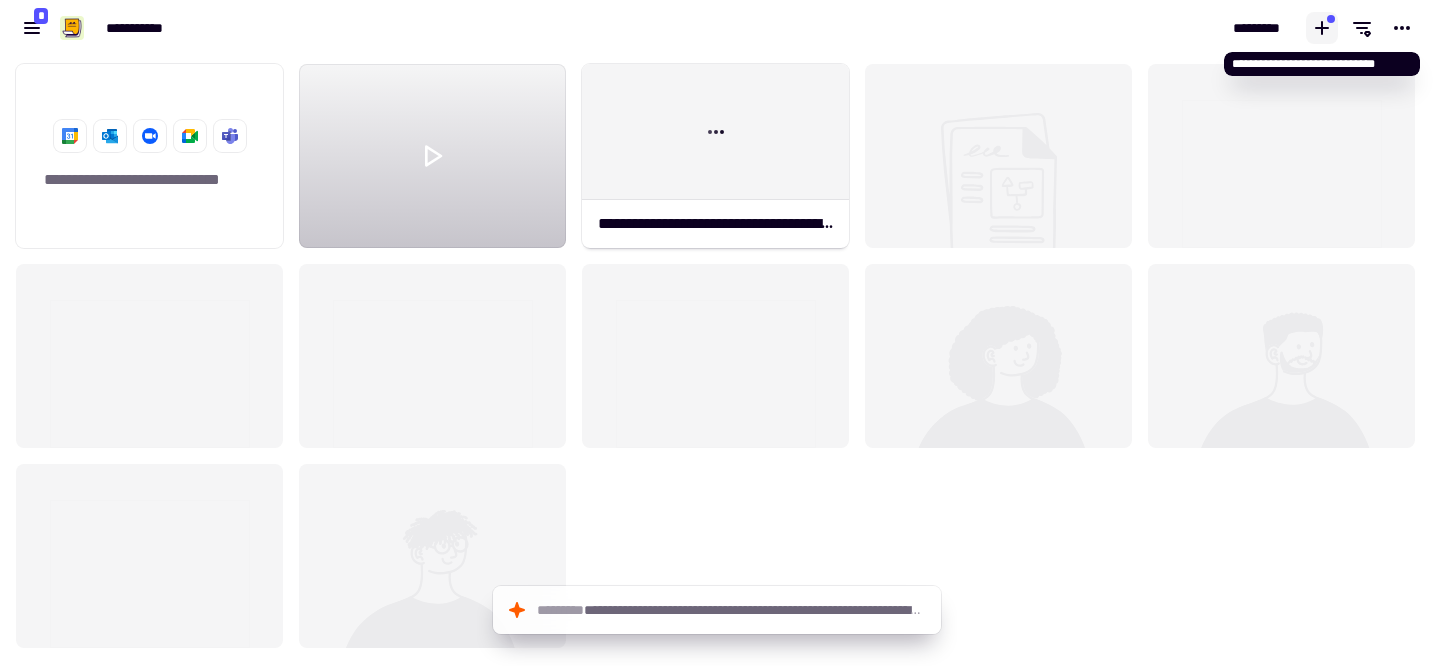 click 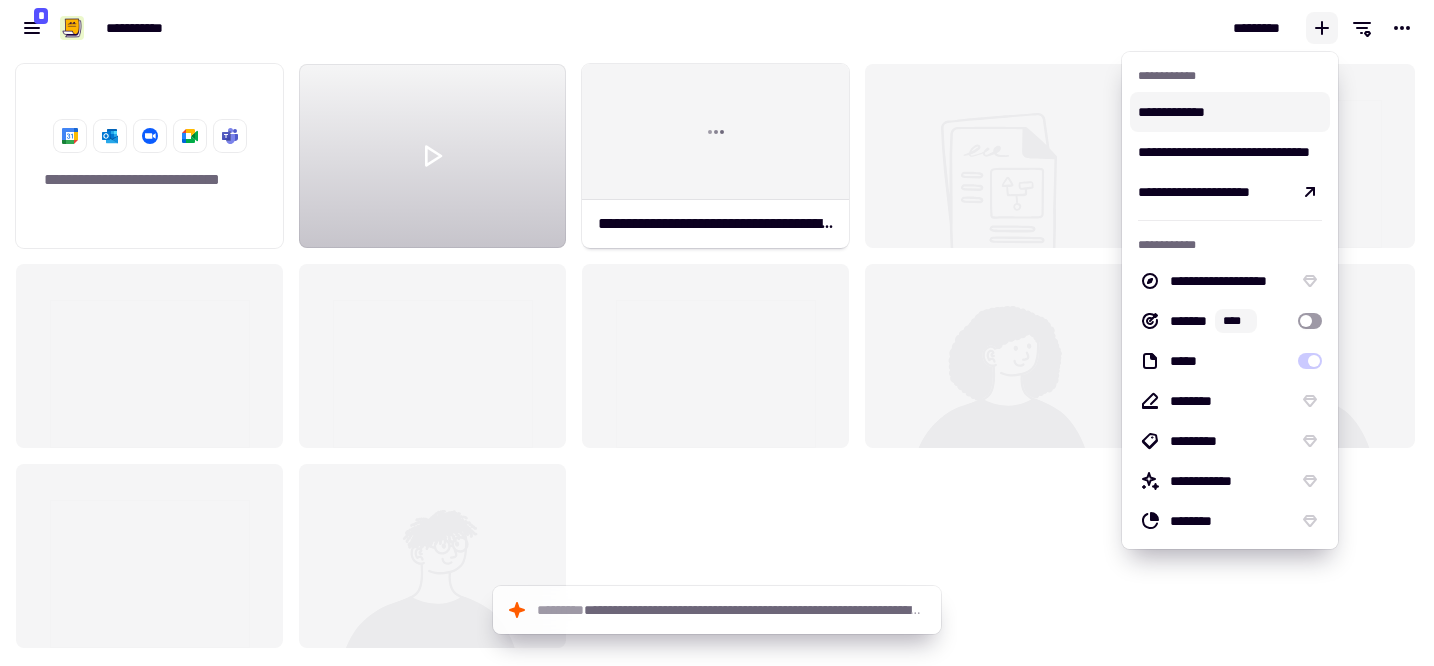 click on "**********" 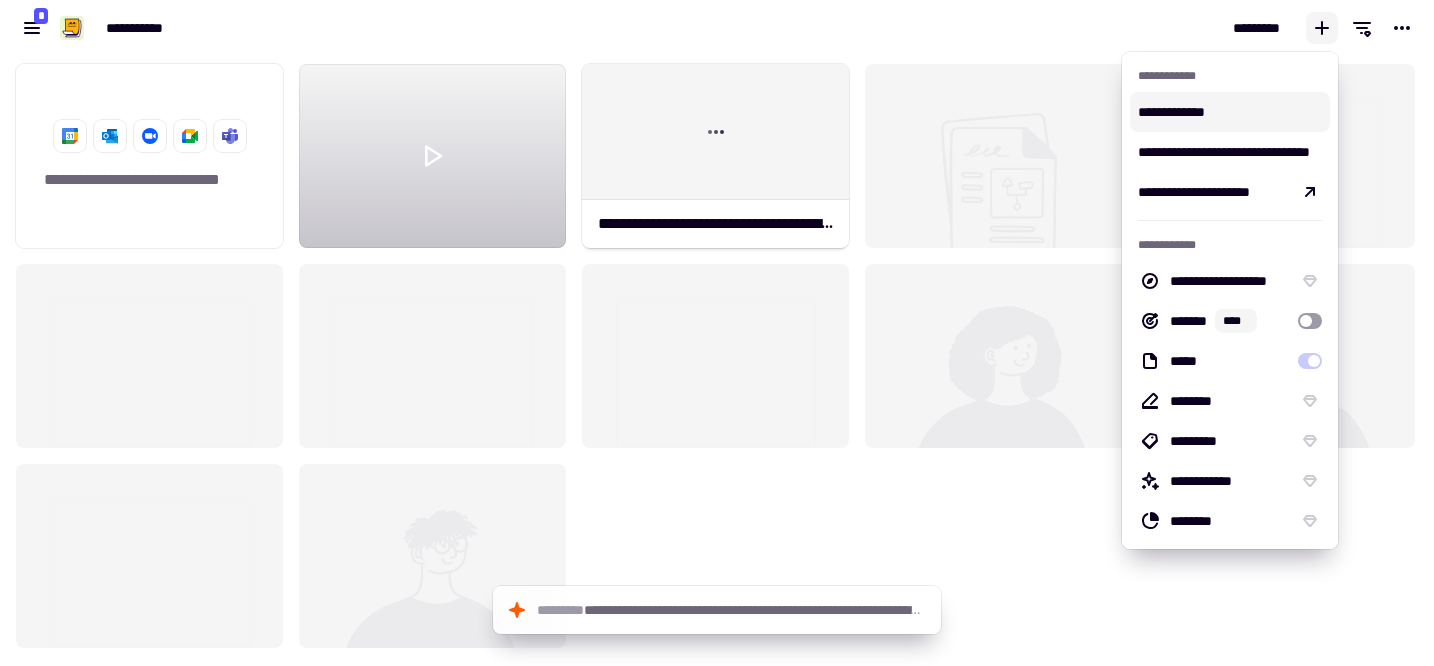 click on "**********" 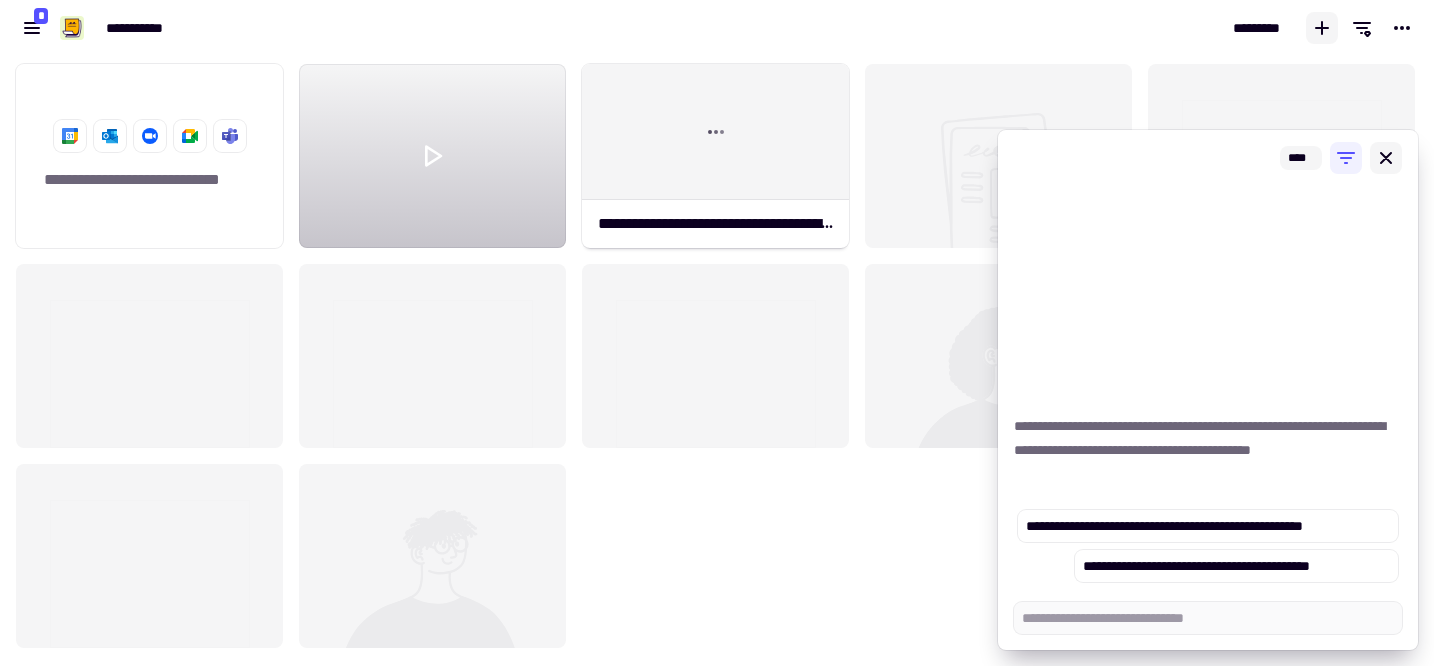 type on "*" 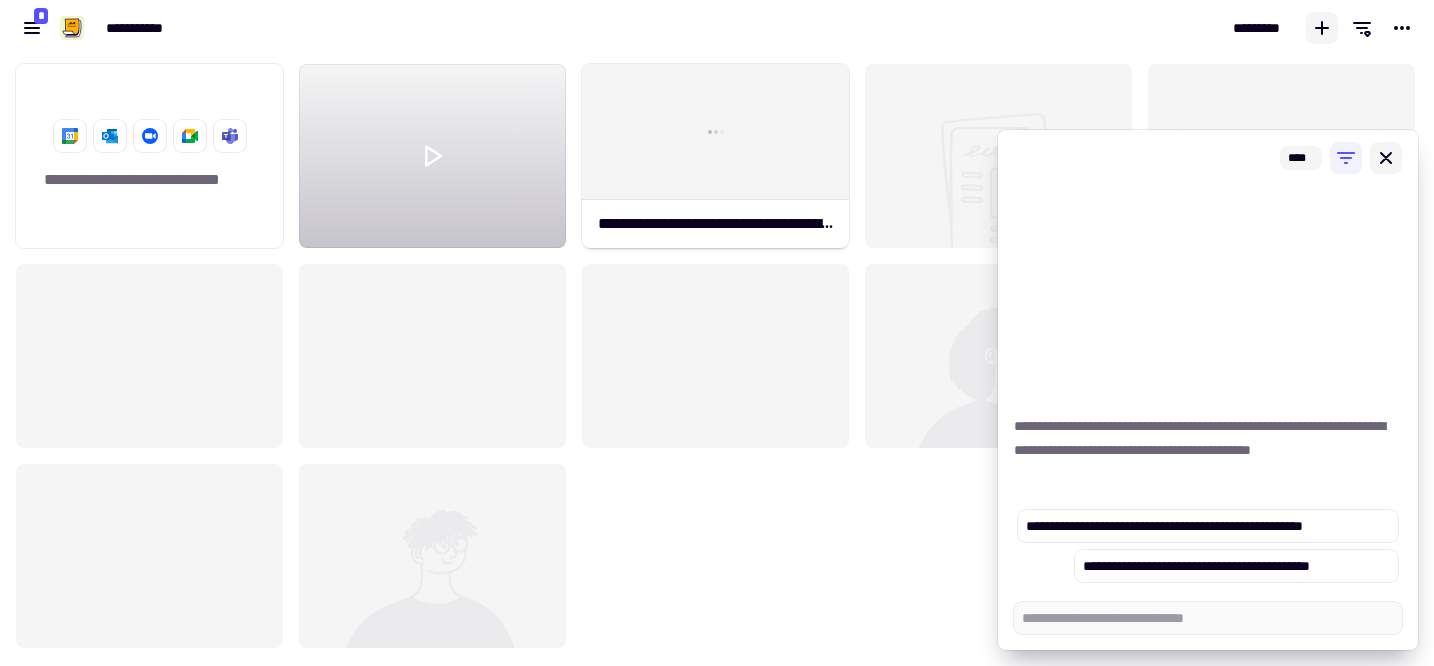 click 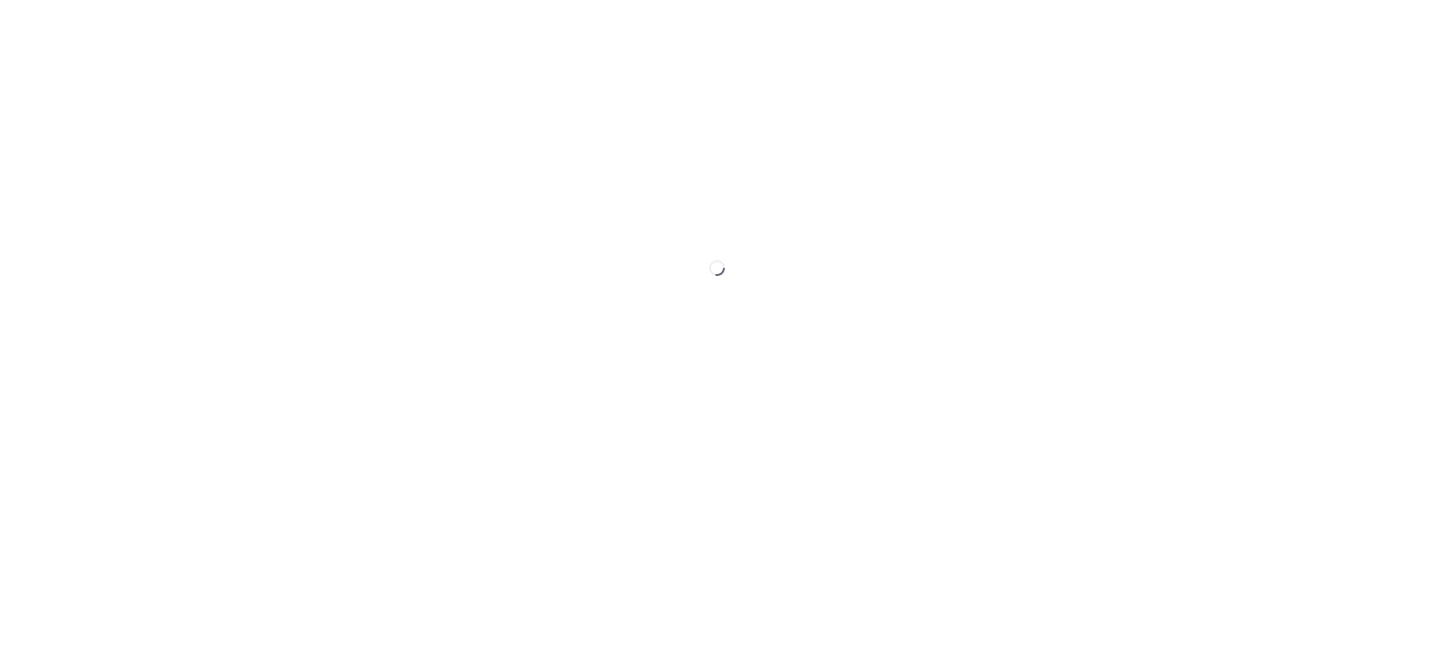 scroll, scrollTop: 0, scrollLeft: 0, axis: both 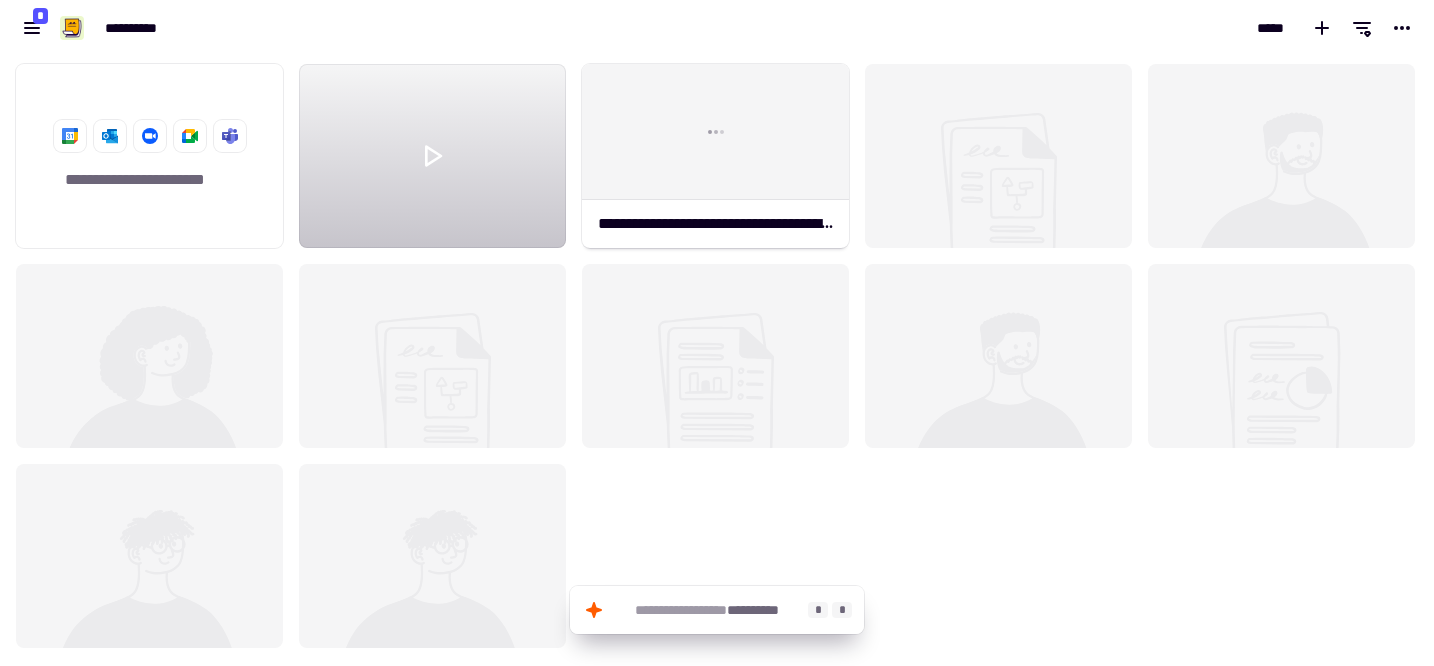 click on "**********" 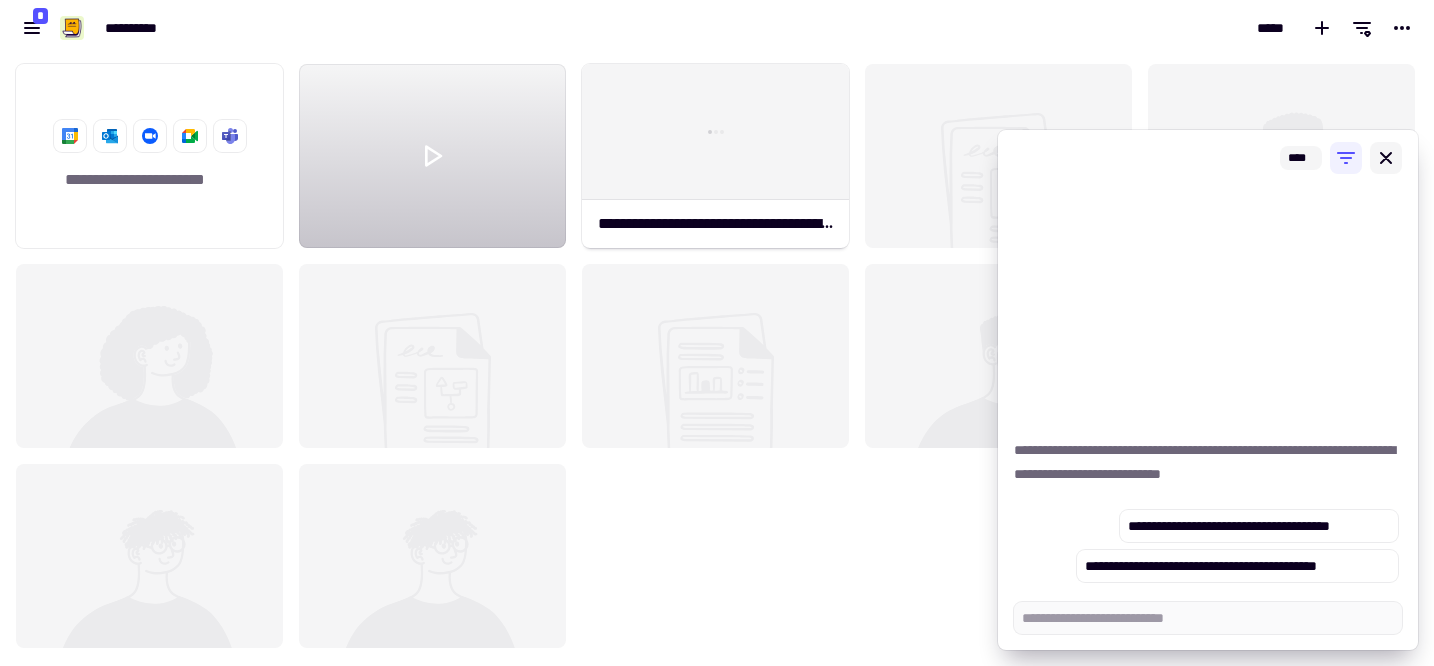 click 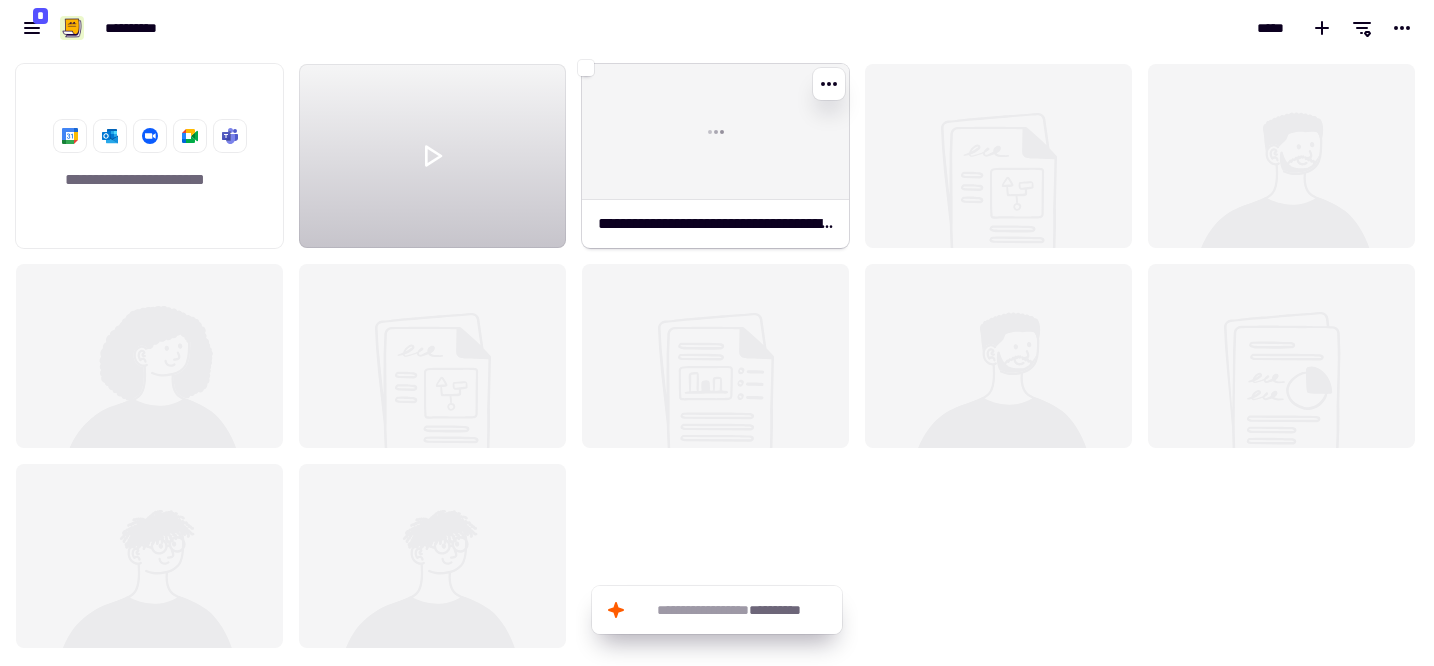 click 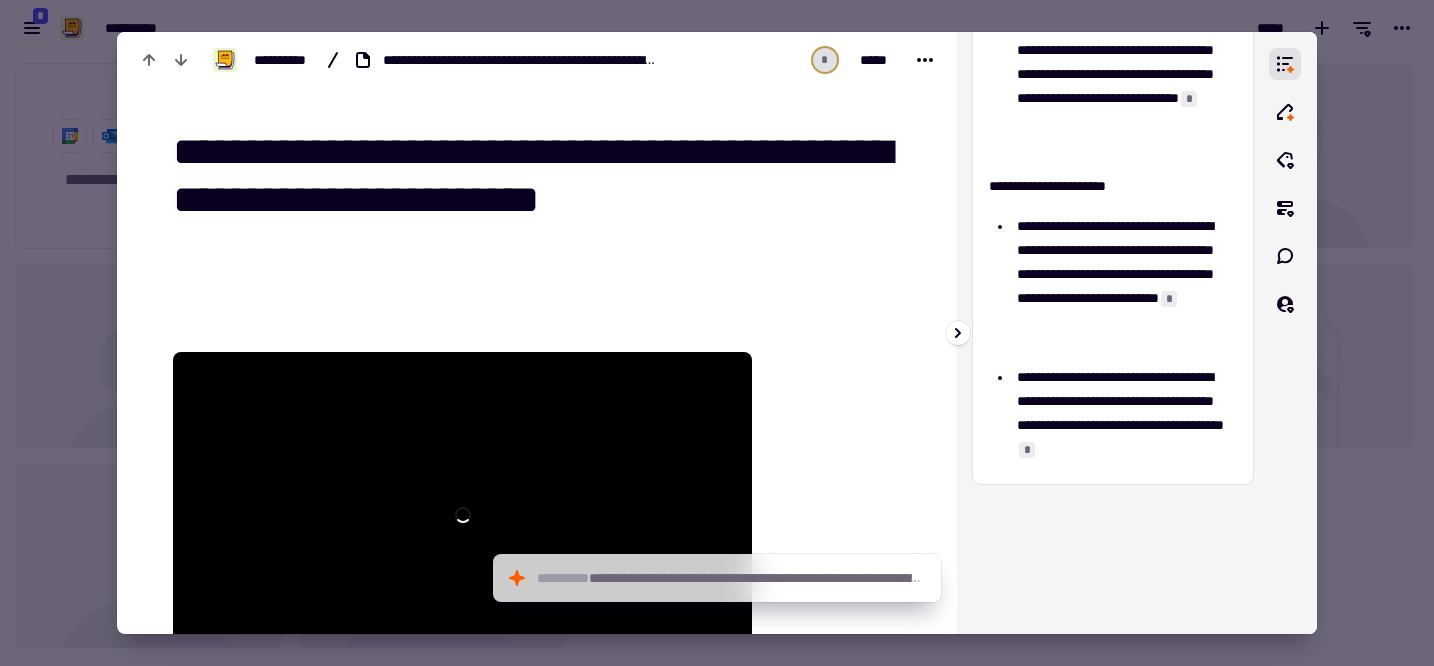 scroll, scrollTop: 697, scrollLeft: 0, axis: vertical 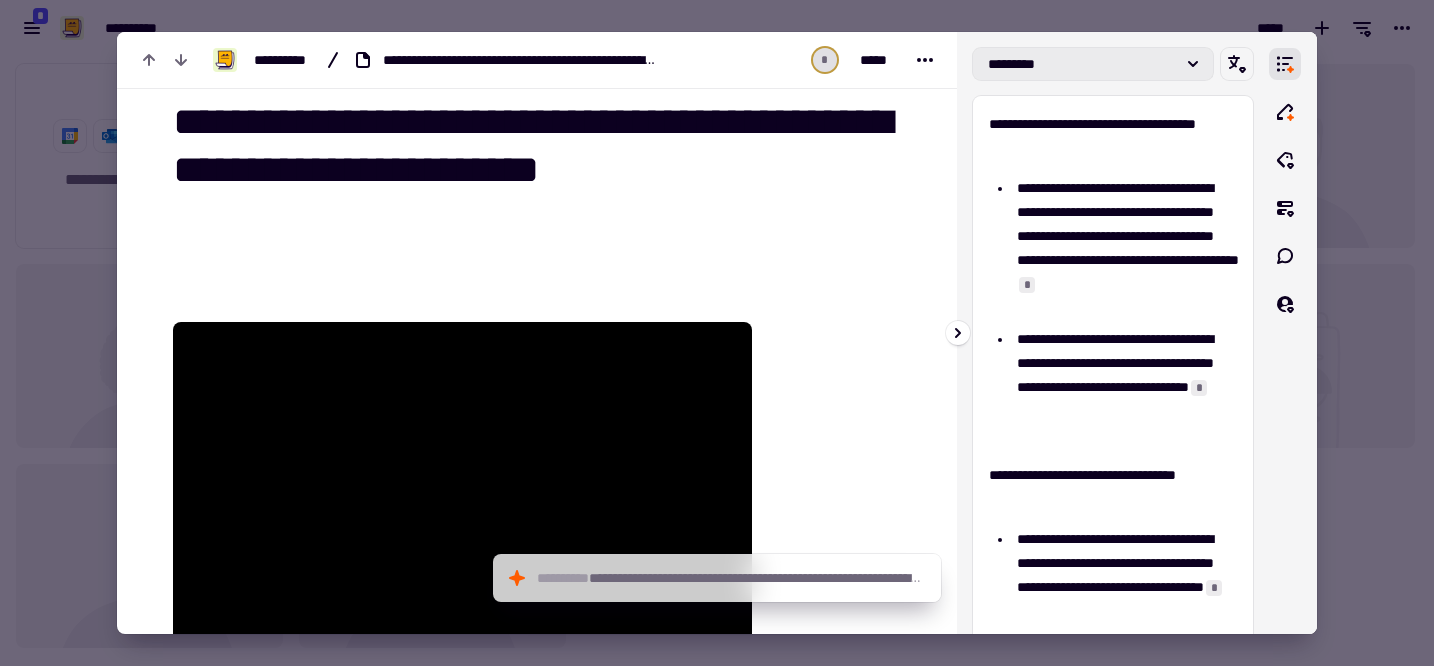 click on "*********" 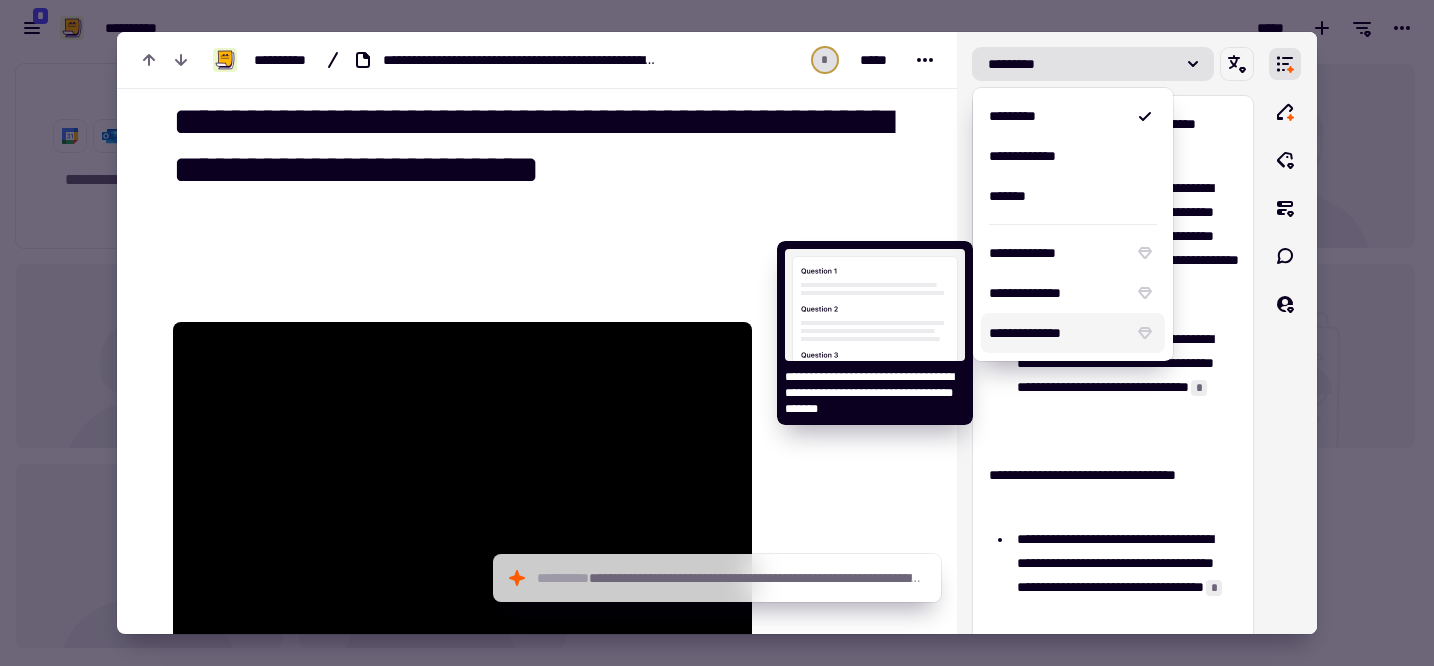 click on "**********" at bounding box center (1057, 333) 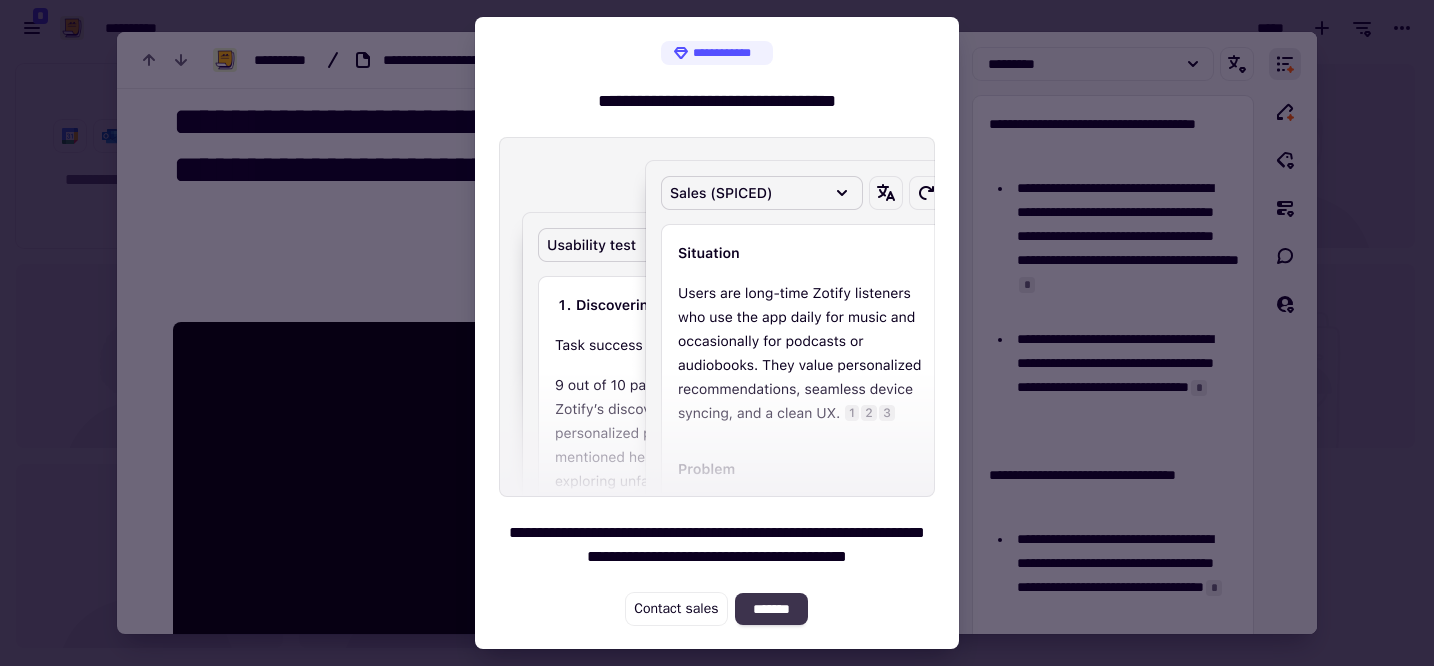 click on "*******" 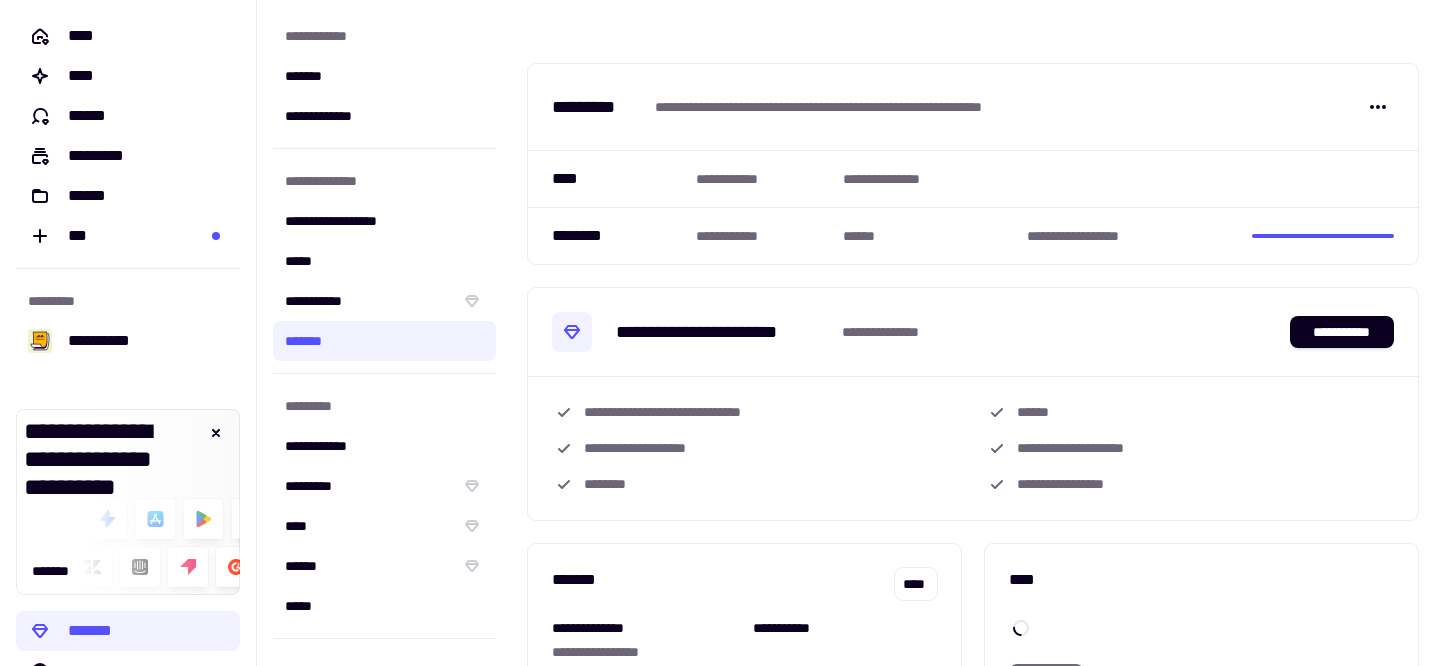click on "**********" 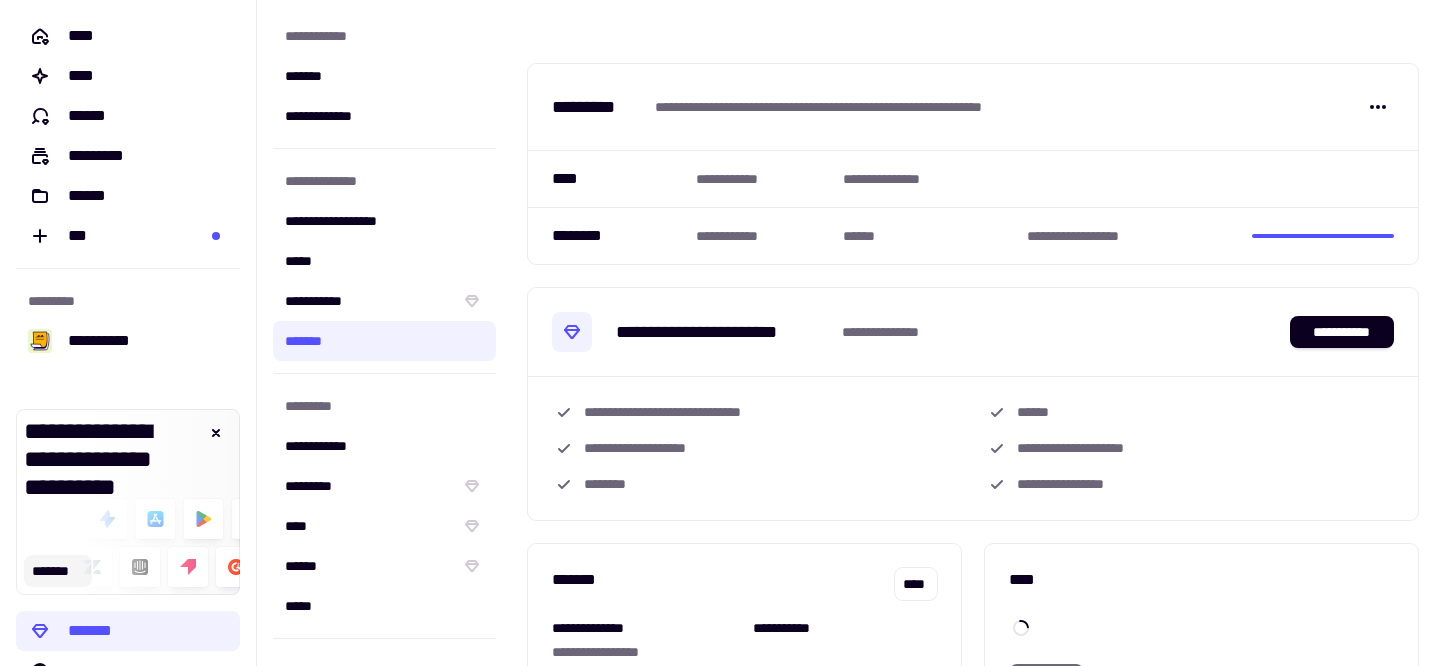 click on "*******" 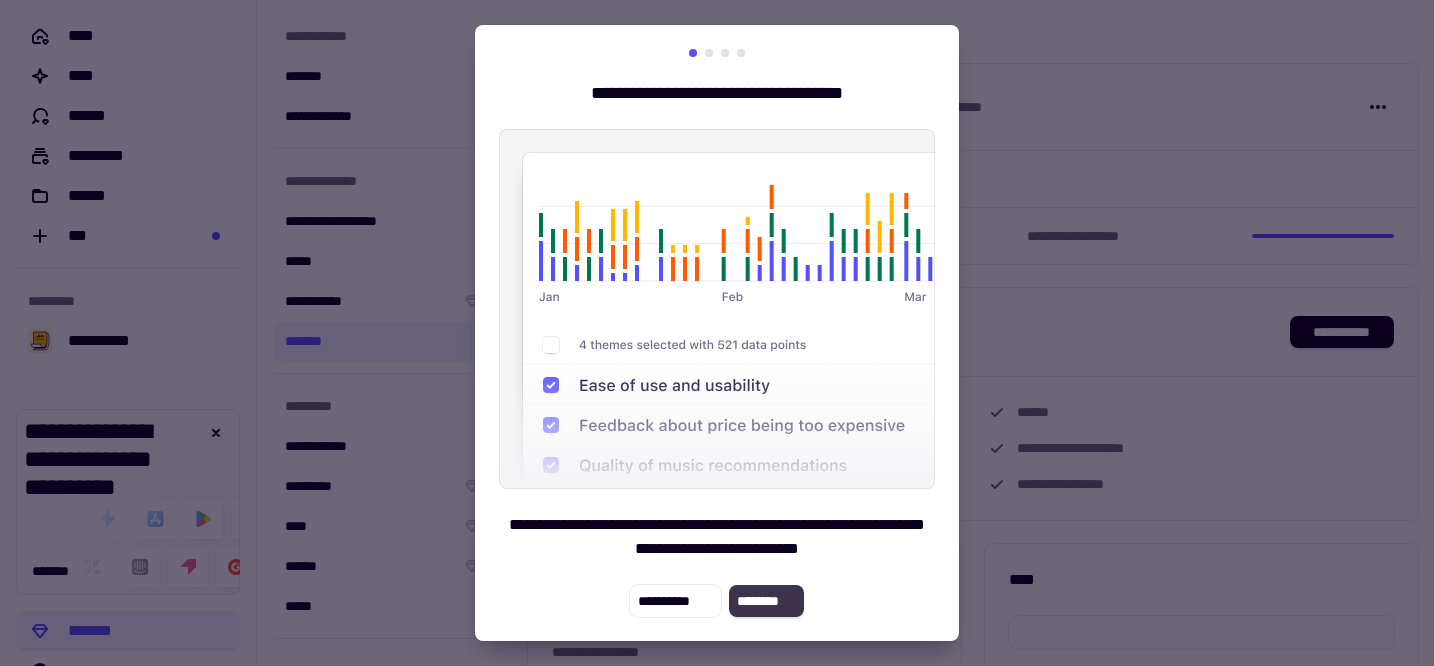 click on "********" 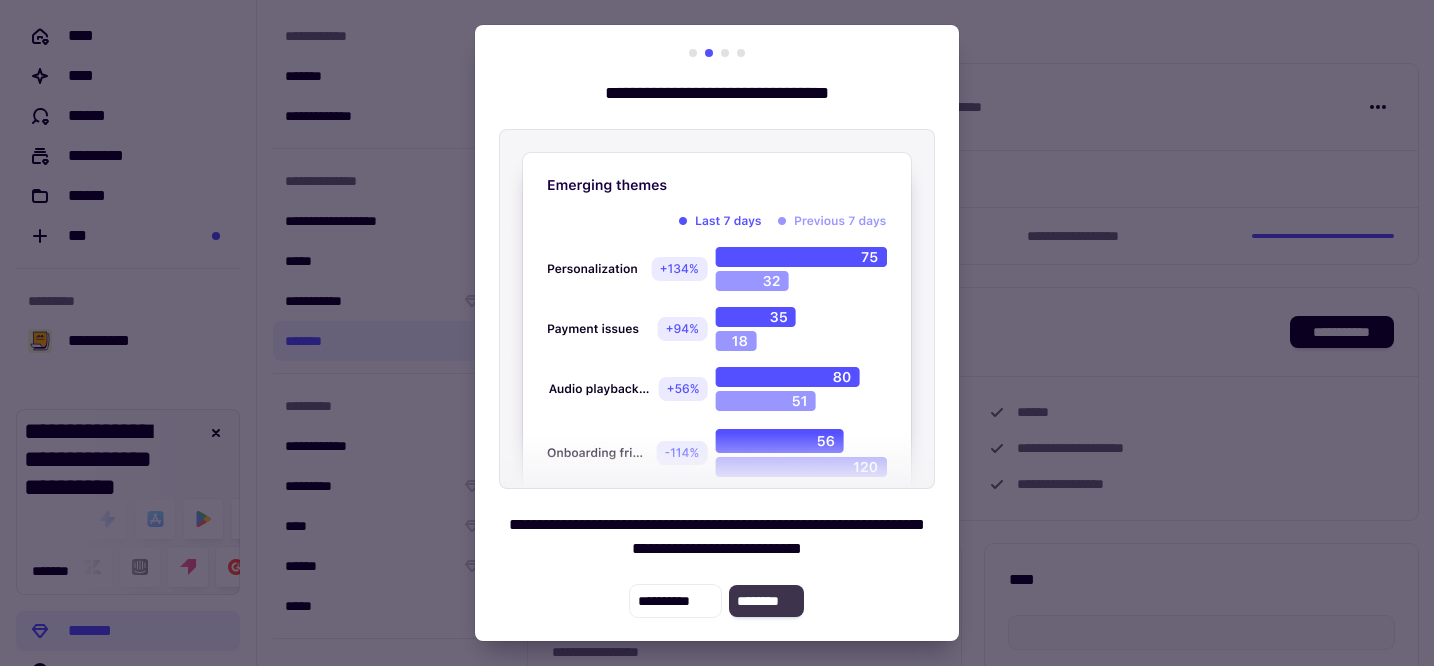 click on "********" 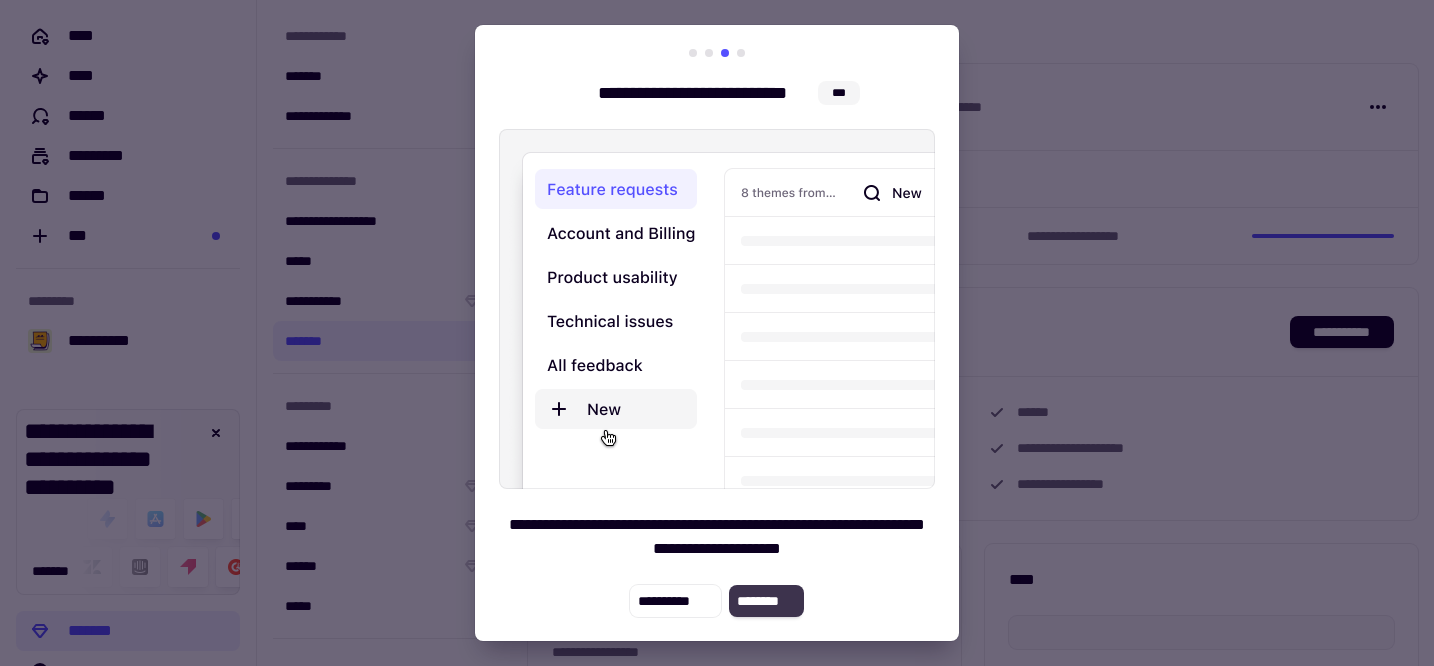 click on "********" 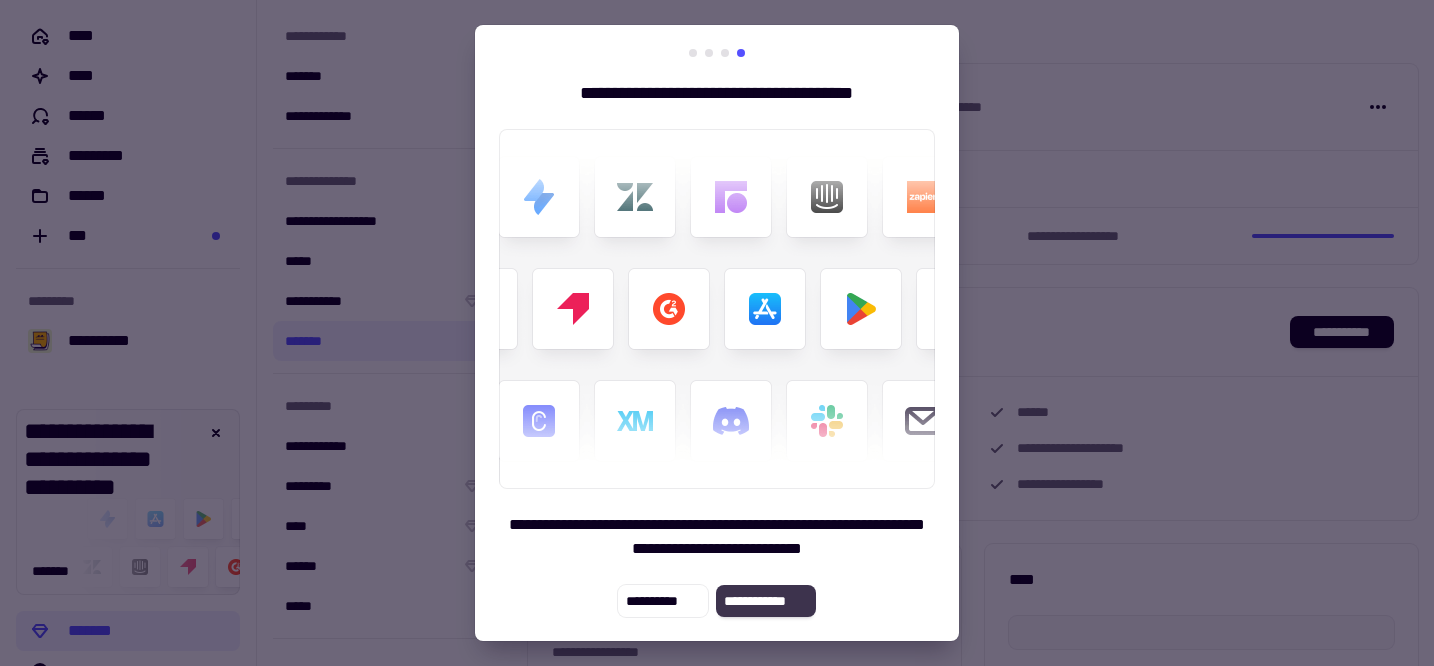 click on "**********" 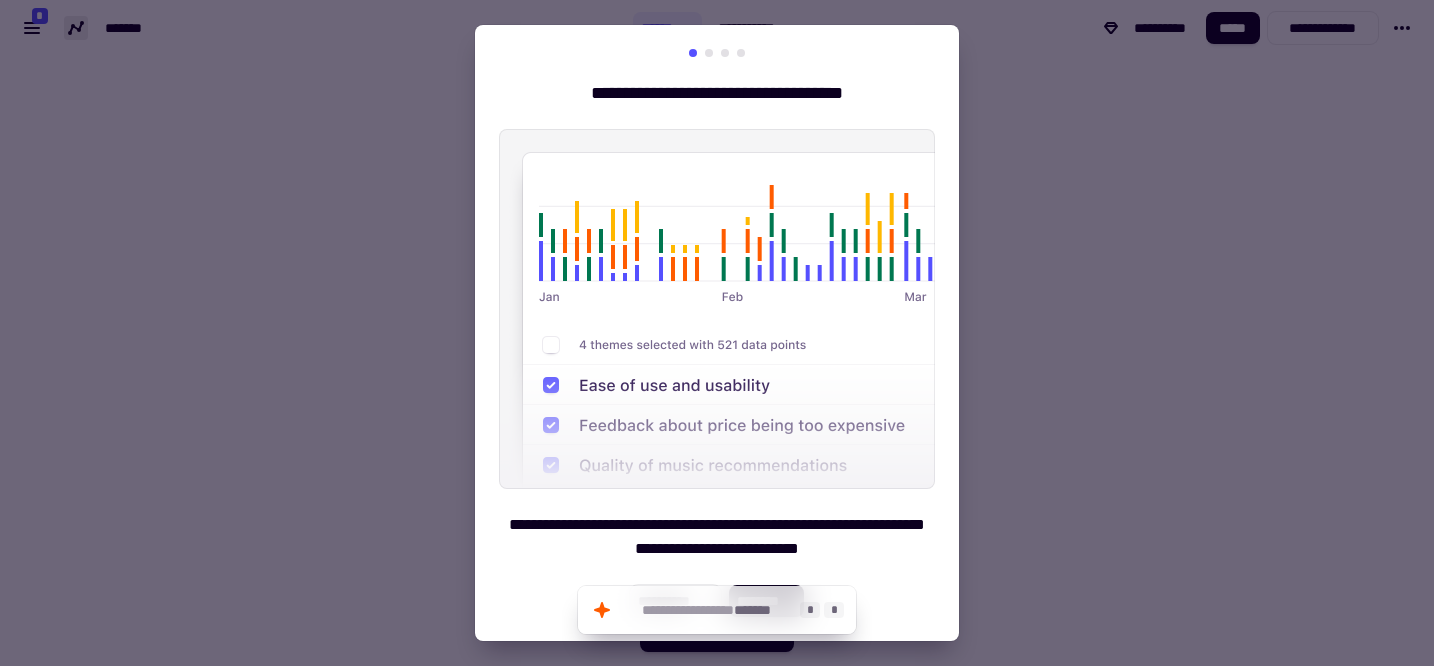 click on "*******" 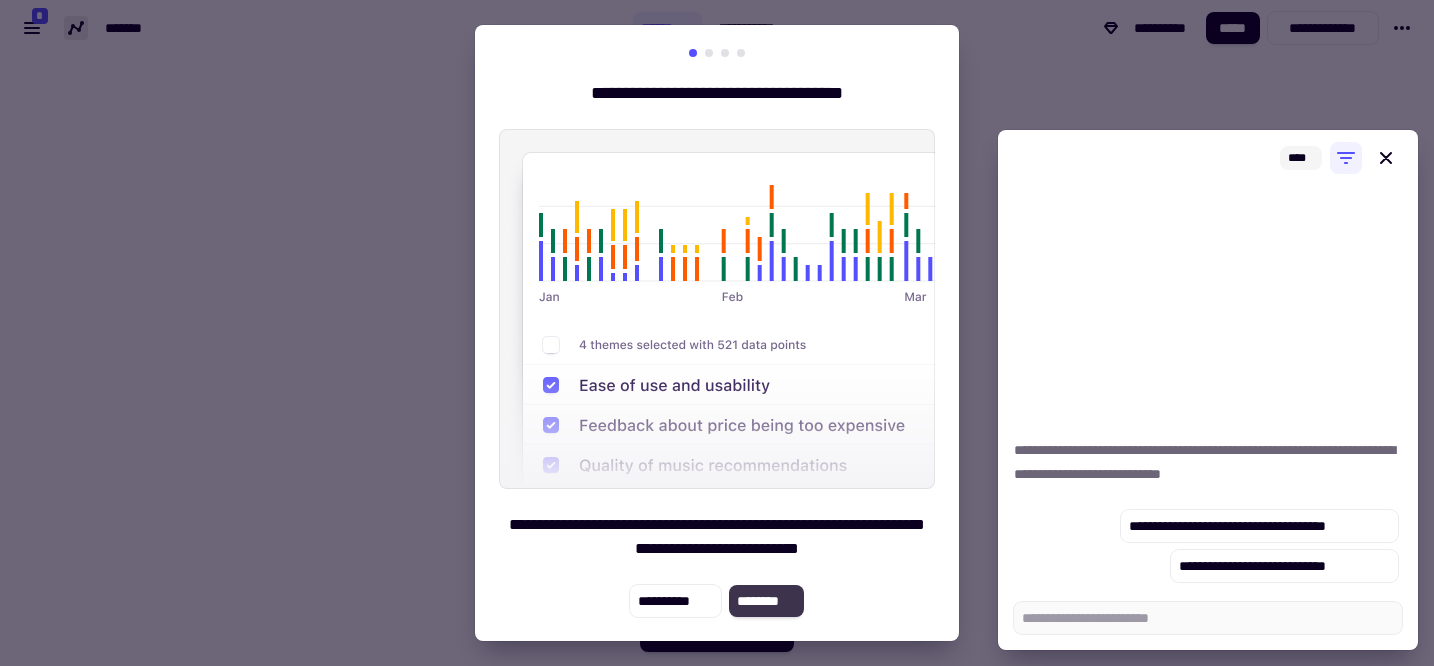 click on "********" 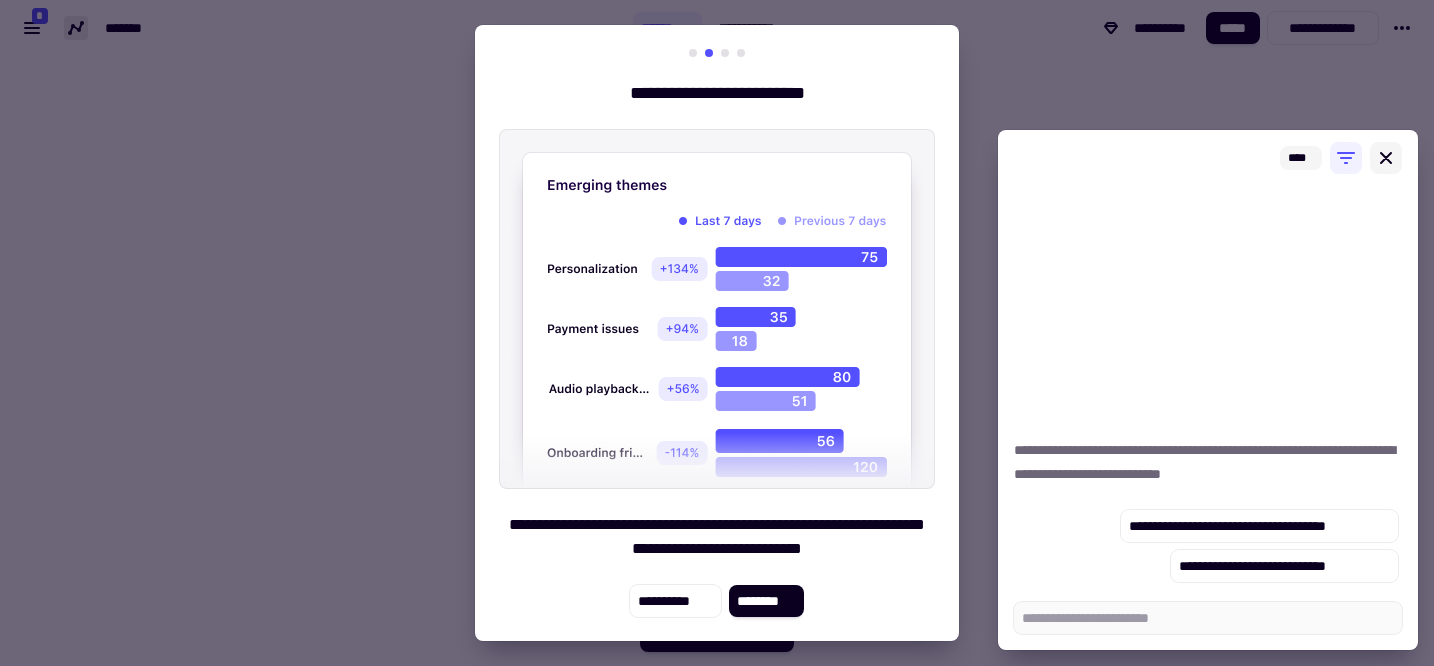 click 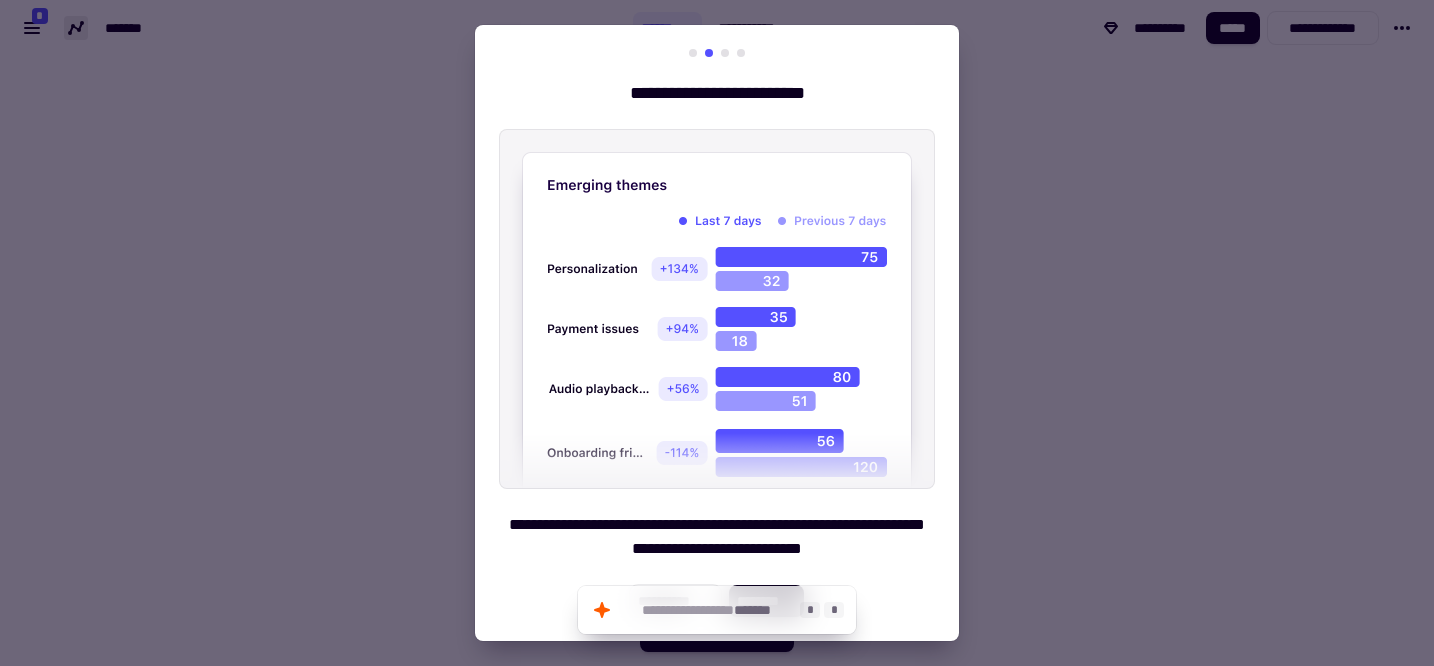 click on "**********" 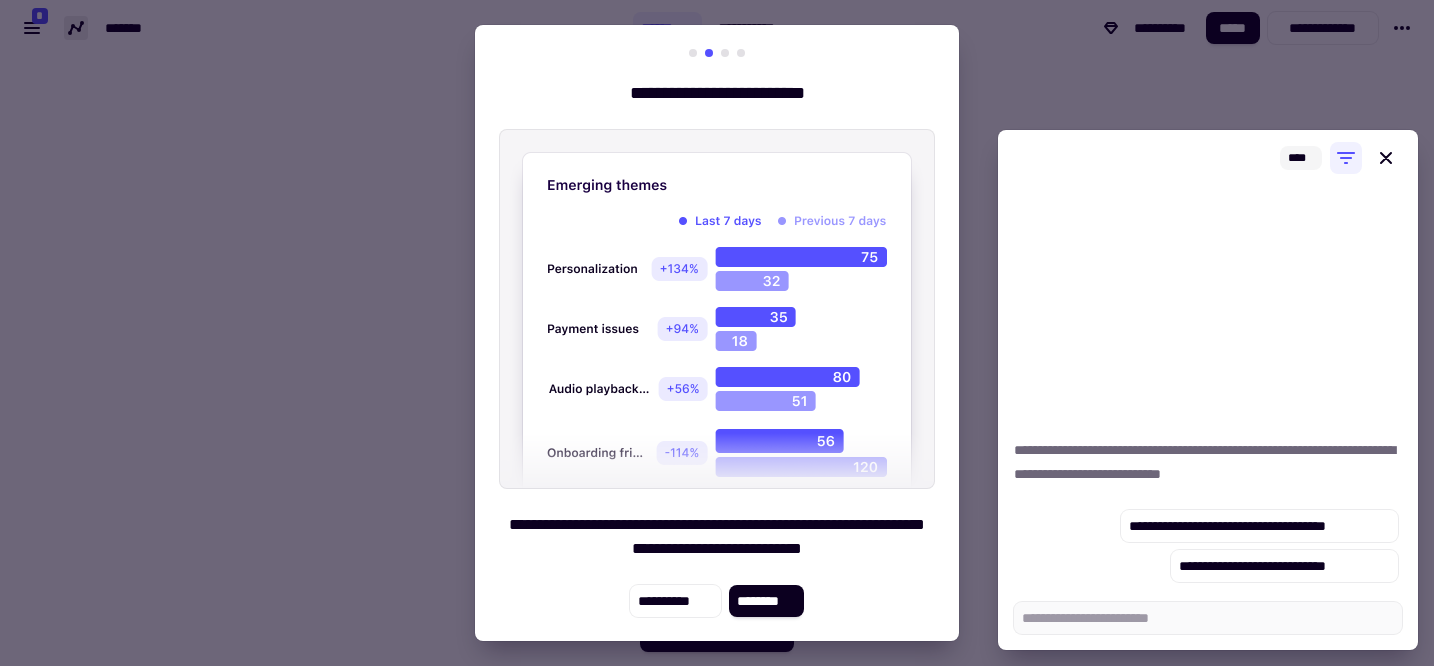 click on "********" 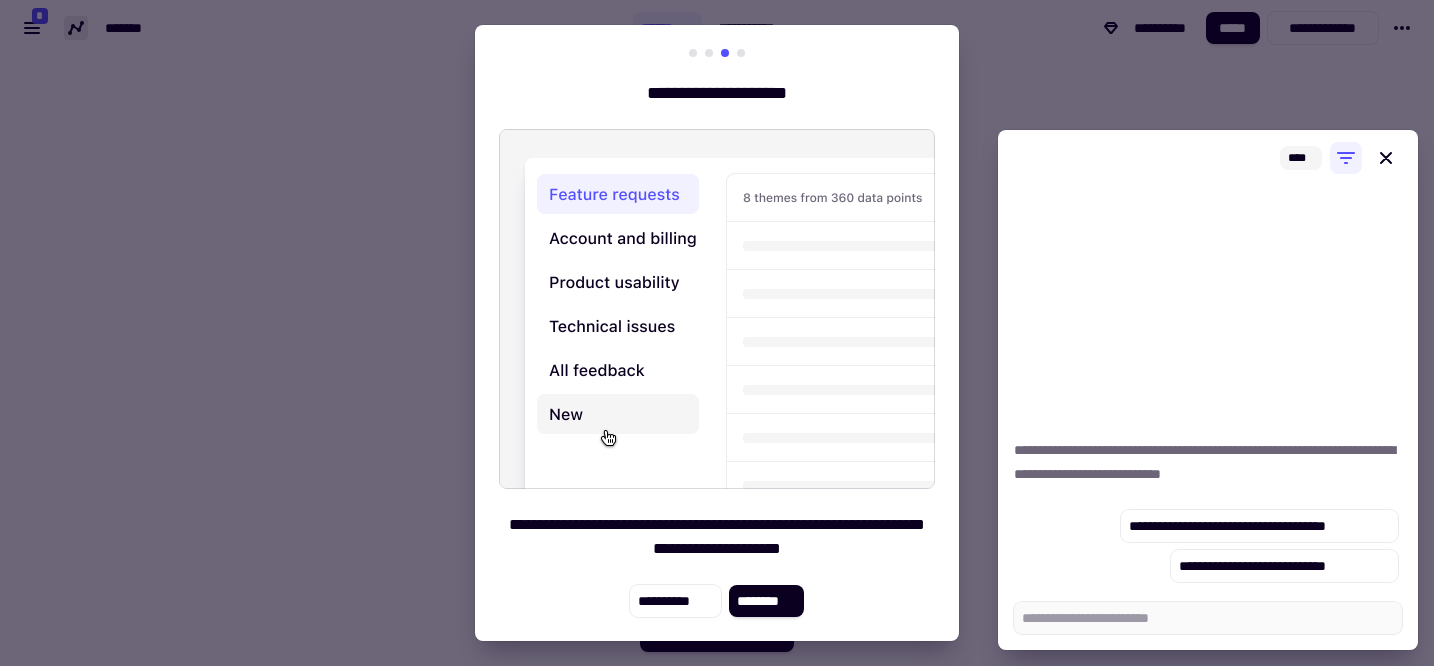 click on "********" 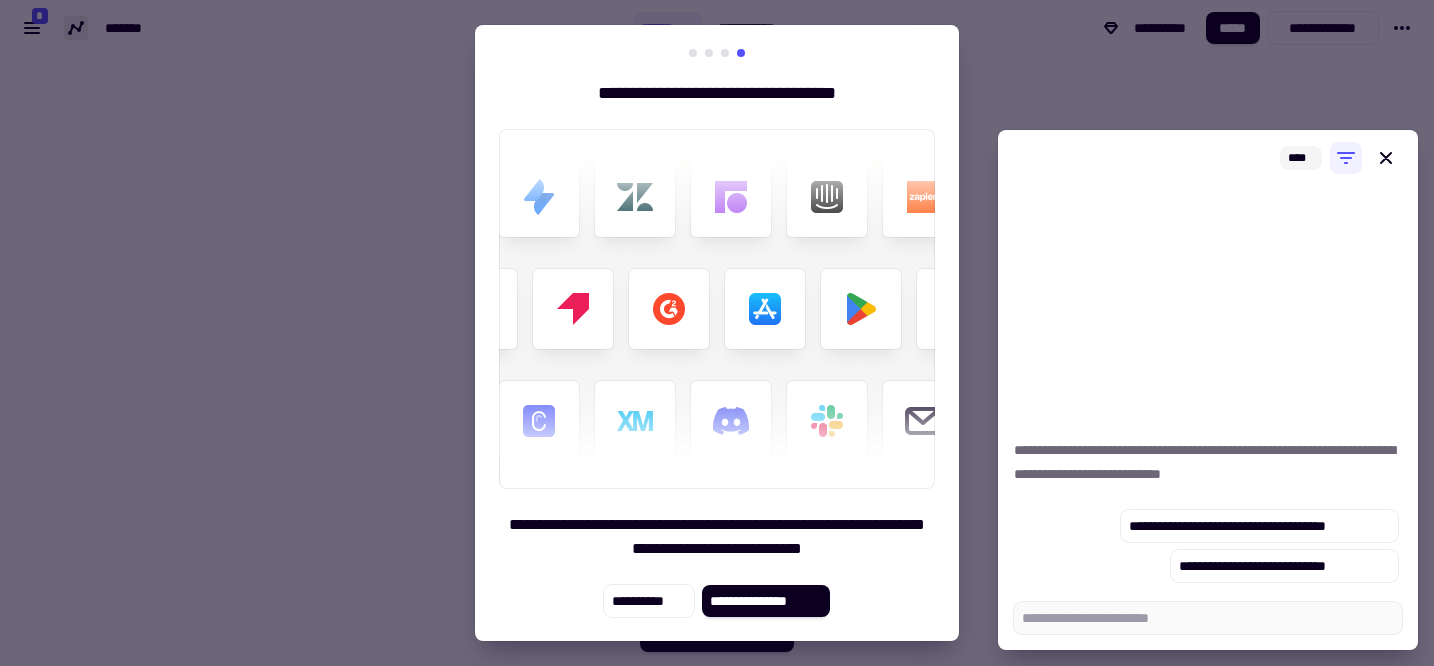 click on "**********" 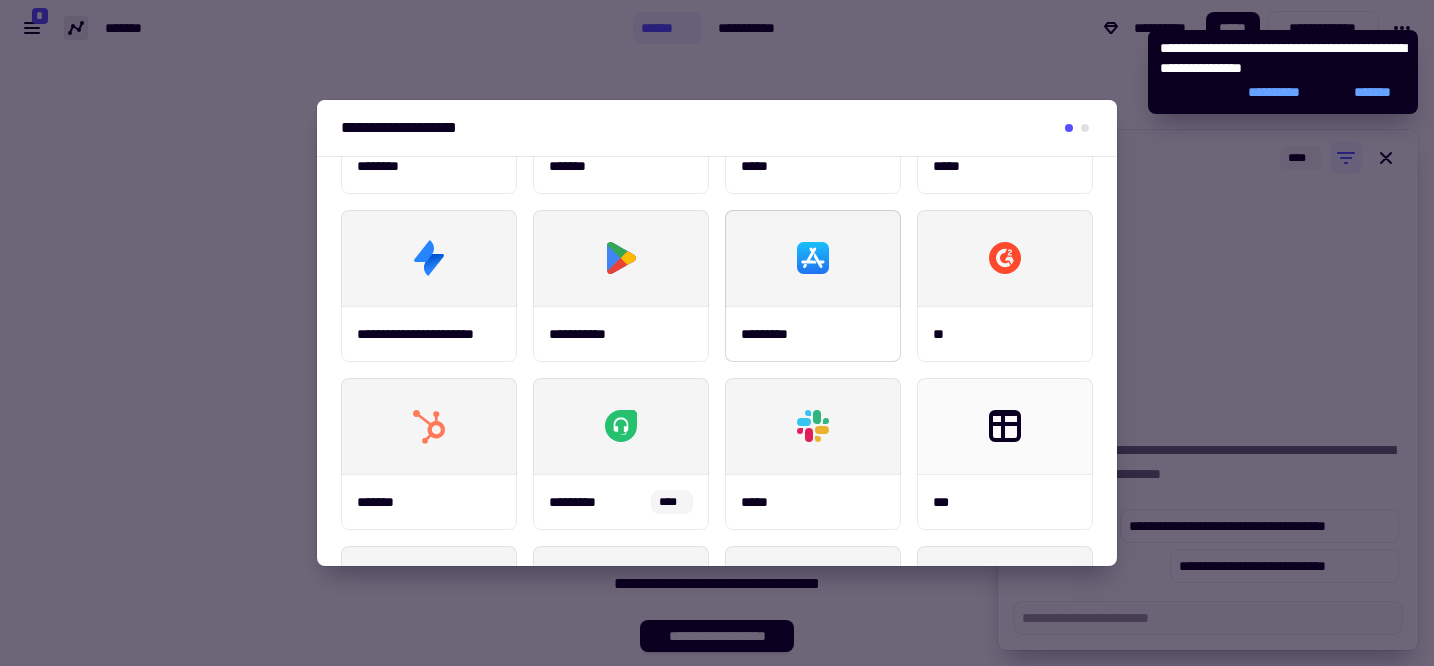 scroll, scrollTop: 149, scrollLeft: 0, axis: vertical 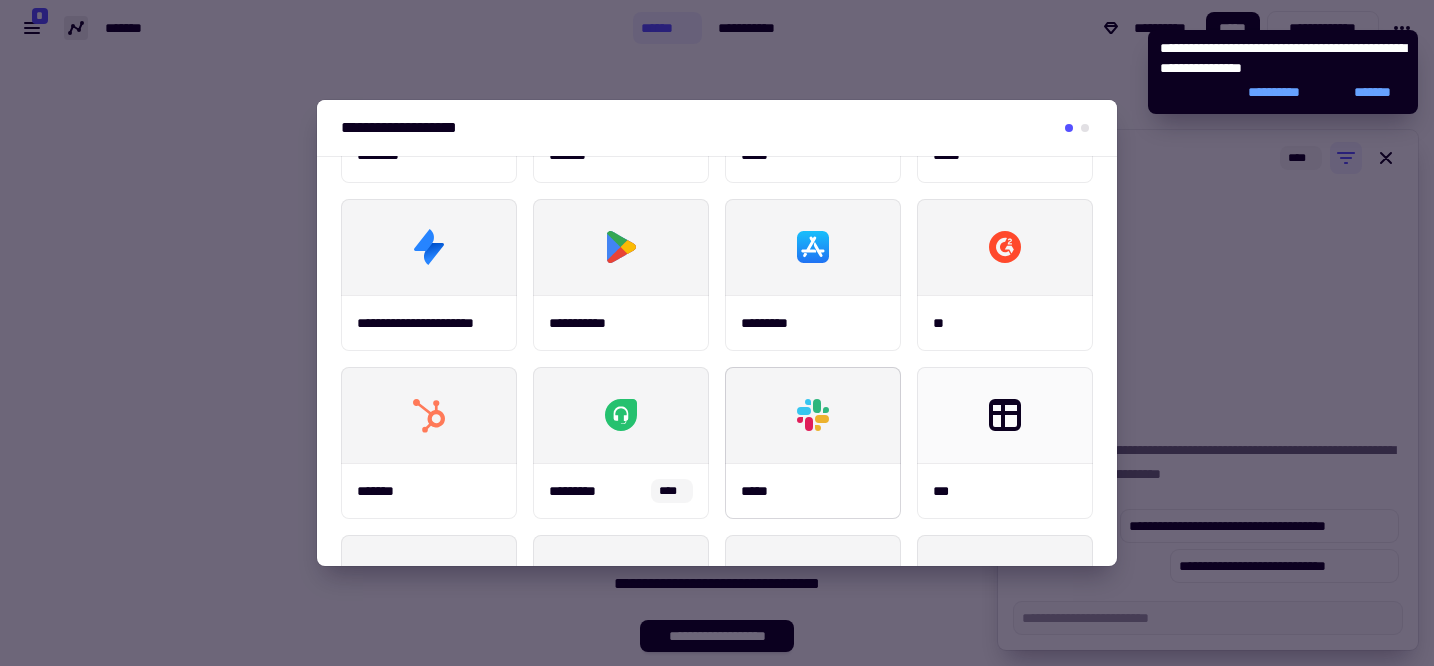 click at bounding box center [813, 415] 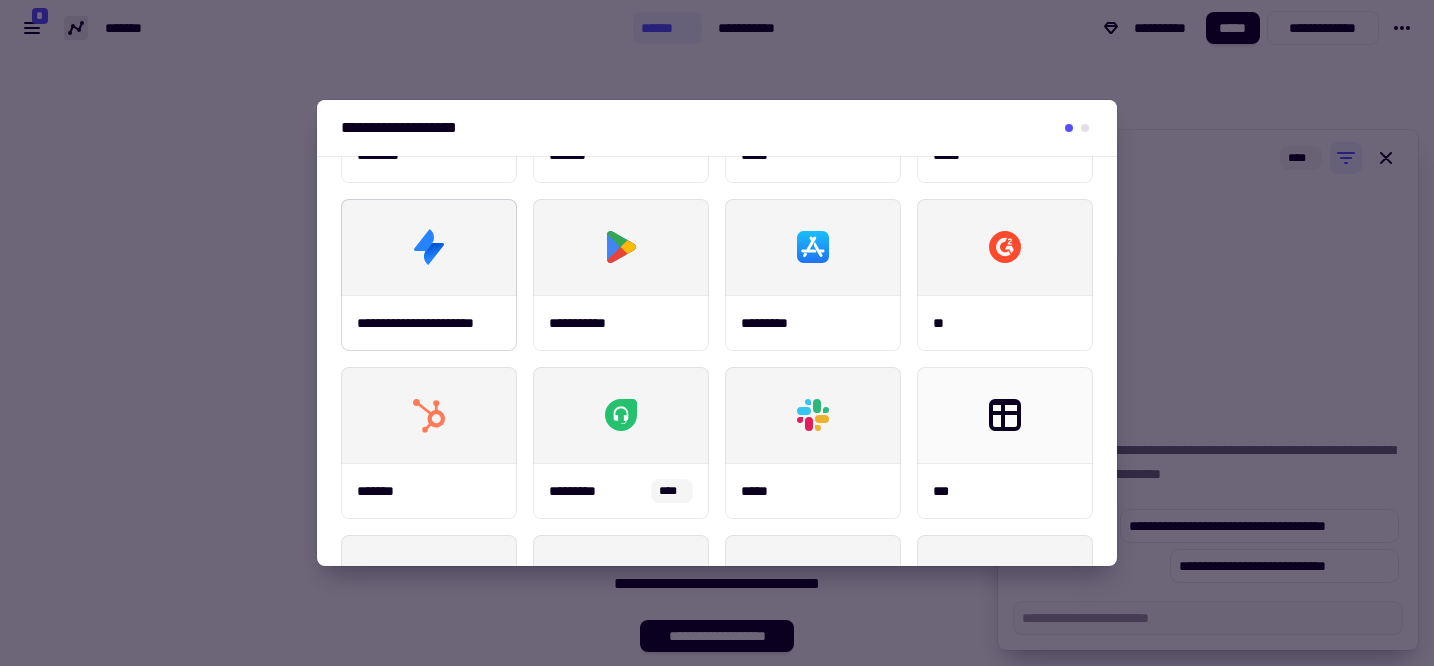 scroll, scrollTop: 0, scrollLeft: 0, axis: both 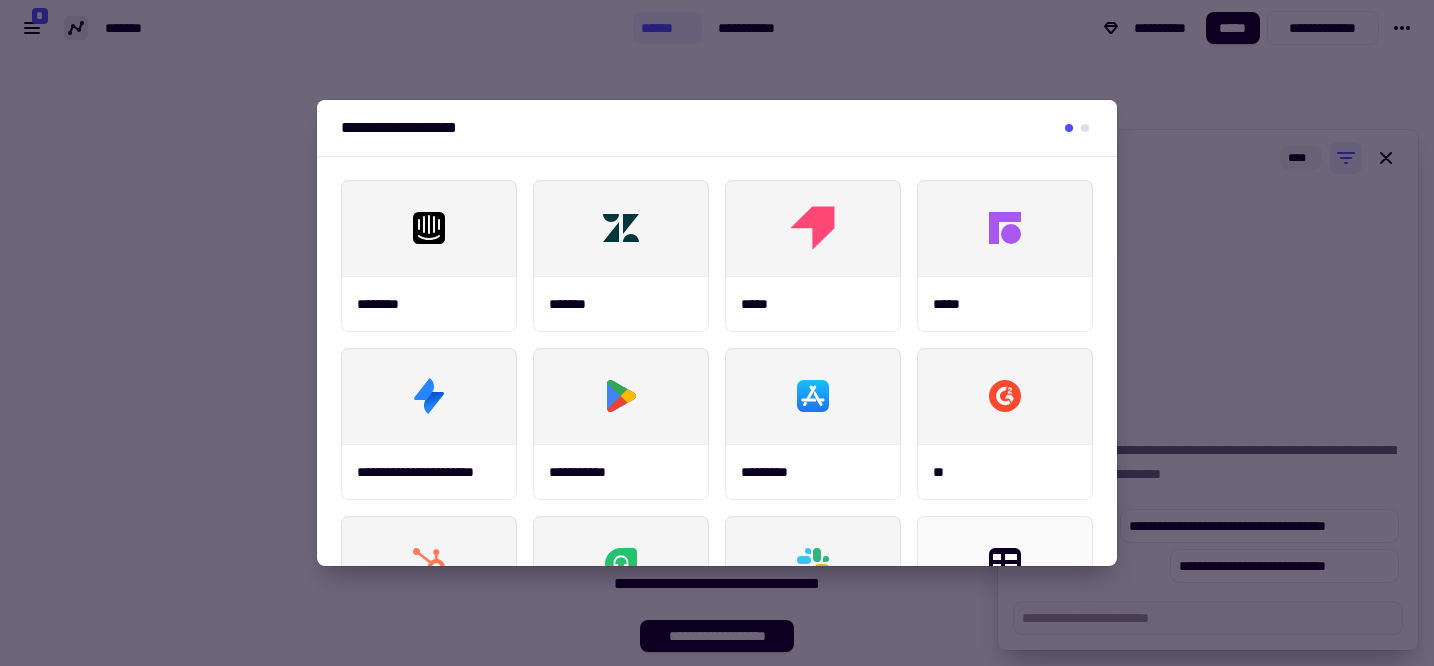 click on "**********" at bounding box center (717, 128) 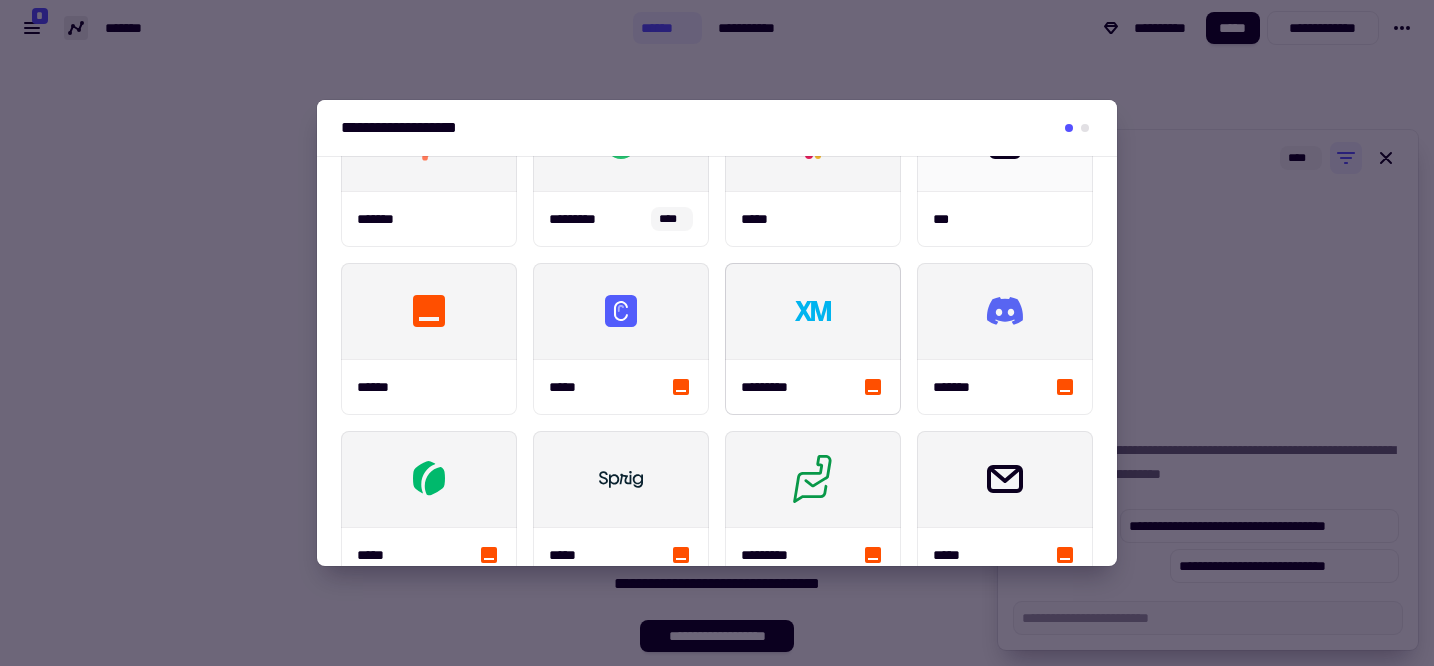 scroll, scrollTop: 462, scrollLeft: 0, axis: vertical 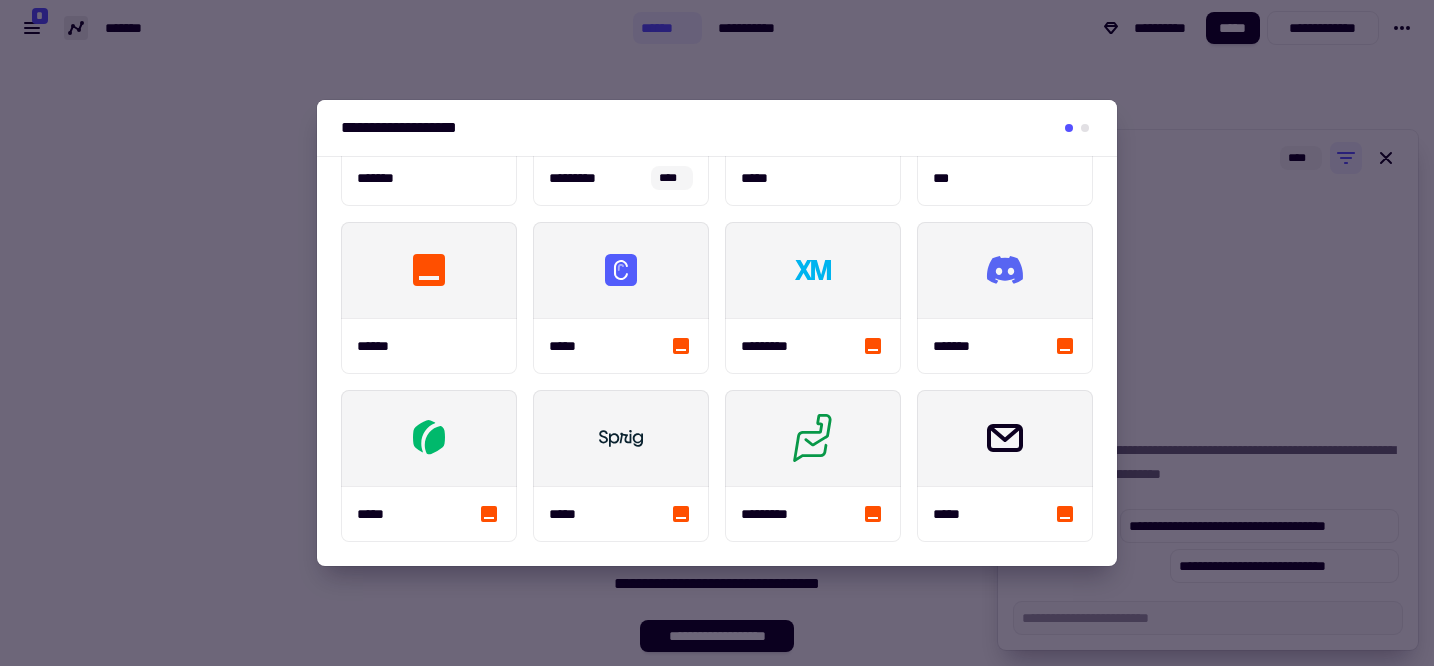 click on "**********" at bounding box center (717, 130) 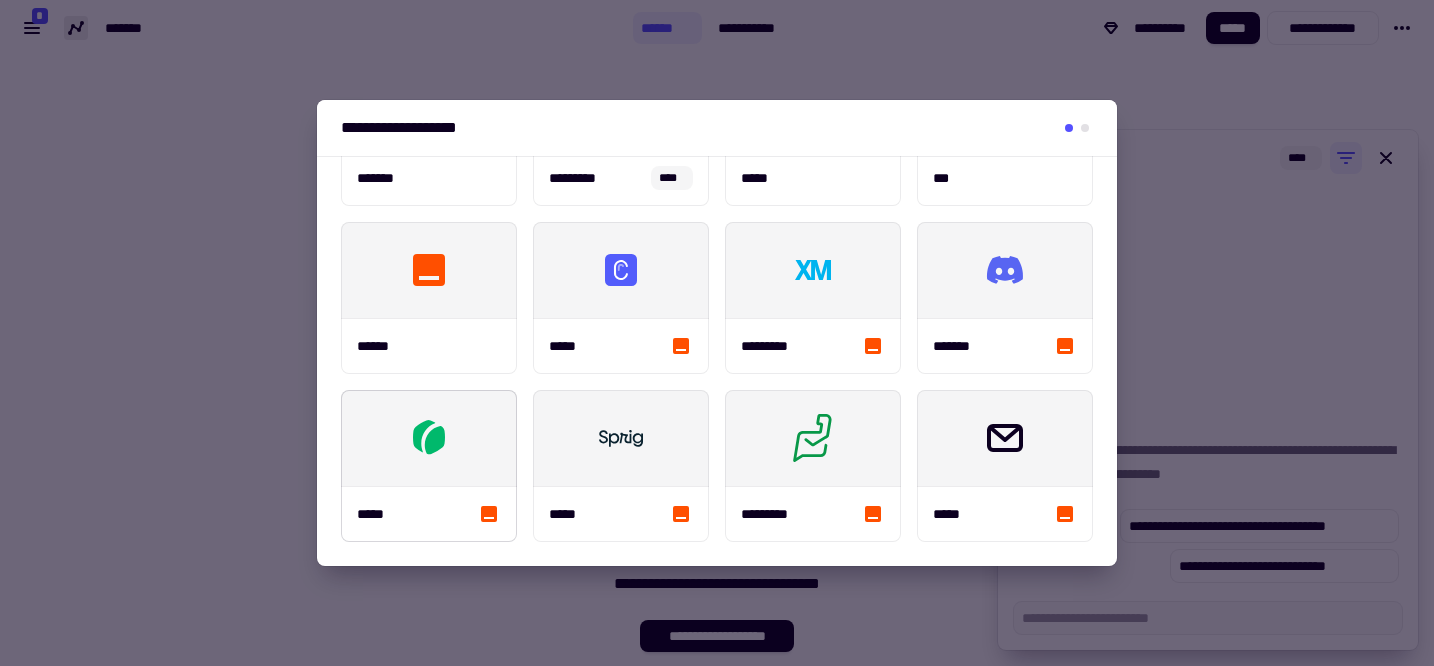 click at bounding box center [621, 270] 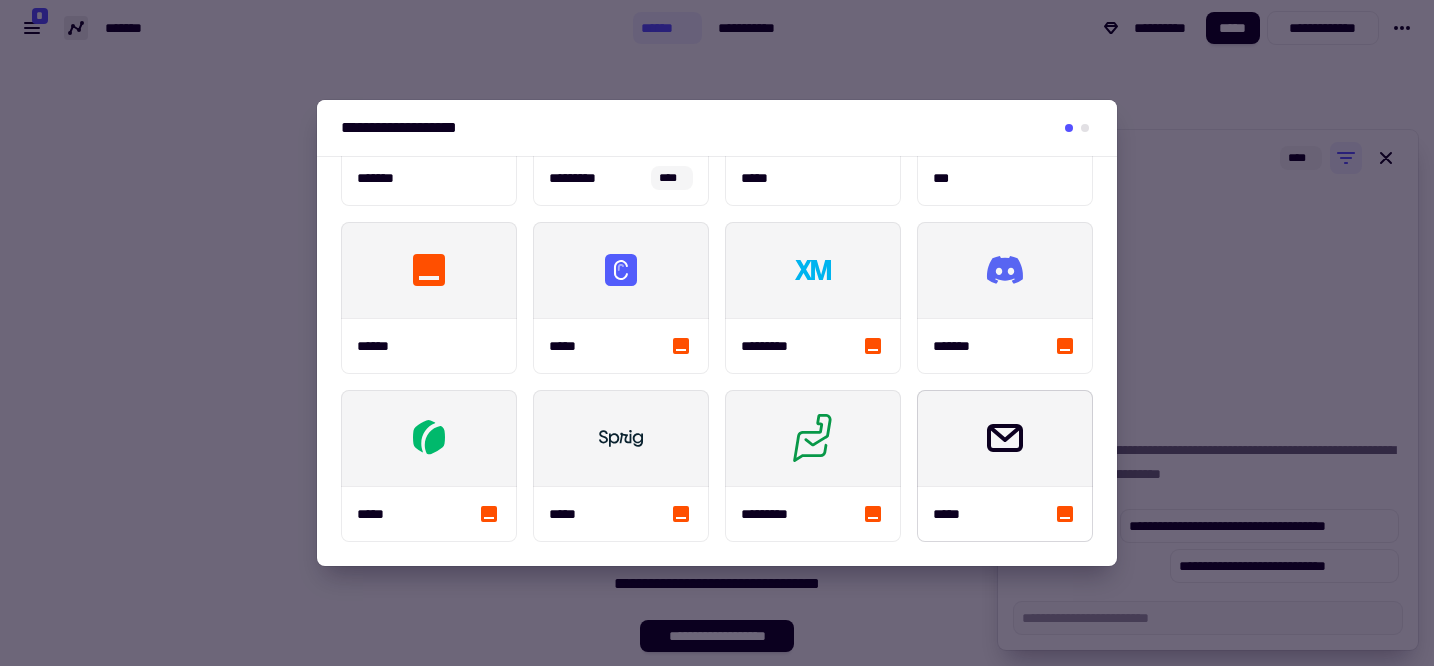 click at bounding box center (621, 270) 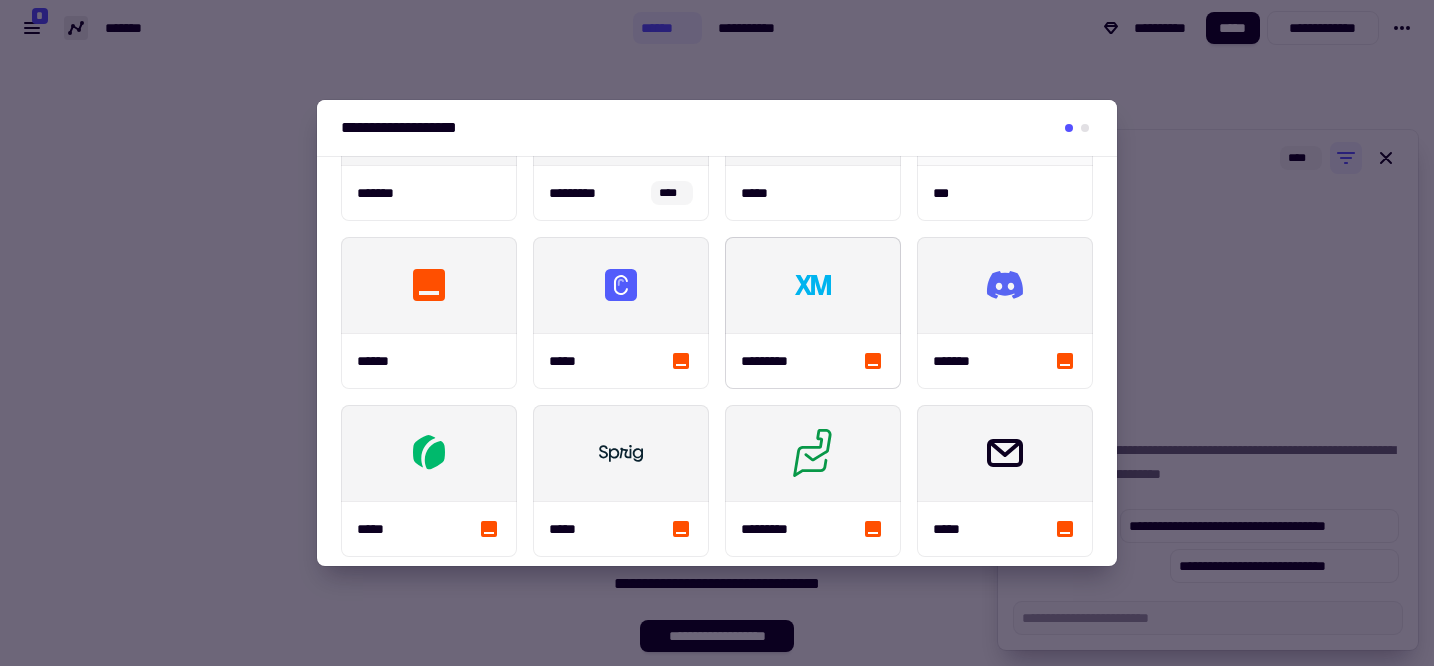 scroll, scrollTop: 0, scrollLeft: 0, axis: both 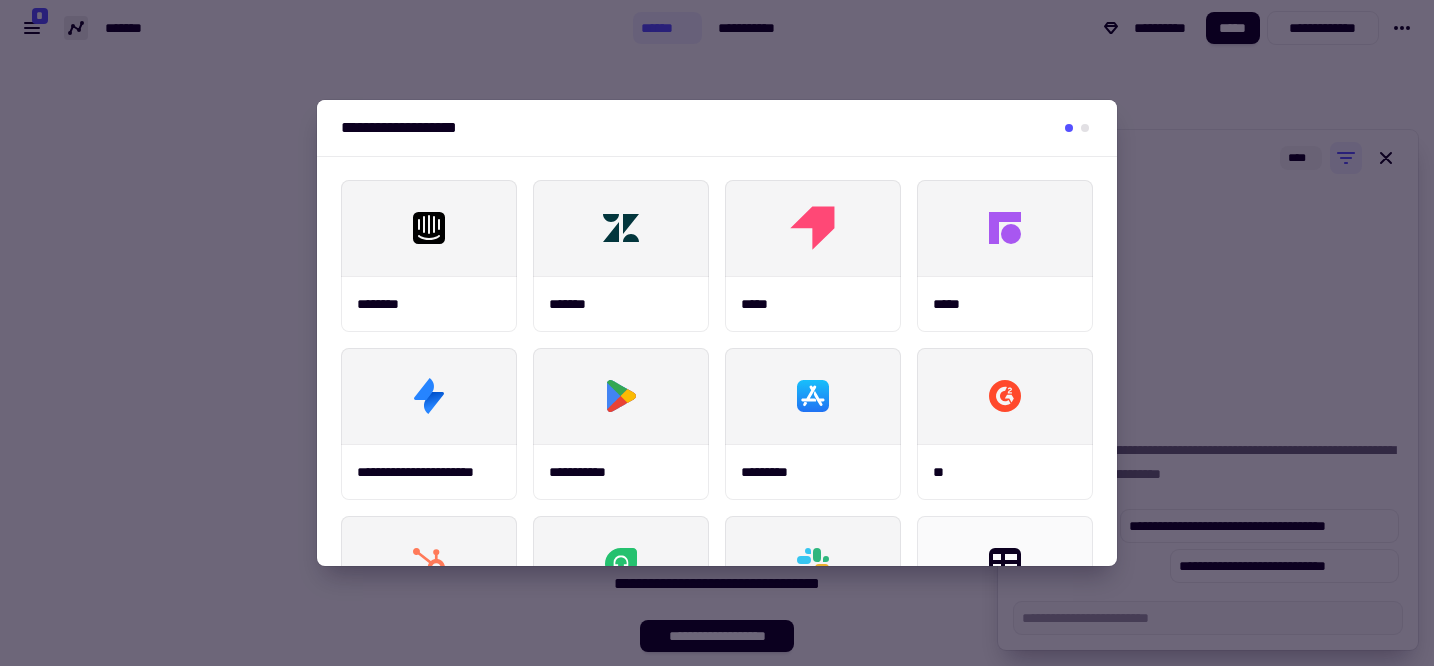 click at bounding box center [717, 333] 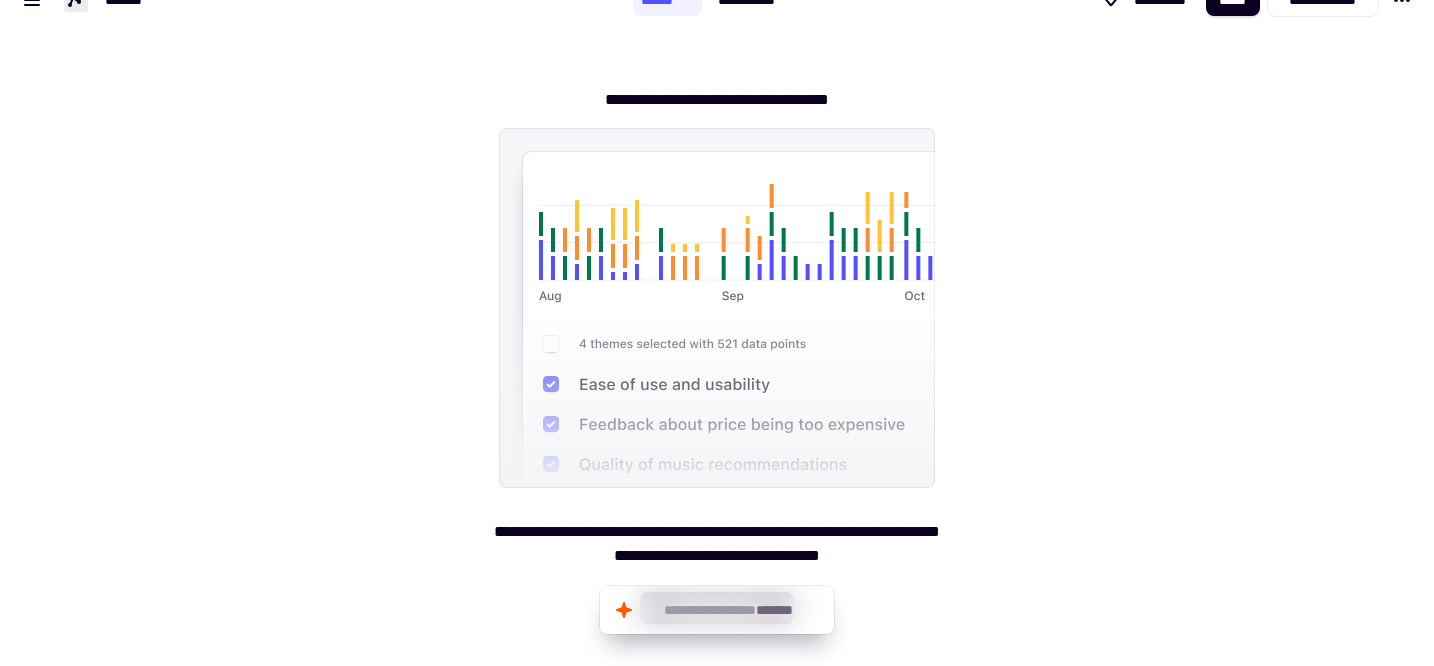 scroll, scrollTop: 0, scrollLeft: 0, axis: both 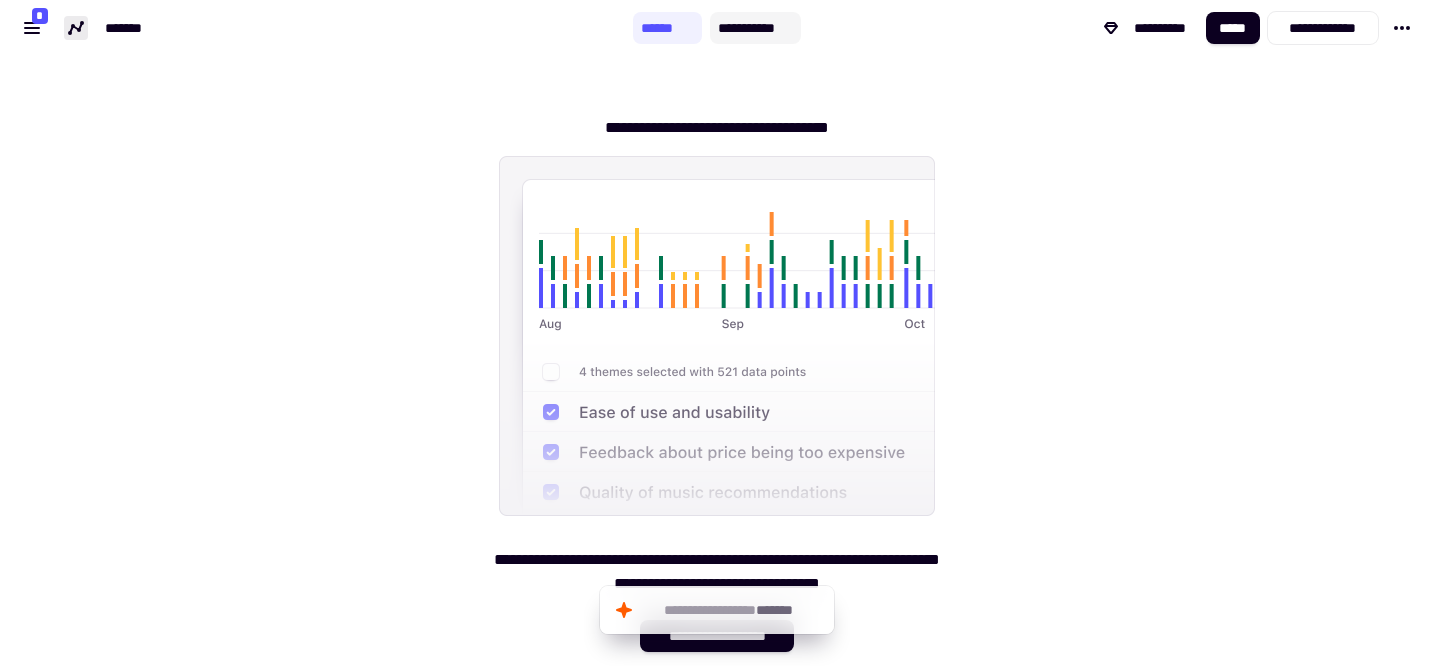 click on "**********" 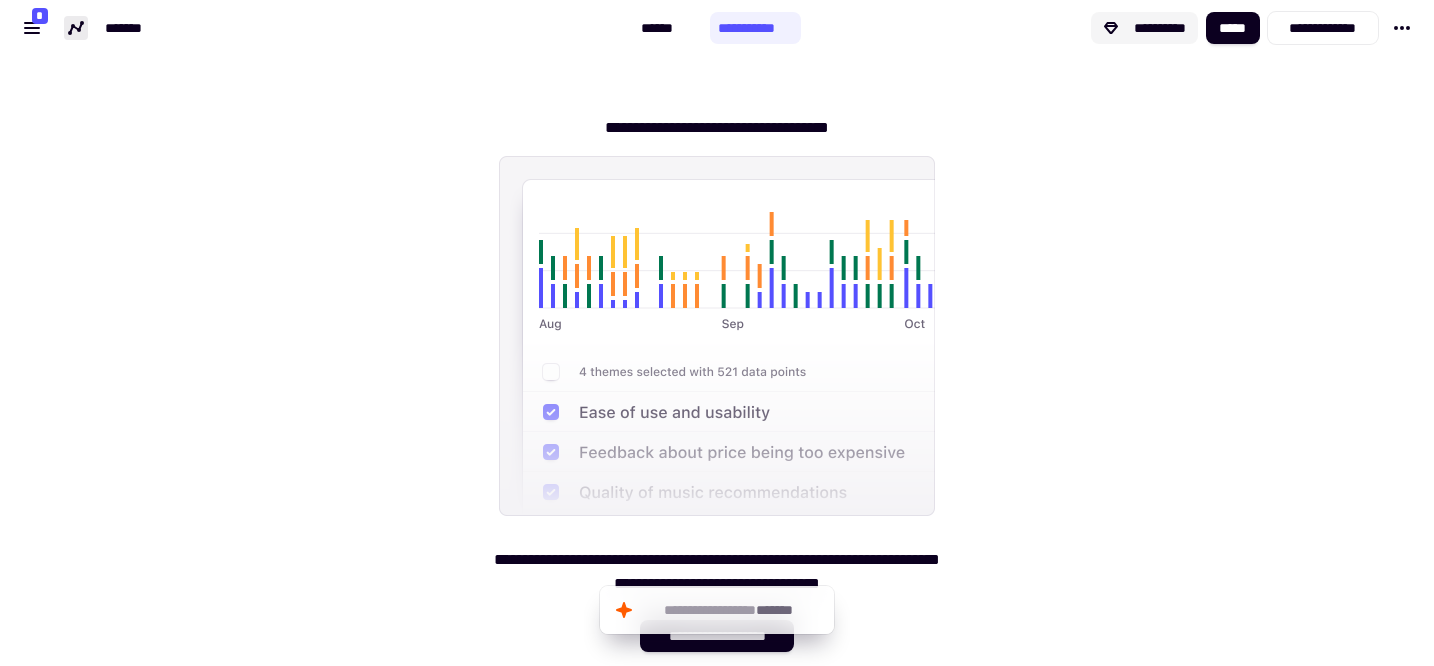 click on "**********" 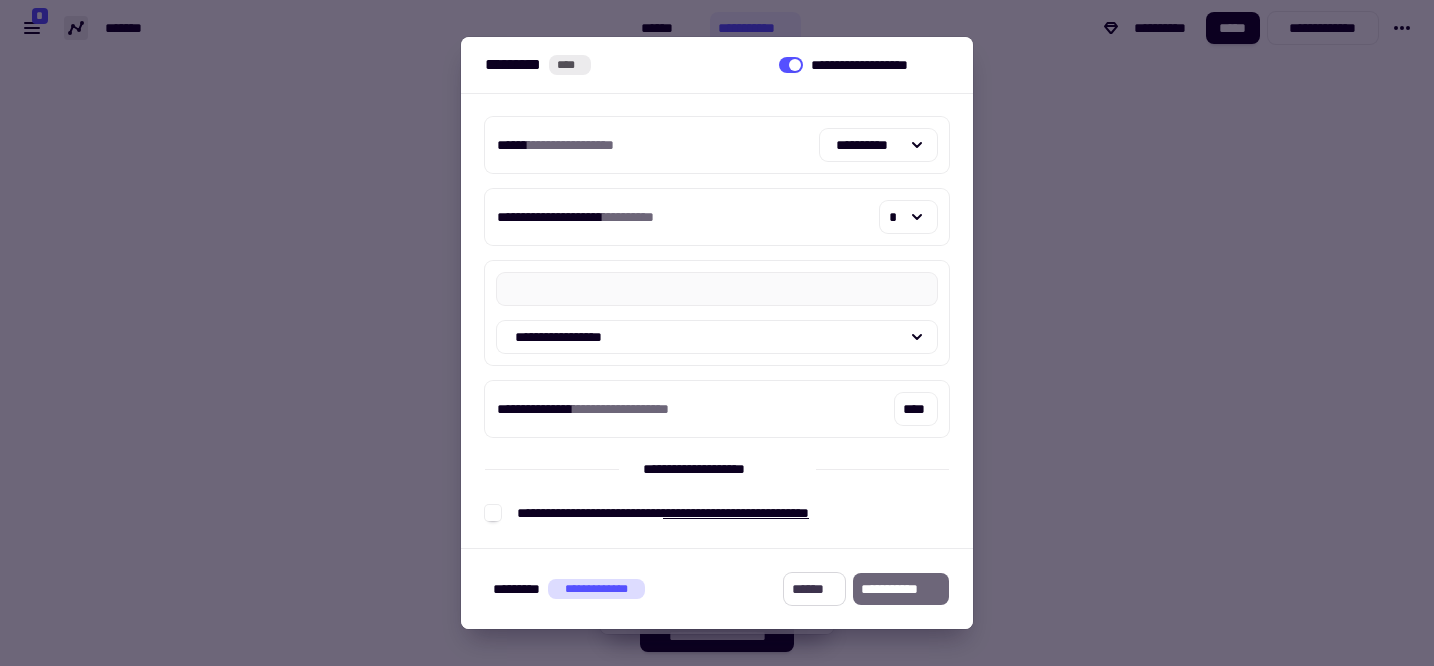 click on "******" at bounding box center (814, 589) 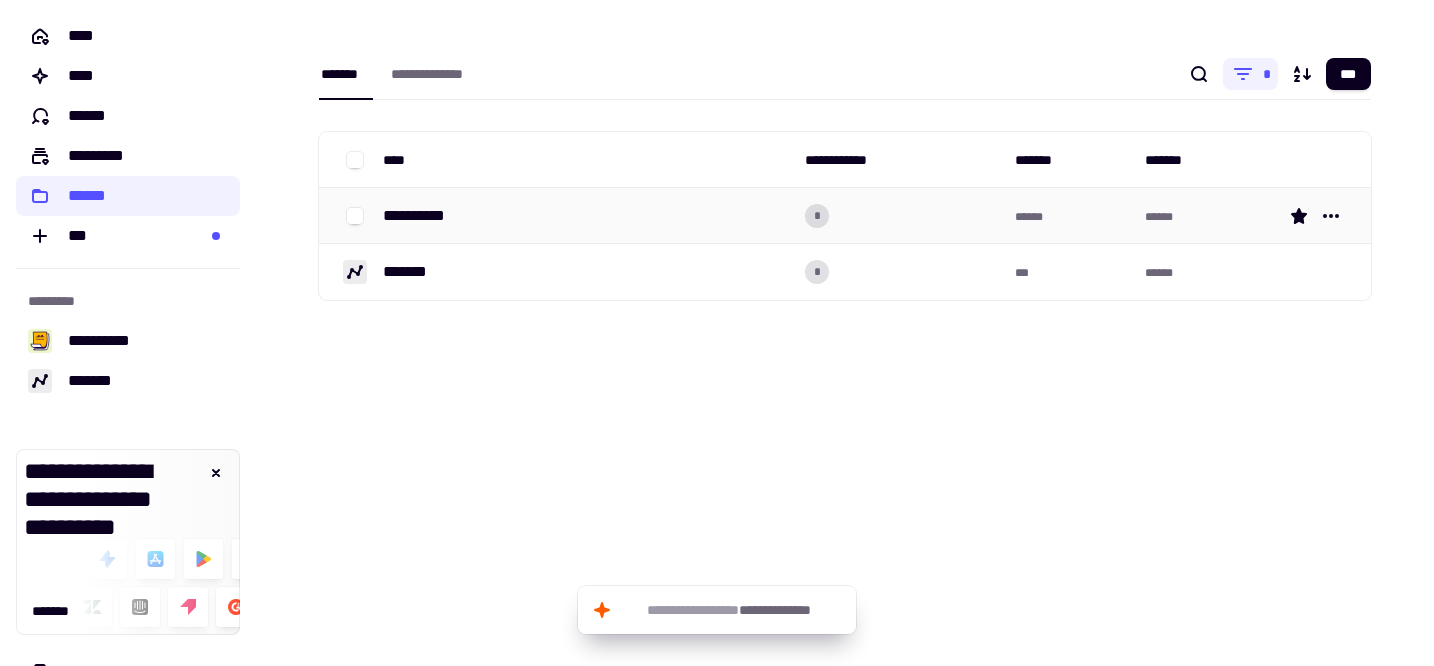 click on "**********" at bounding box center (586, 216) 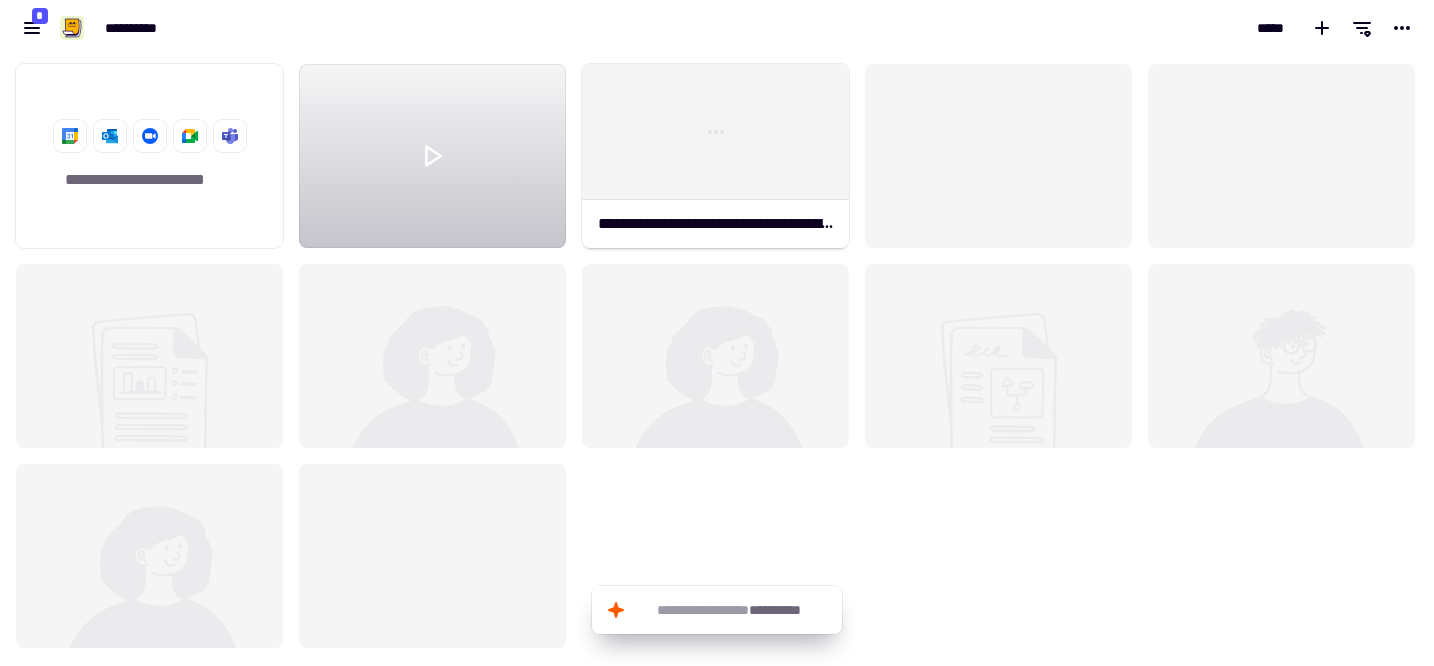scroll, scrollTop: 1, scrollLeft: 1, axis: both 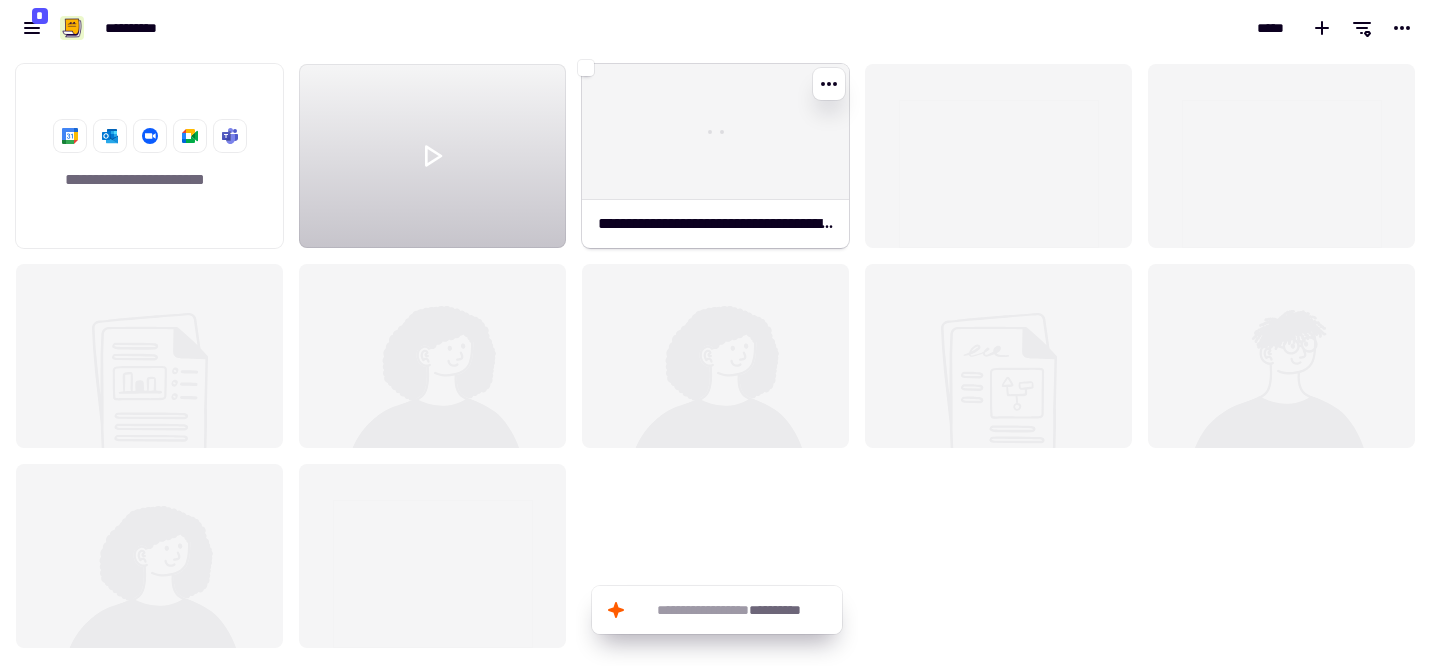 click 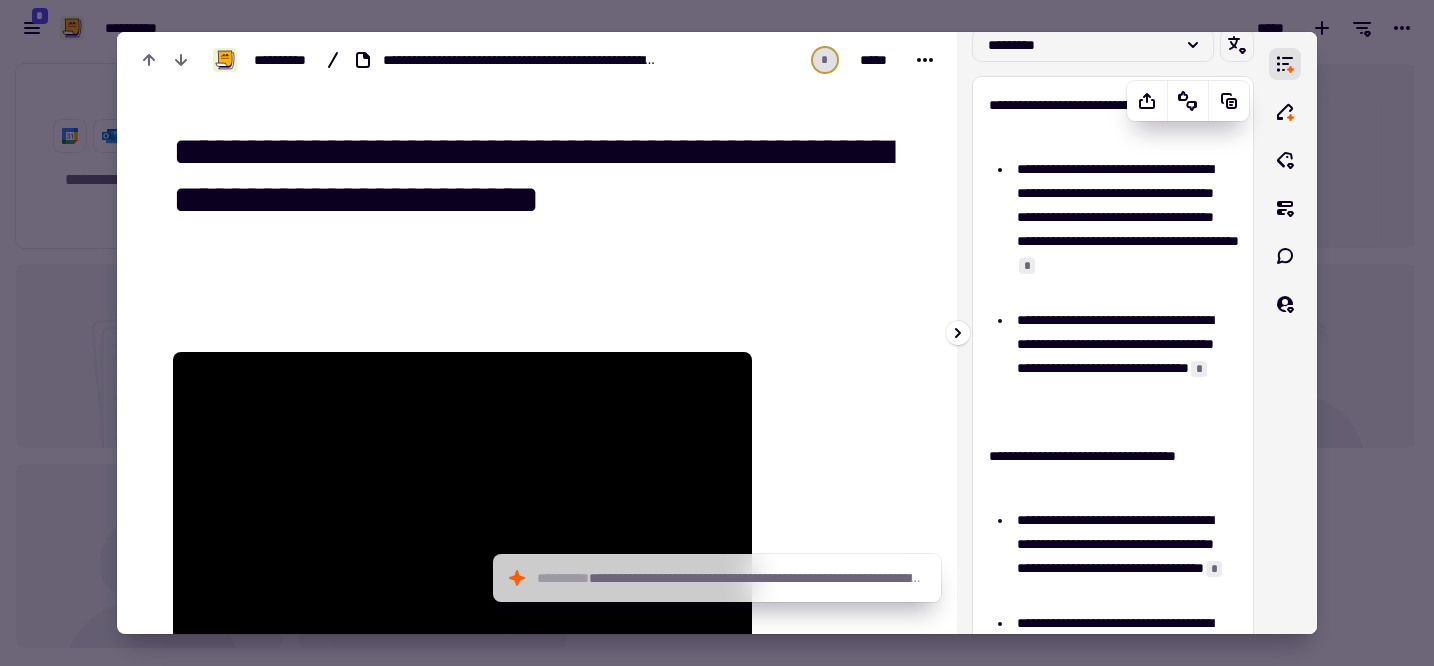 scroll, scrollTop: 0, scrollLeft: 0, axis: both 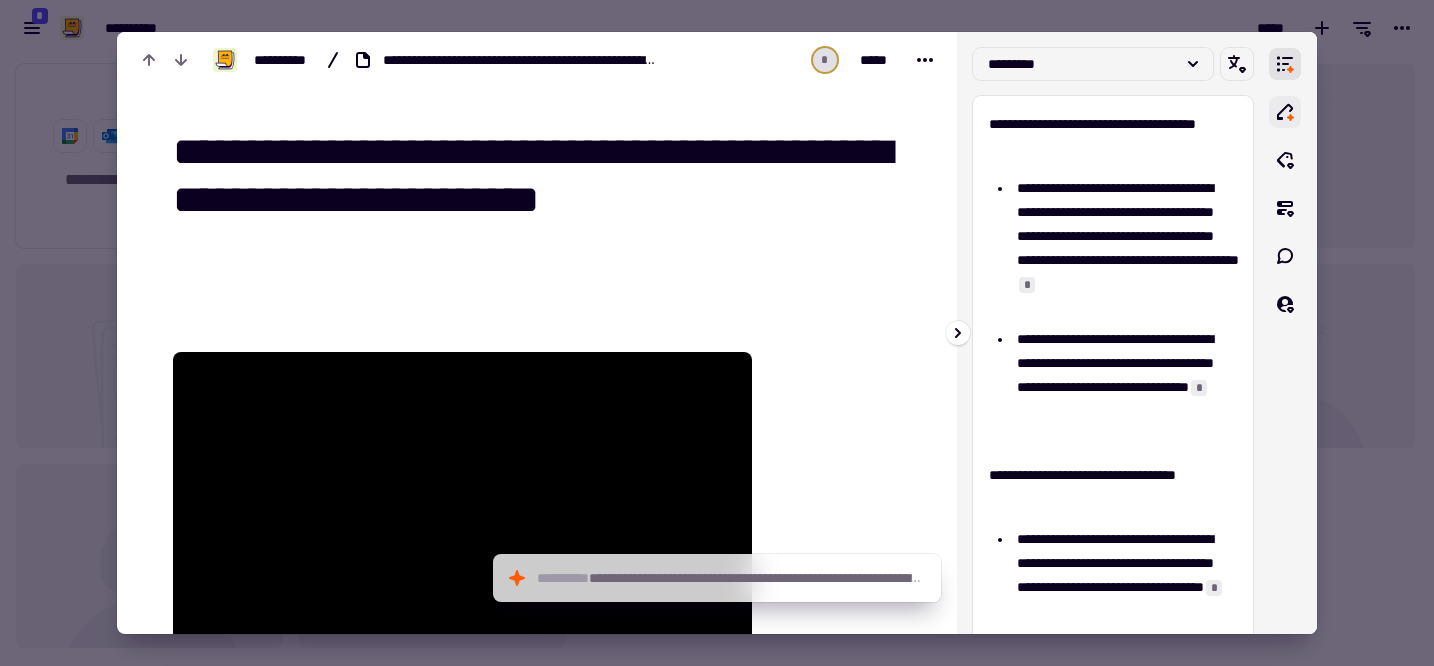click 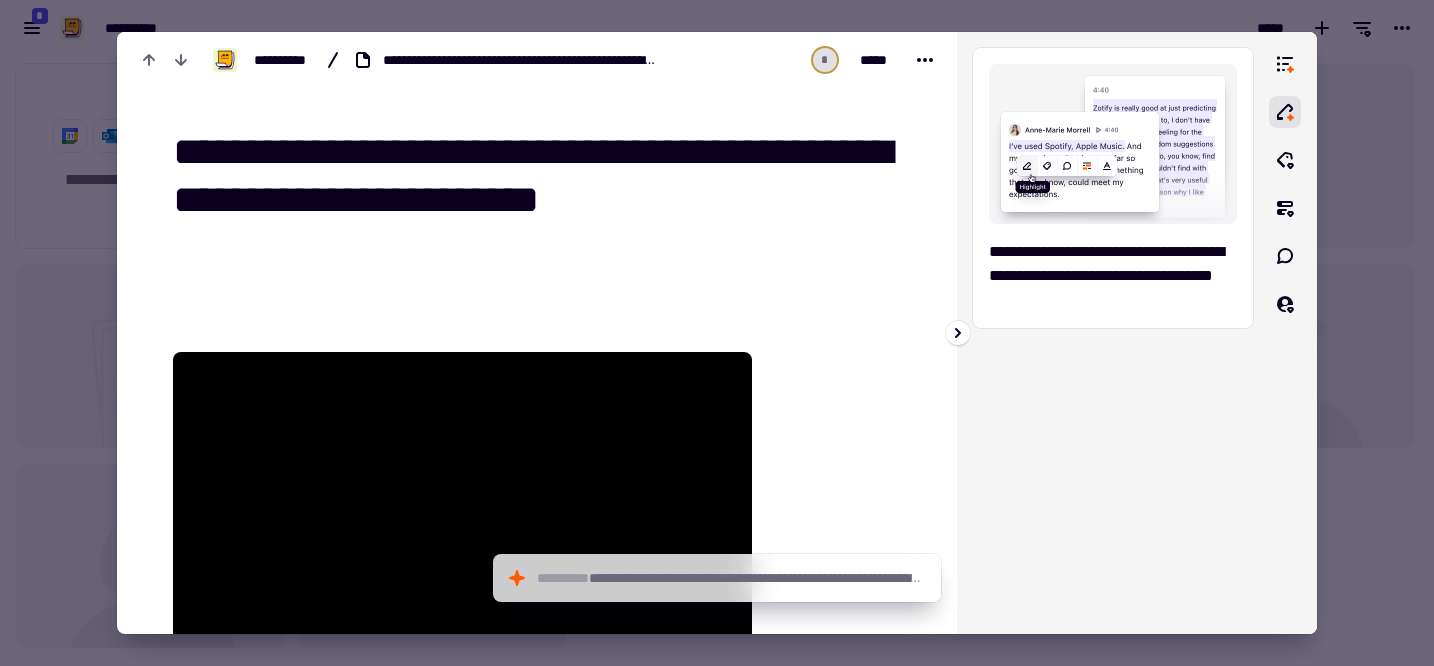 click on "**********" at bounding box center [1113, 276] 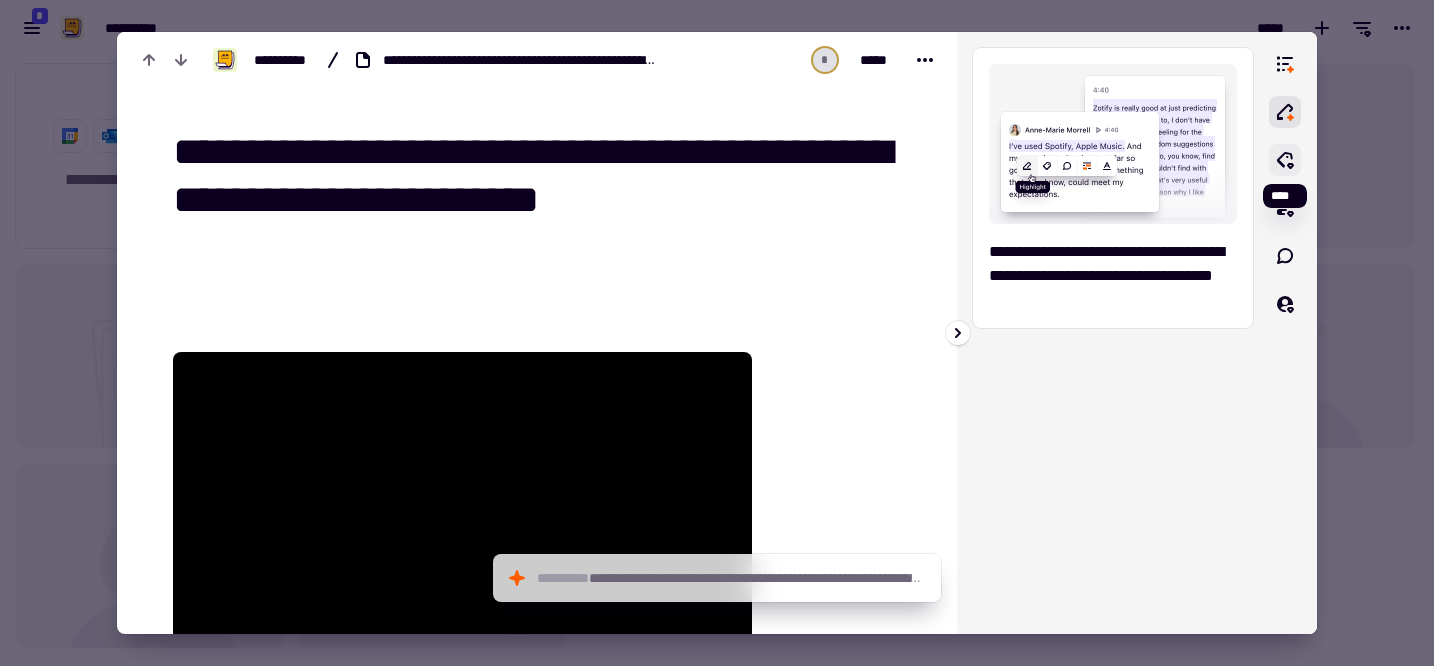 click 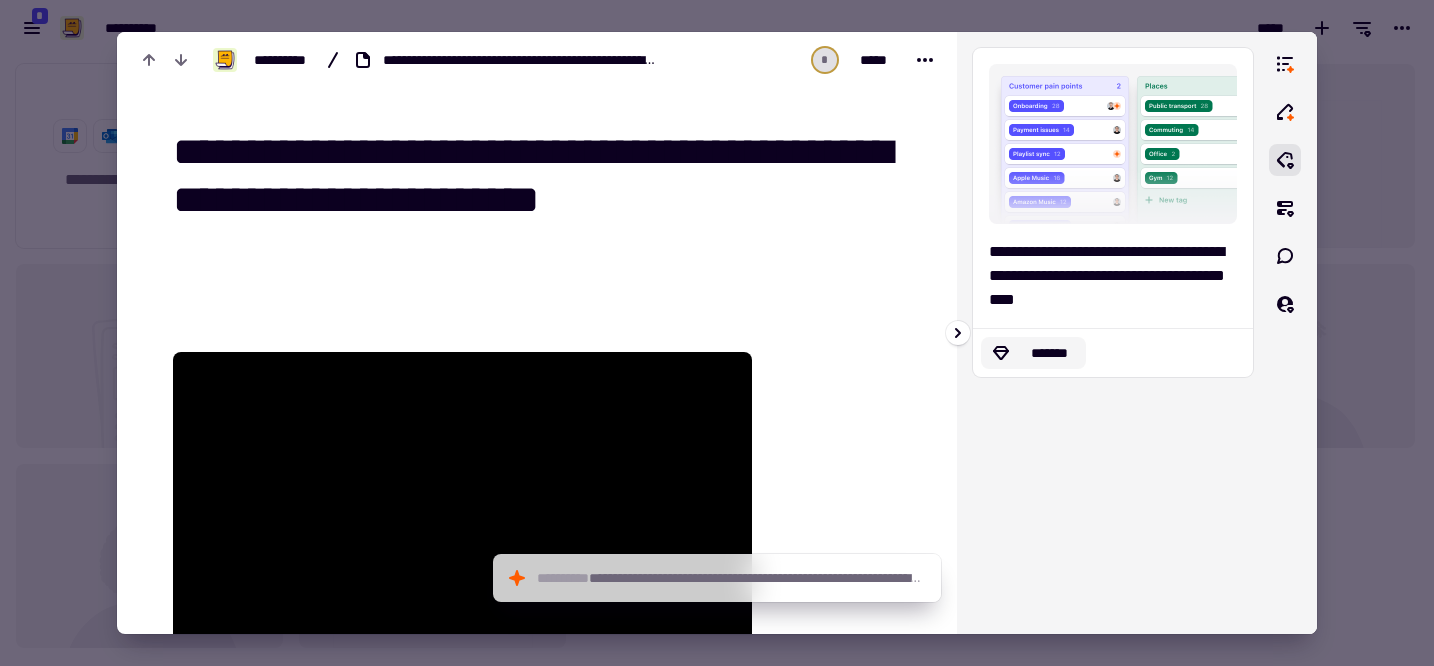 click on "*******" 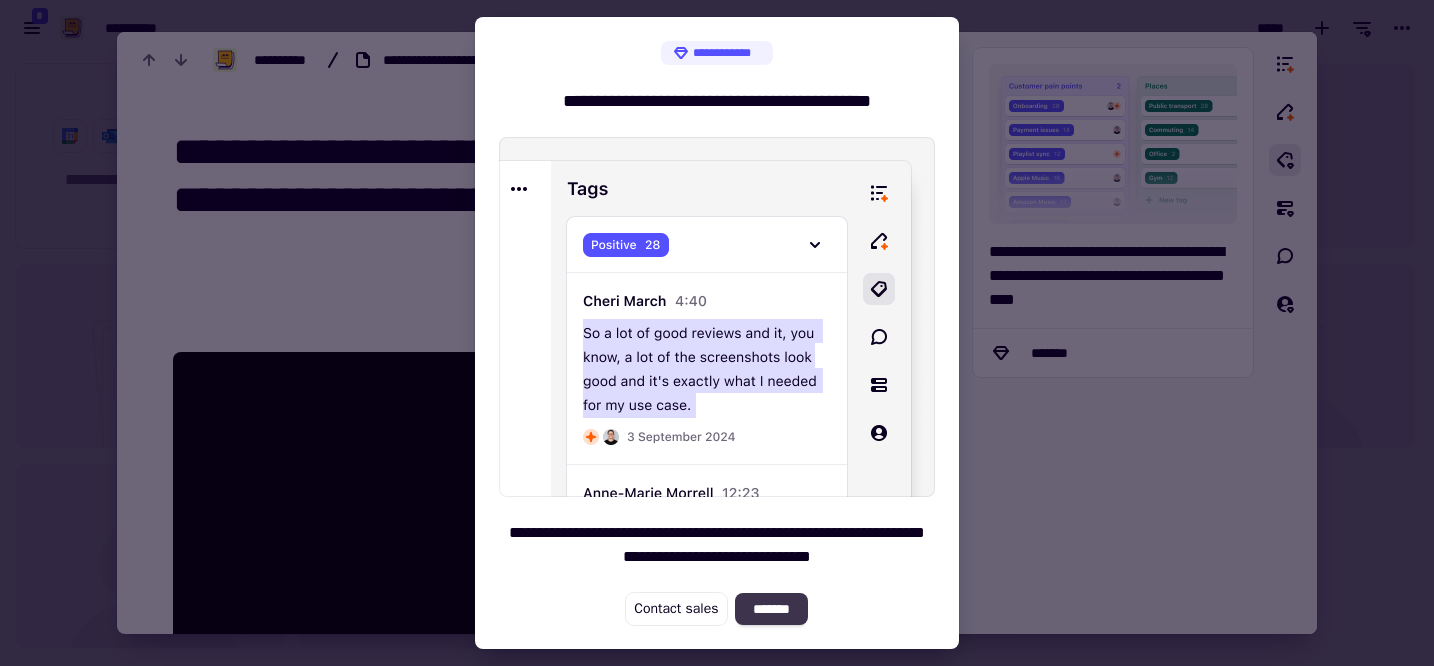 click on "*******" 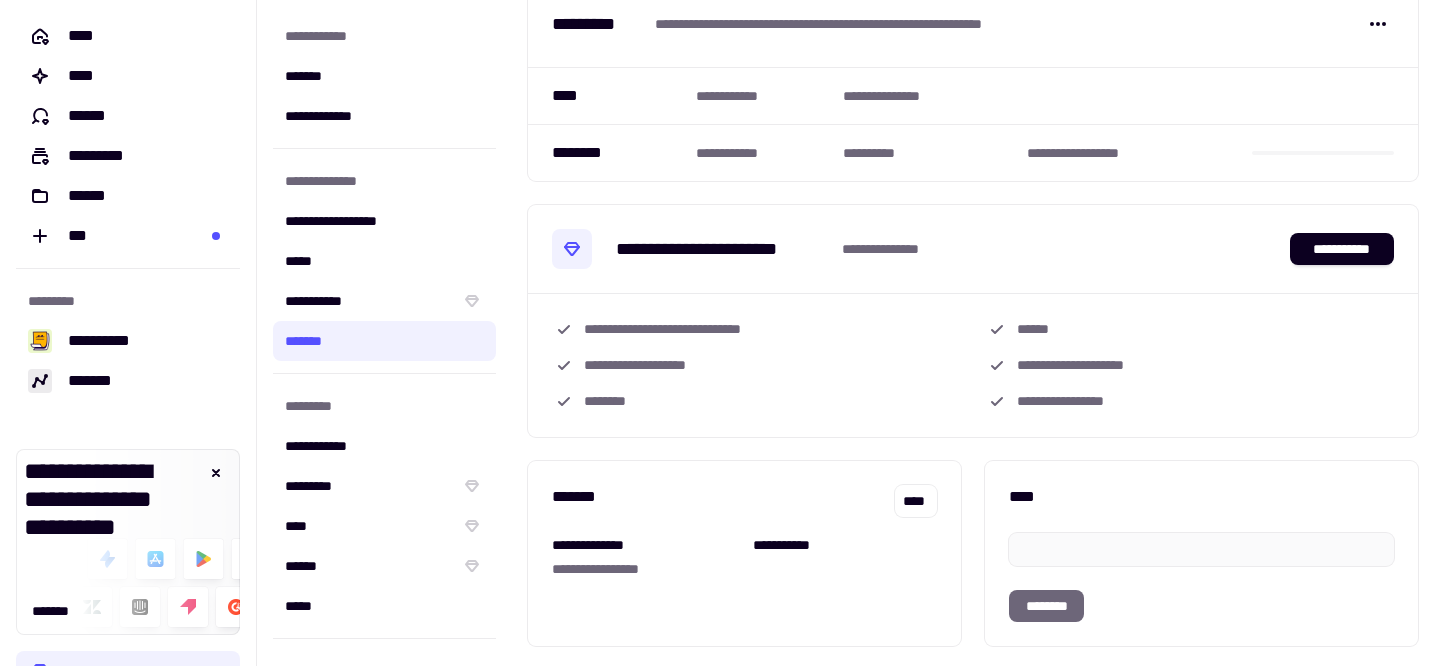scroll, scrollTop: 0, scrollLeft: 0, axis: both 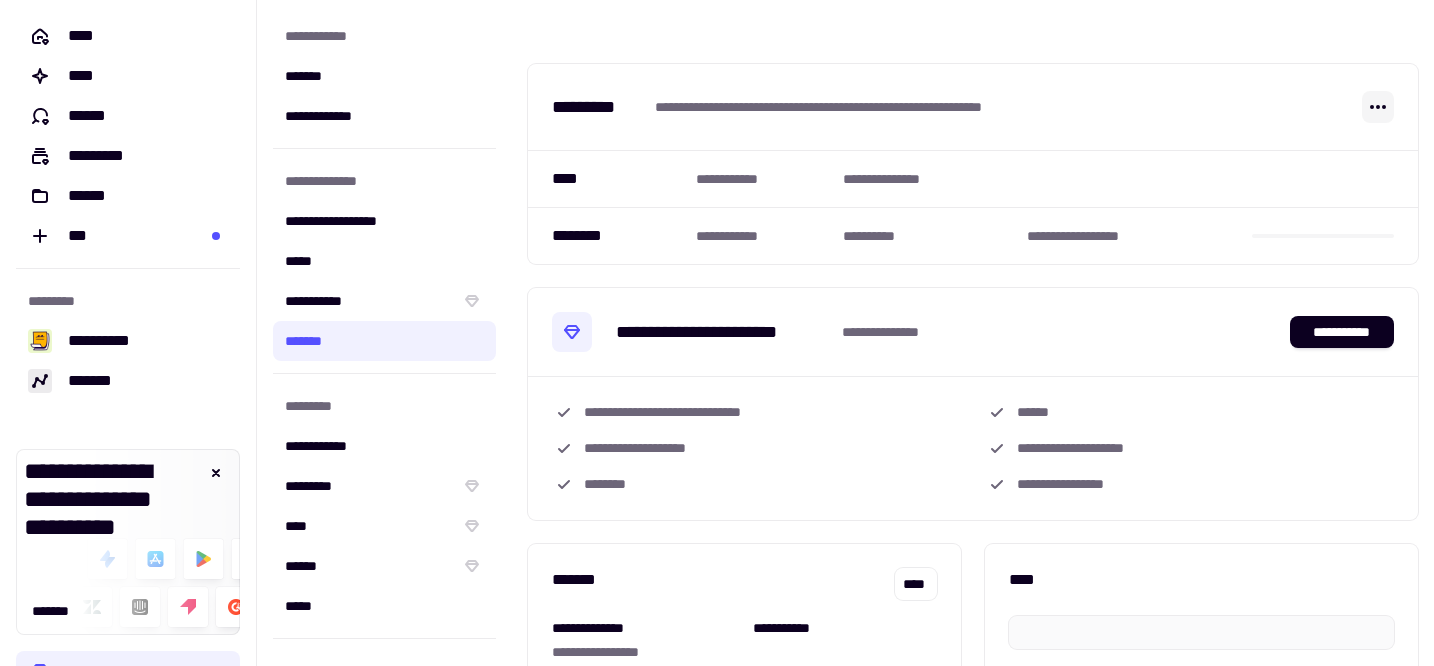 click 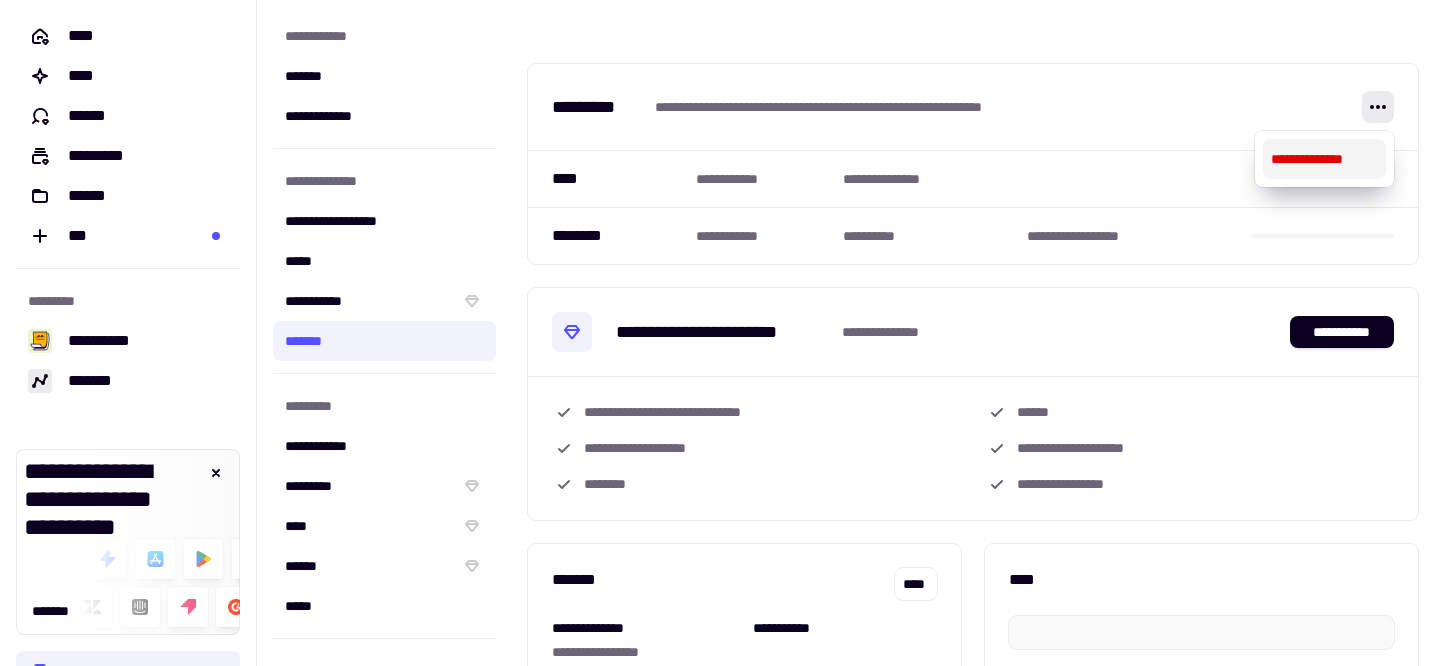 click at bounding box center (1131, 178) 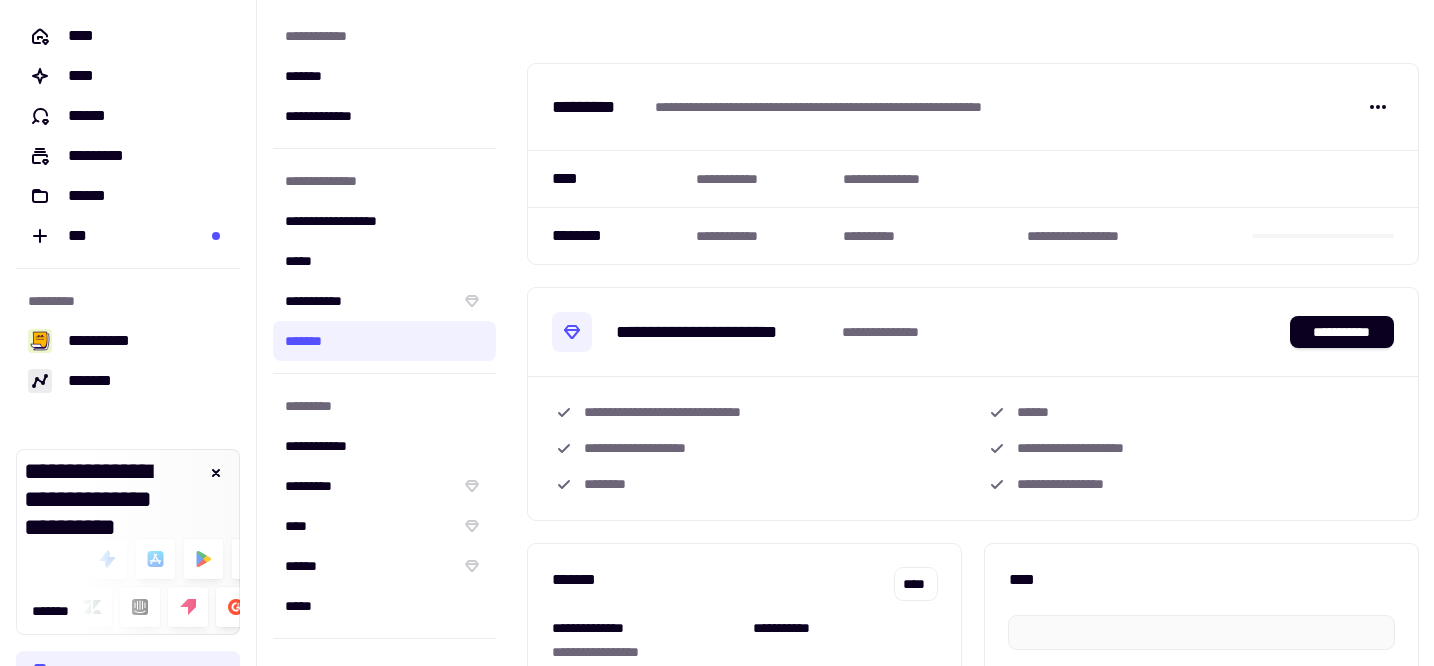 scroll, scrollTop: 50, scrollLeft: 0, axis: vertical 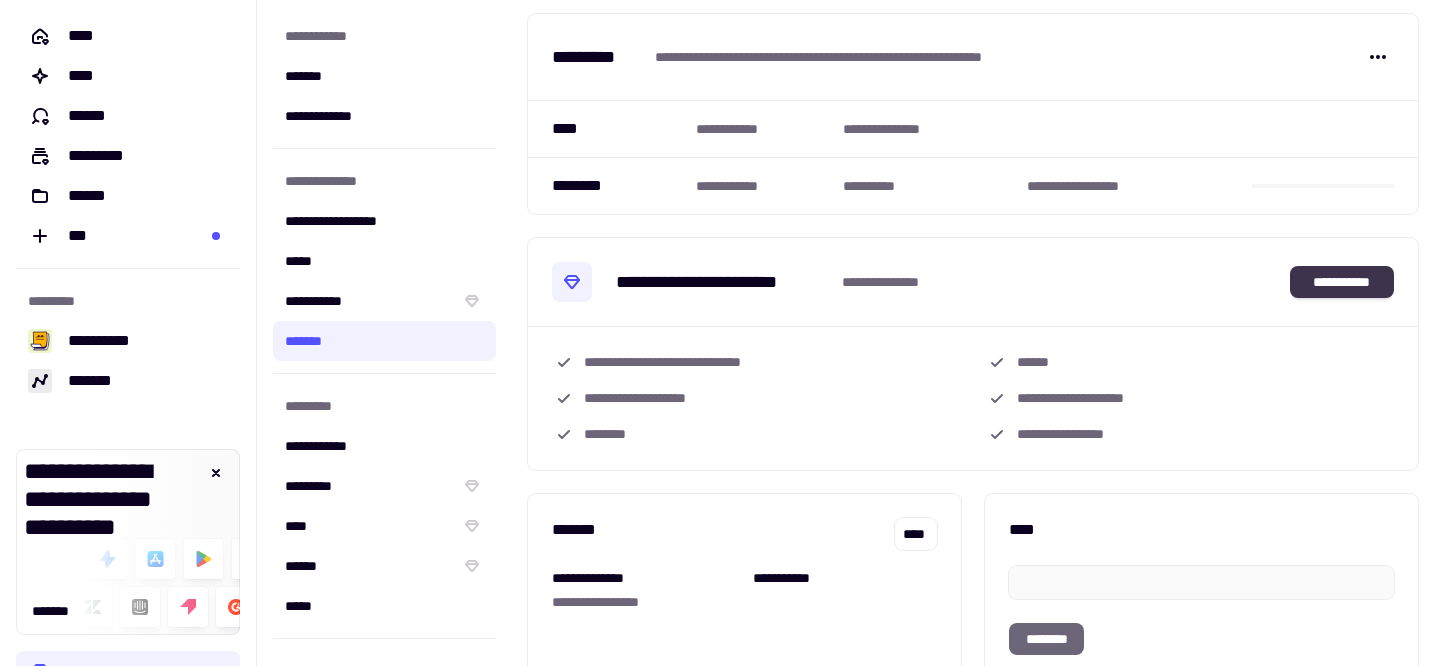 click on "**********" 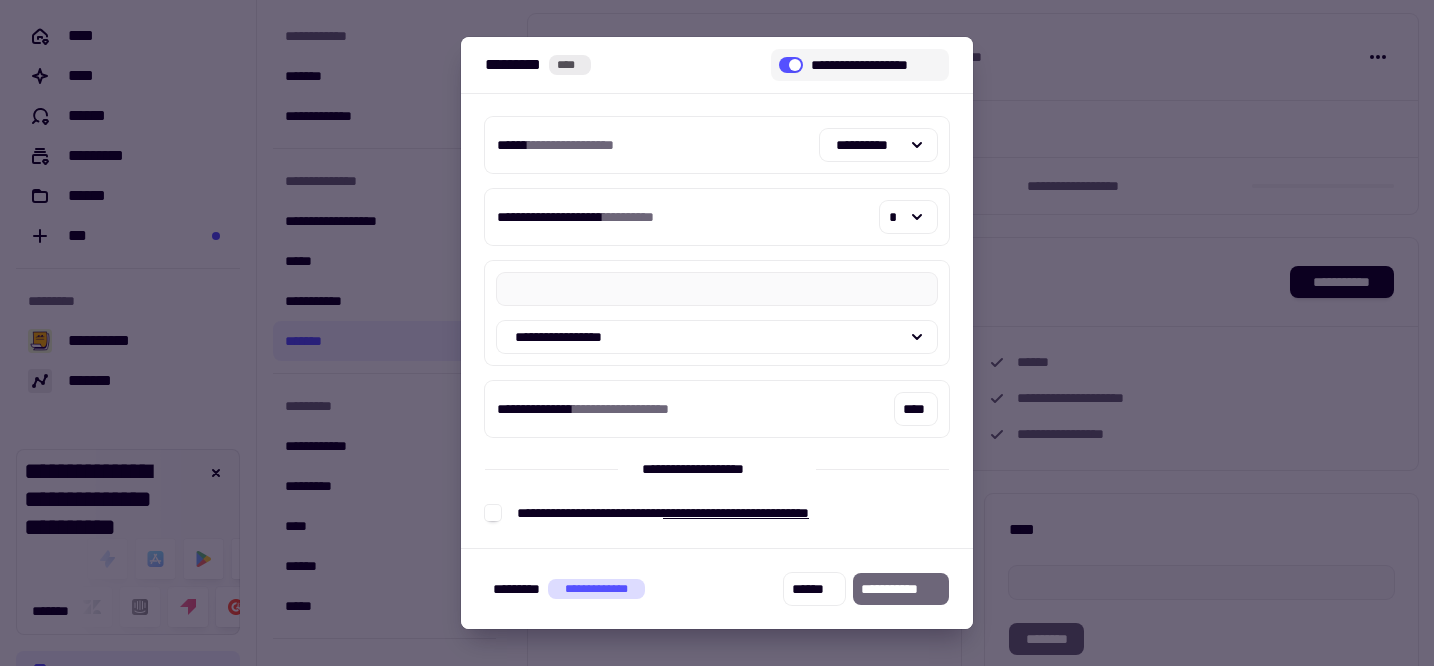 click 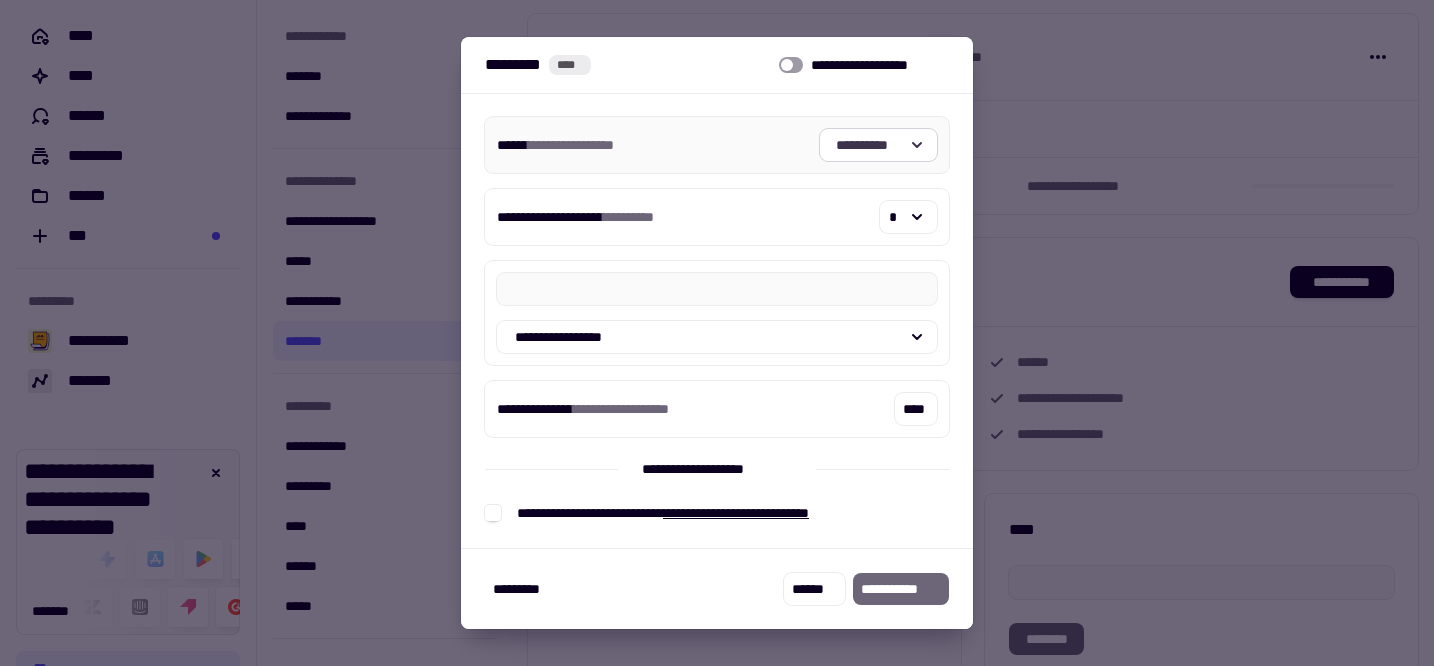 click on "**********" 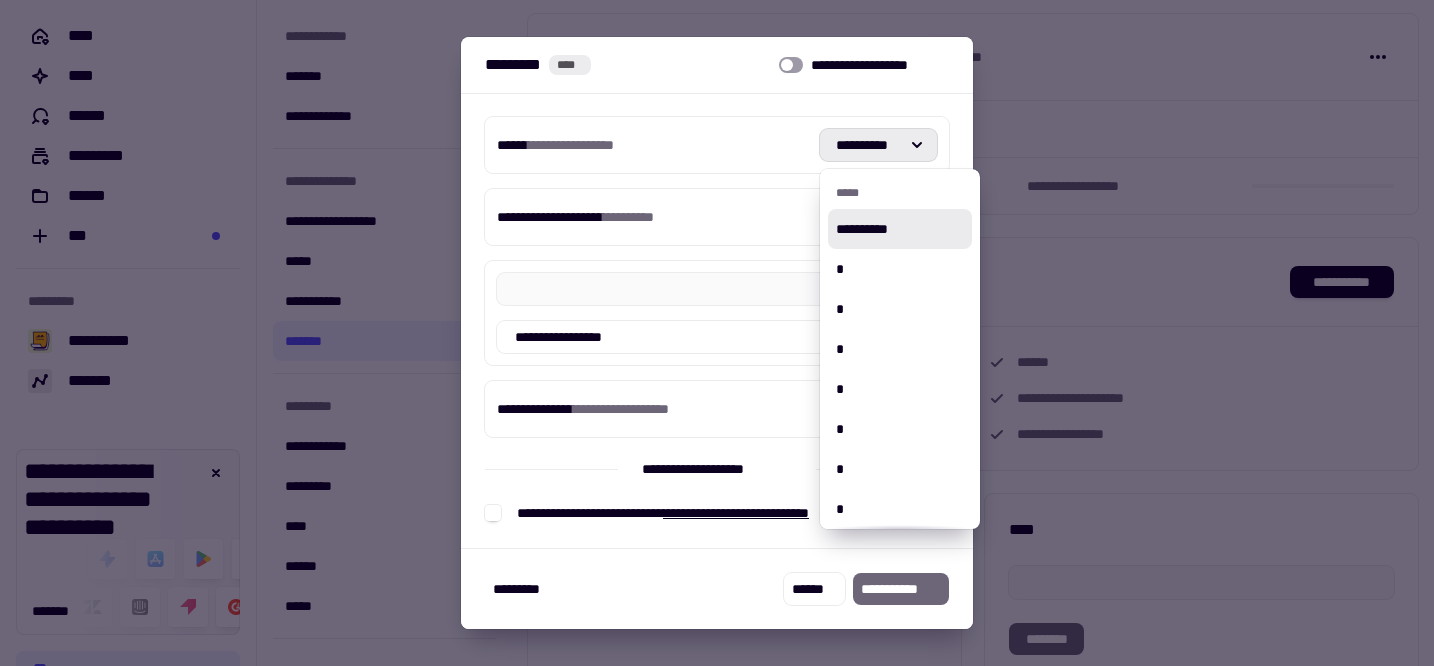 click on "**********" at bounding box center [900, 229] 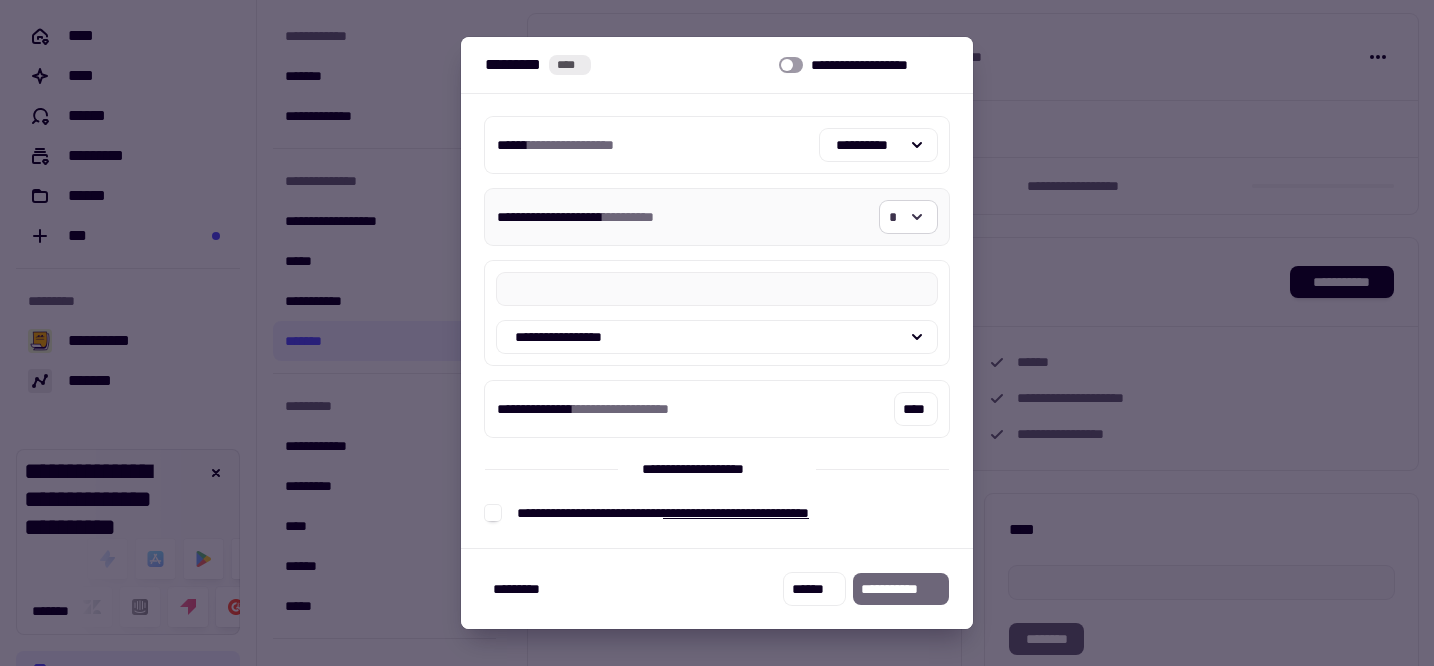 click 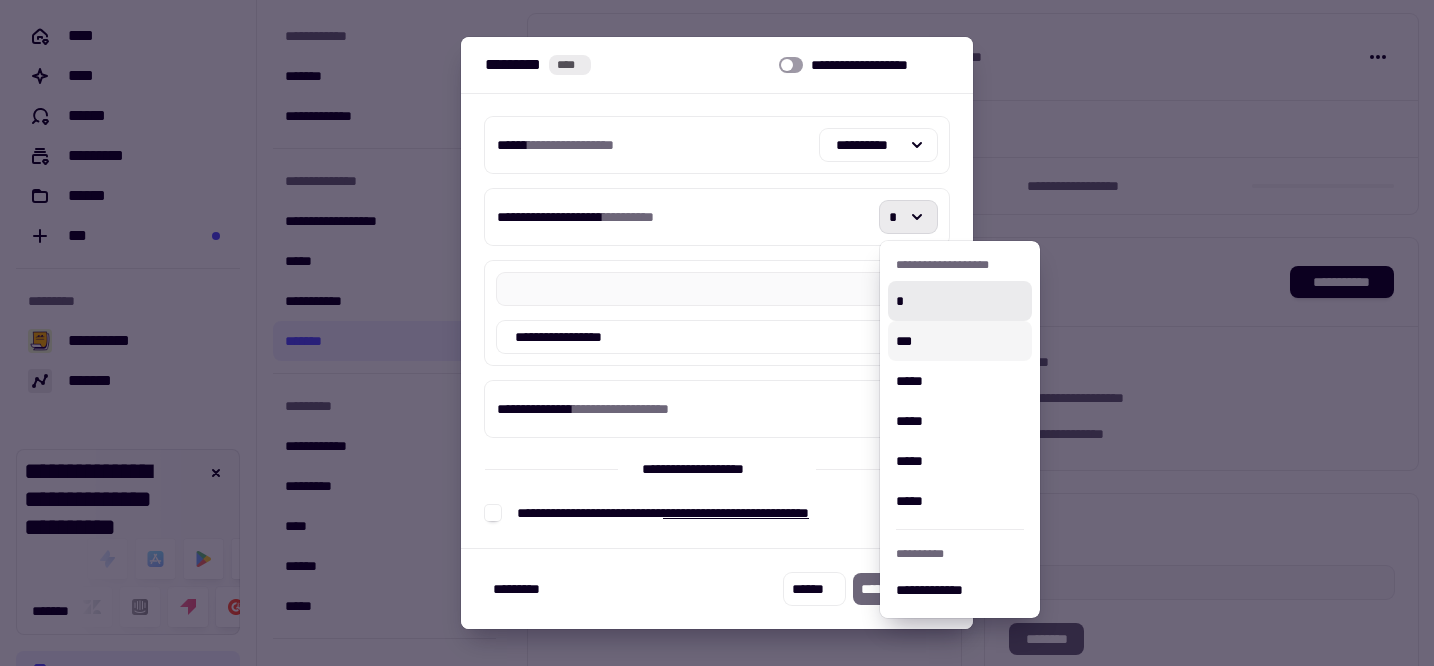 click on "***" at bounding box center [960, 341] 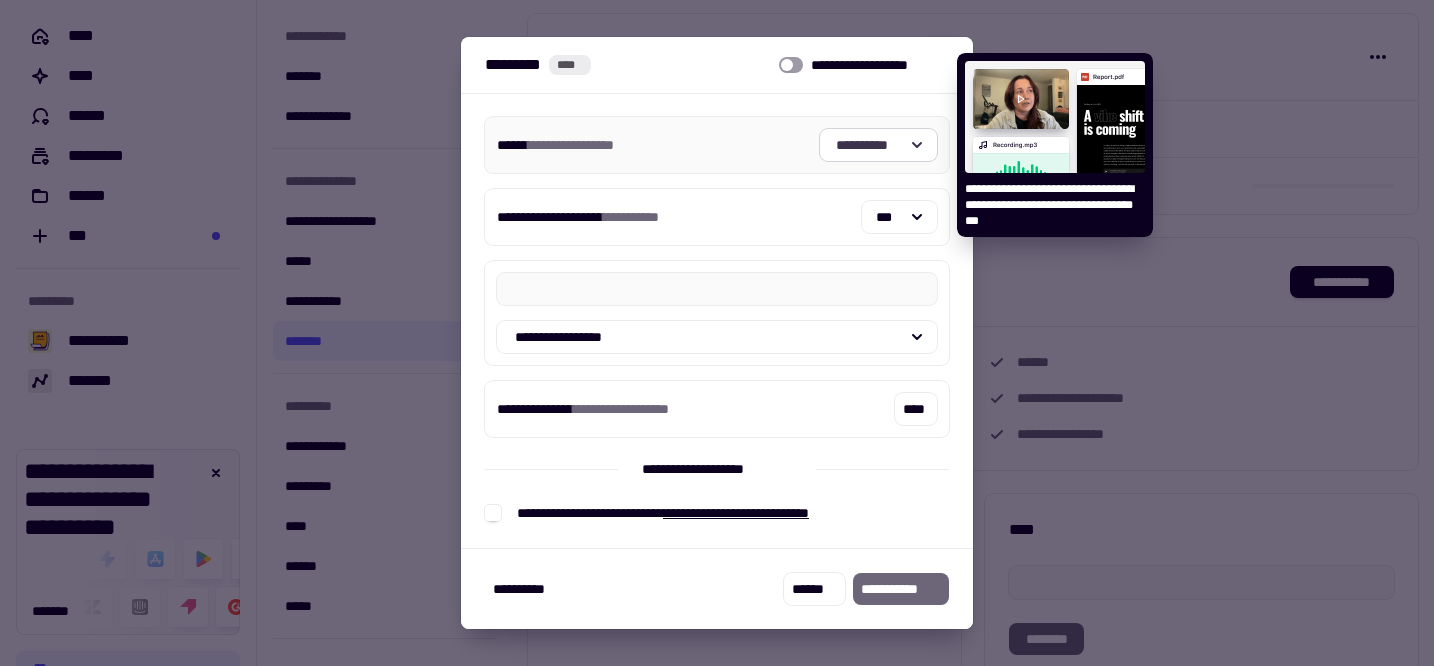 click on "**********" 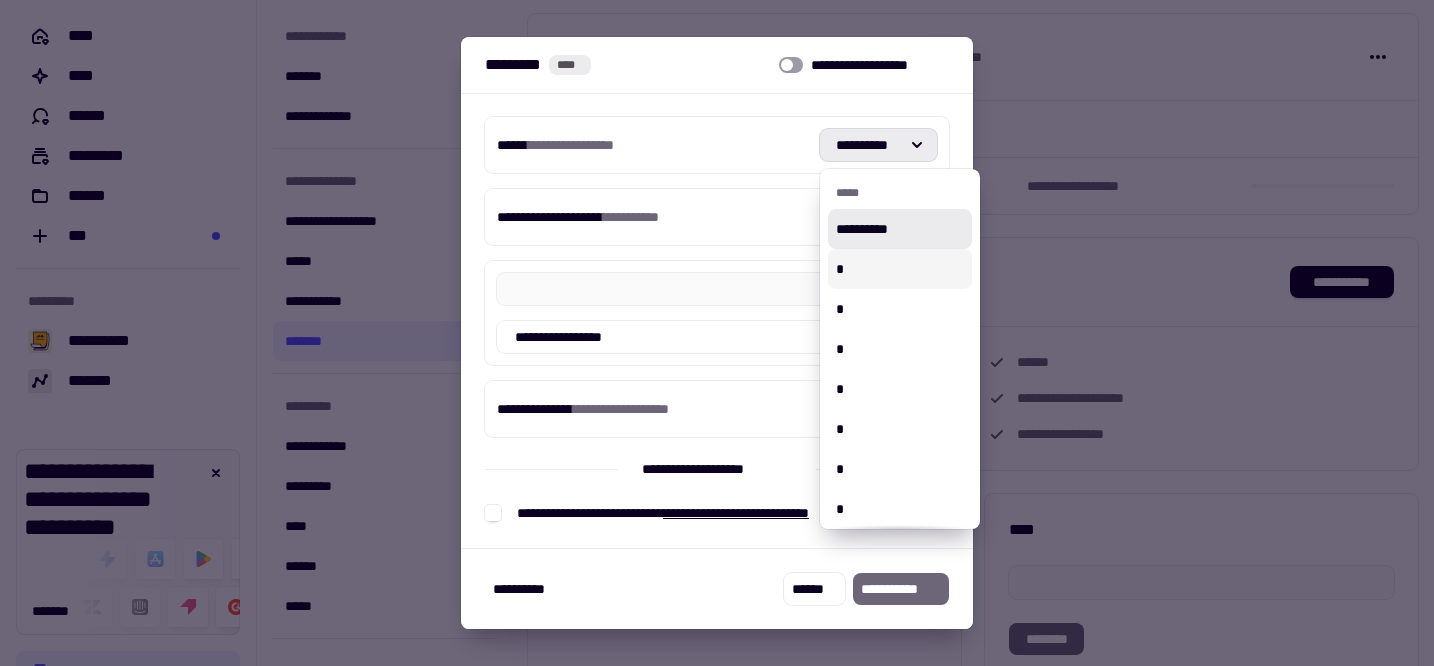 click on "*" at bounding box center [900, 269] 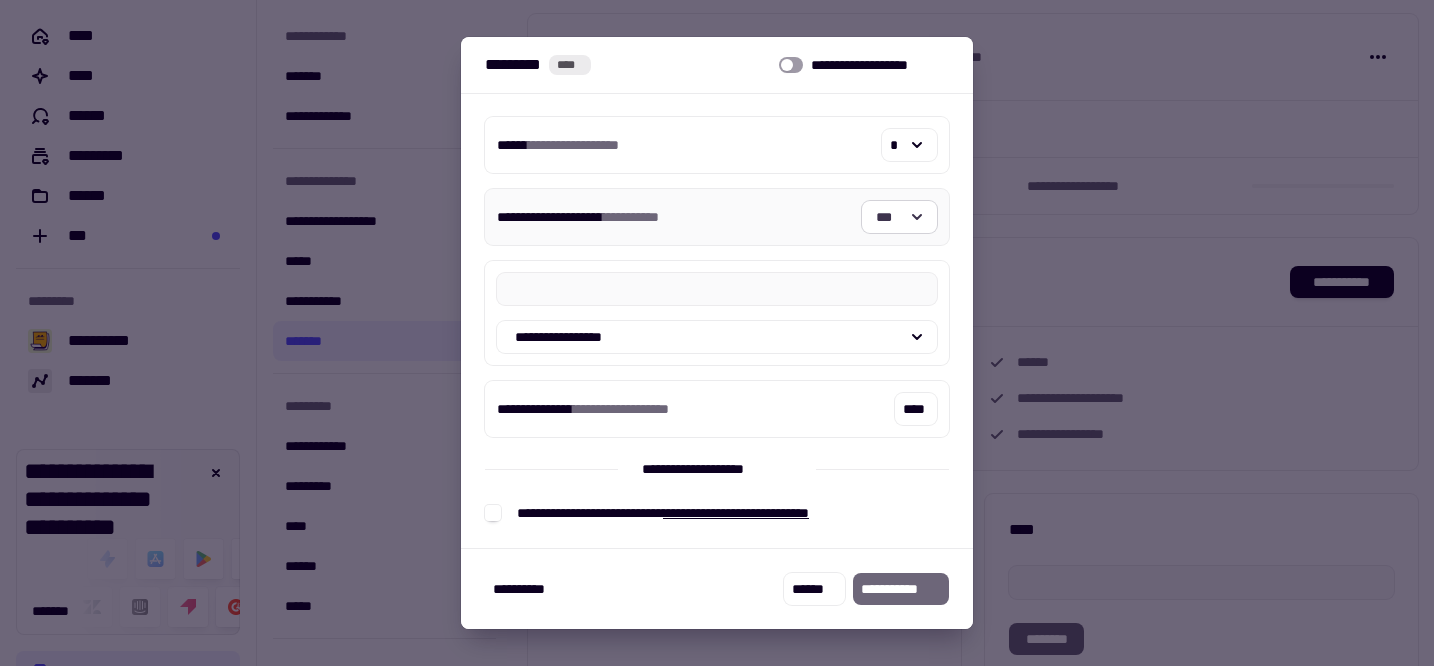 click on "***" 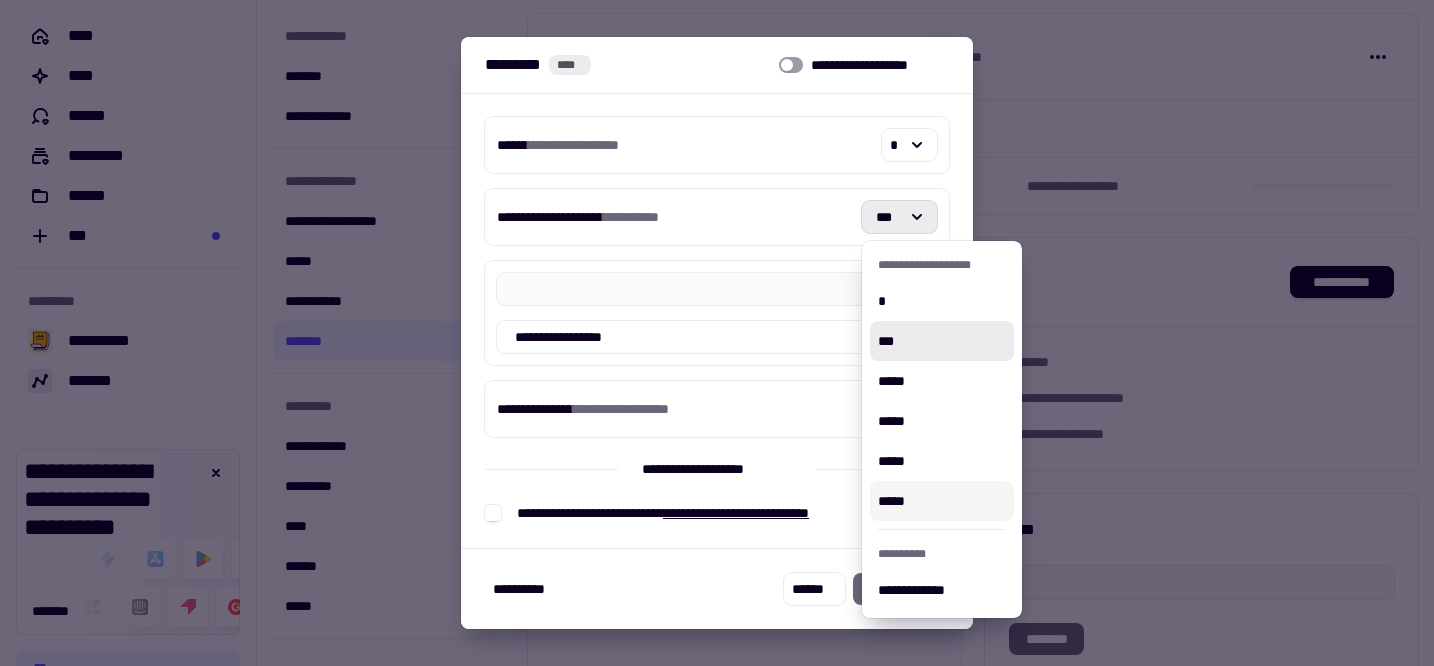 click on "*****" at bounding box center (942, 501) 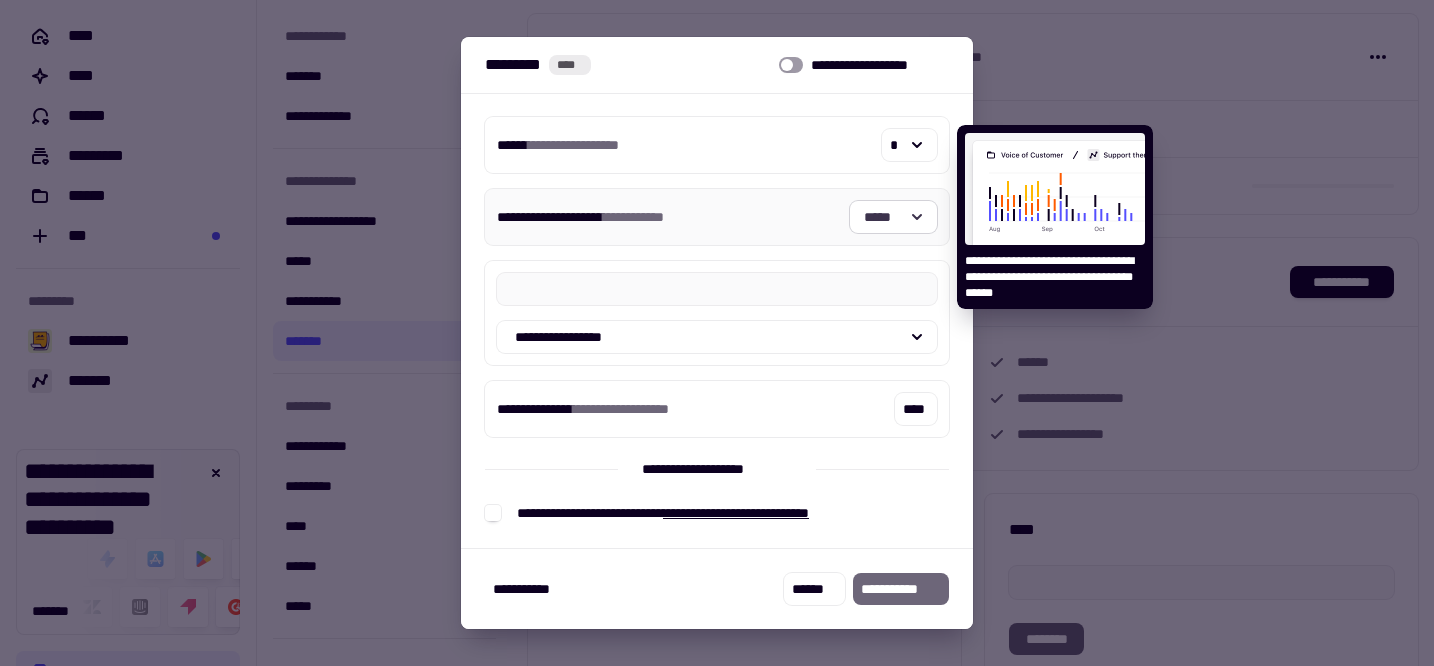 click on "*****" 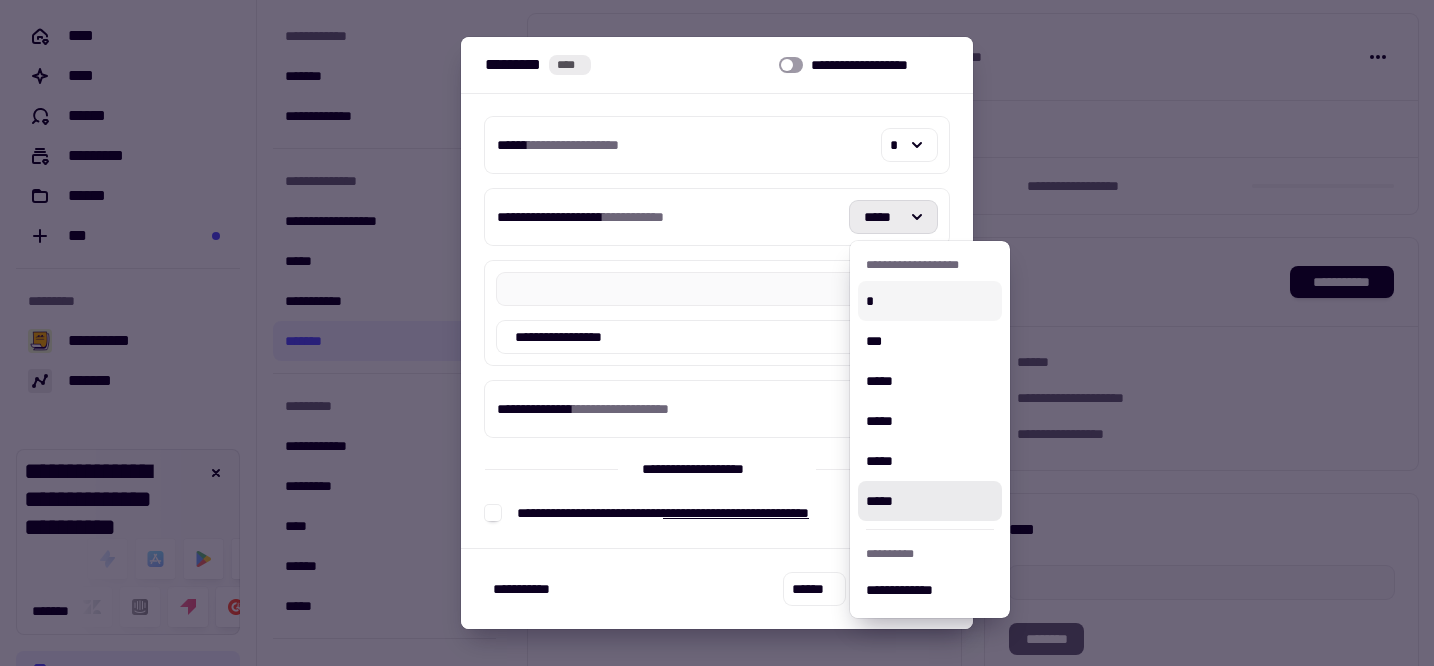 drag, startPoint x: 925, startPoint y: 300, endPoint x: 907, endPoint y: 310, distance: 20.59126 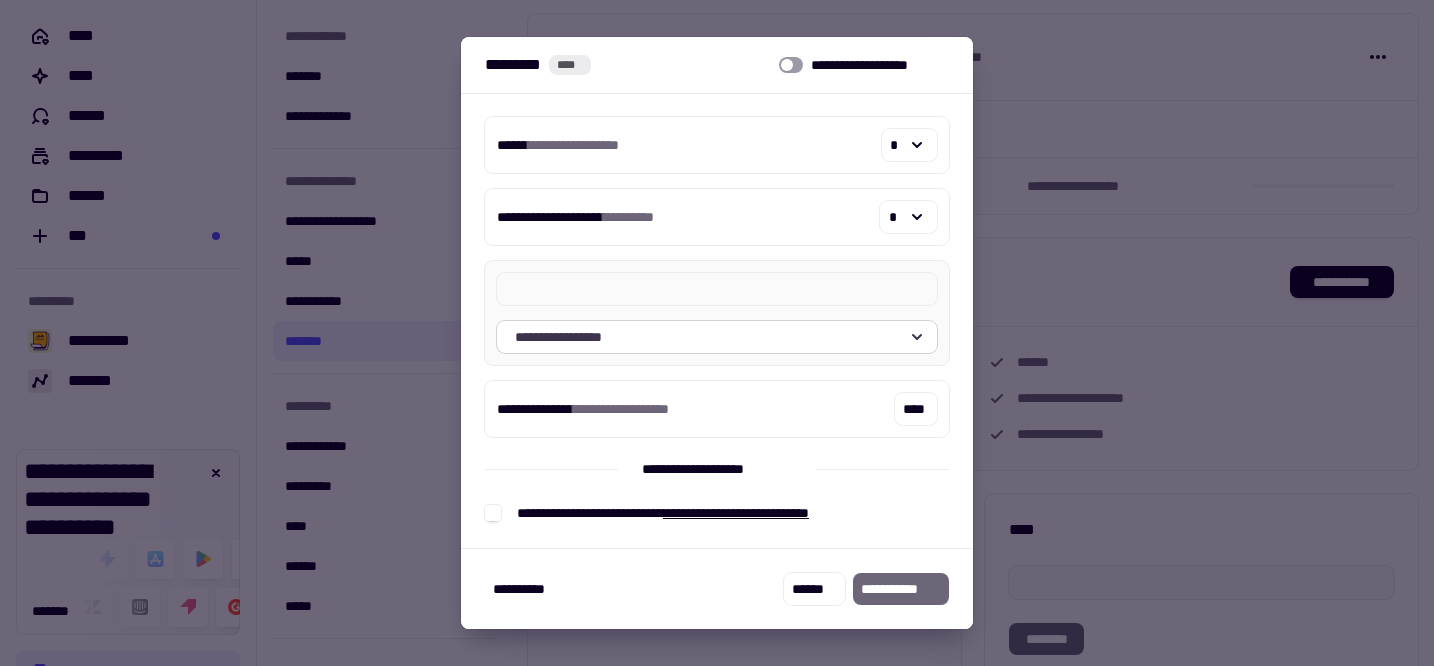 click on "**********" 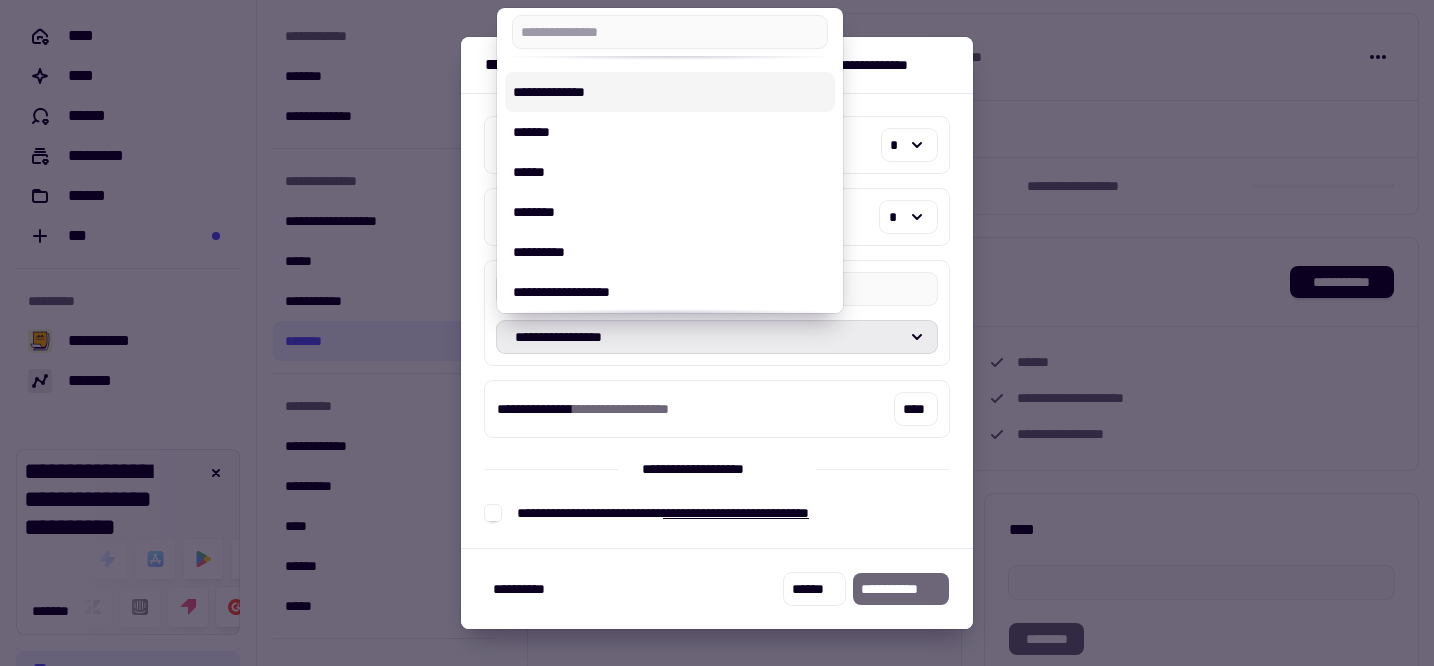 scroll, scrollTop: 122, scrollLeft: 0, axis: vertical 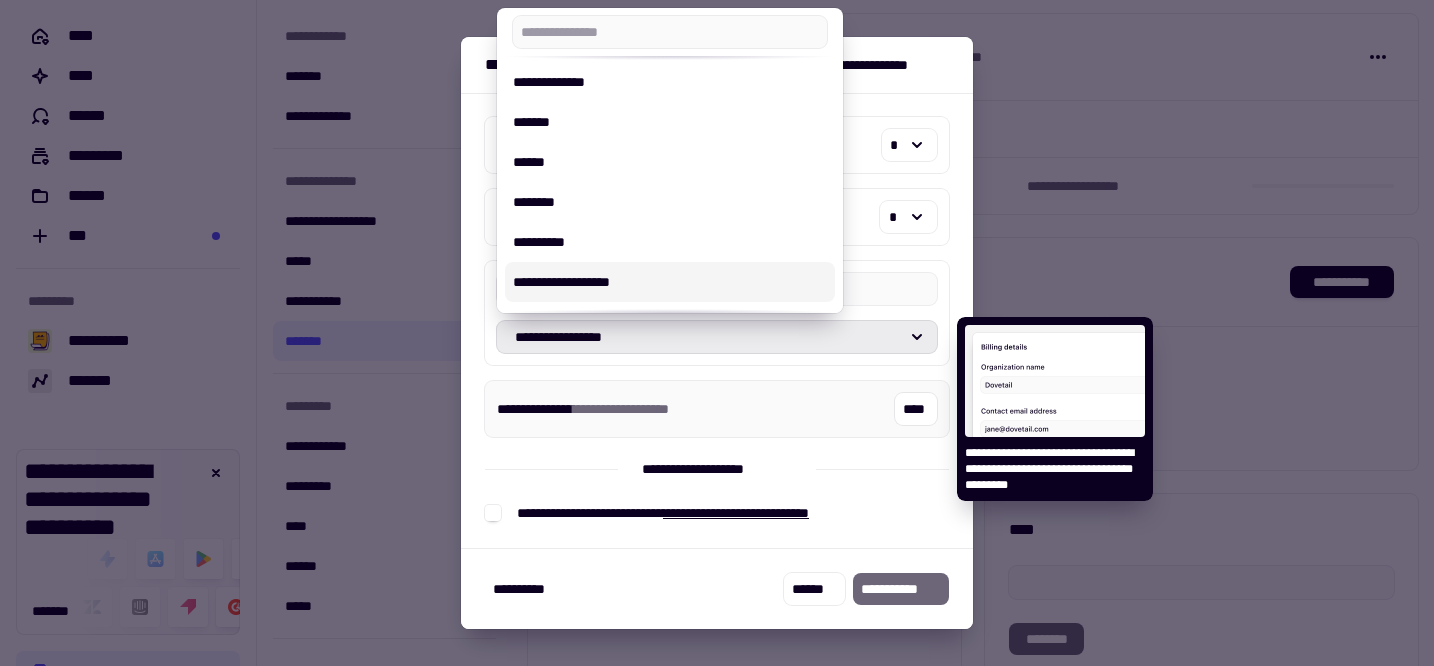 click on "**********" at bounding box center (717, 409) 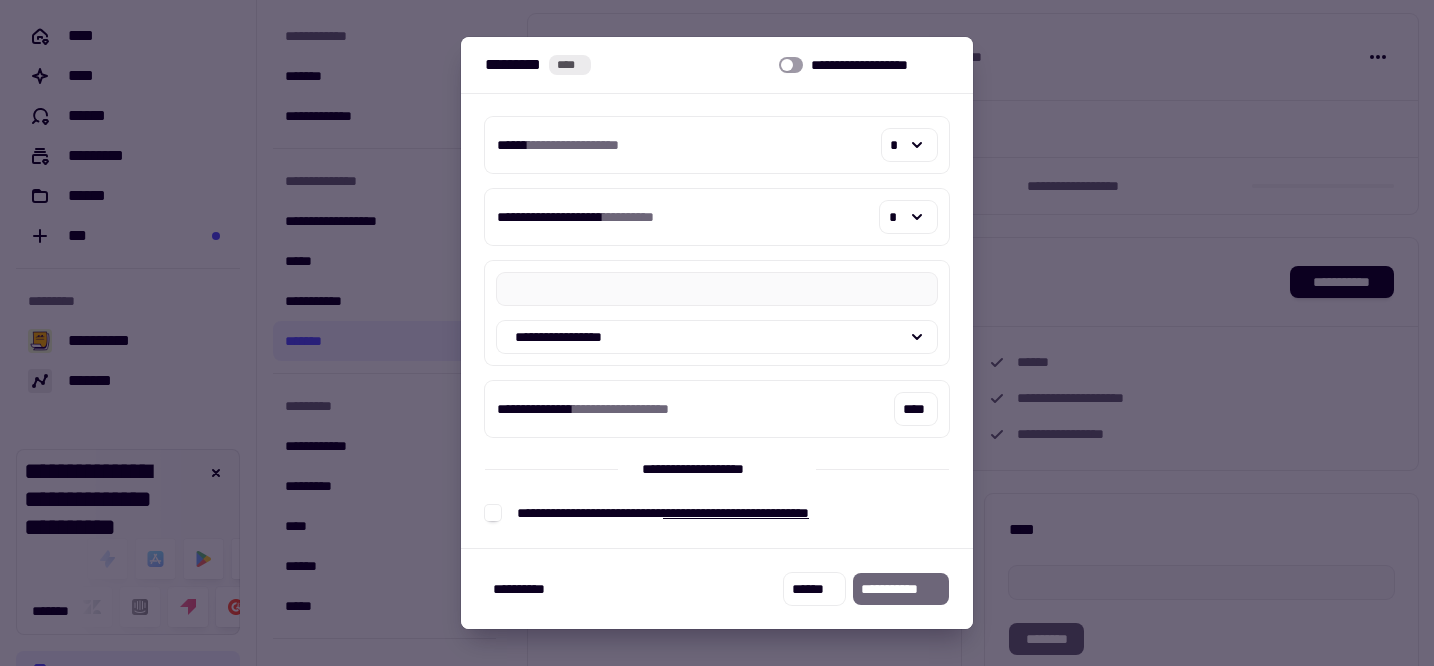 click on "**********" at bounding box center [709, 513] 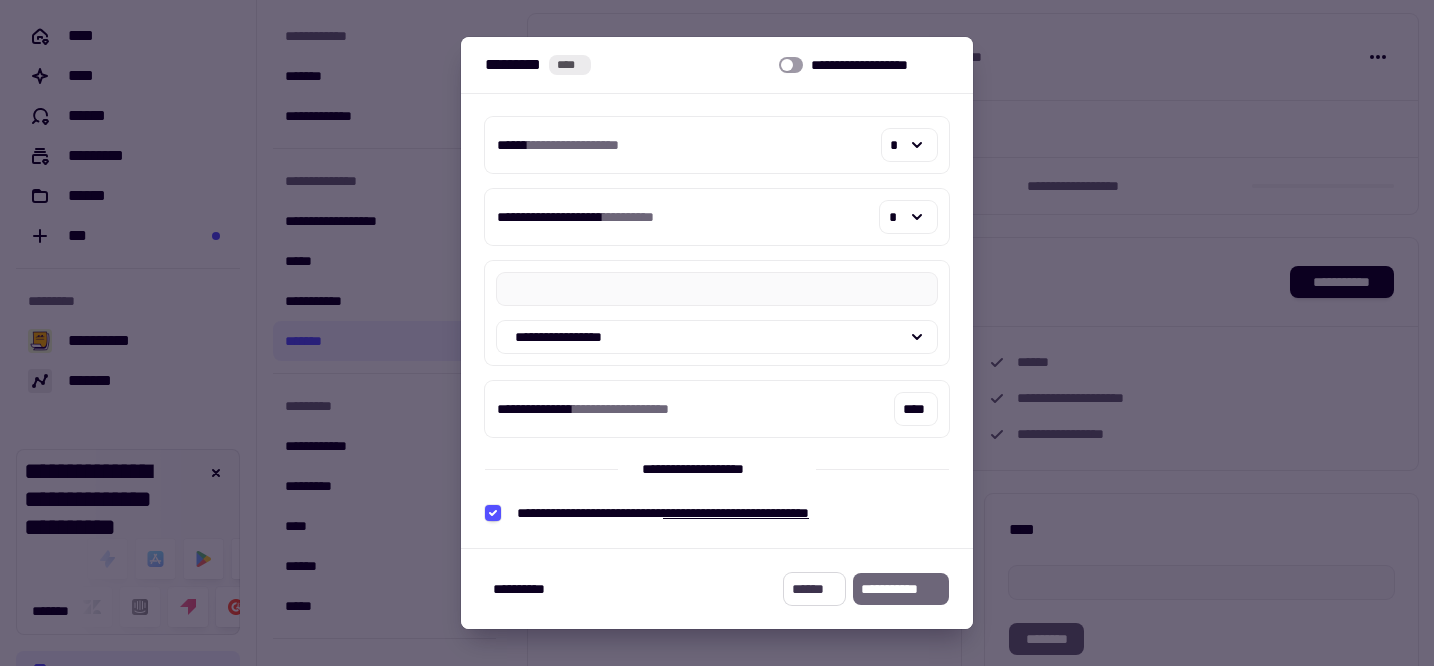click on "******" at bounding box center (814, 589) 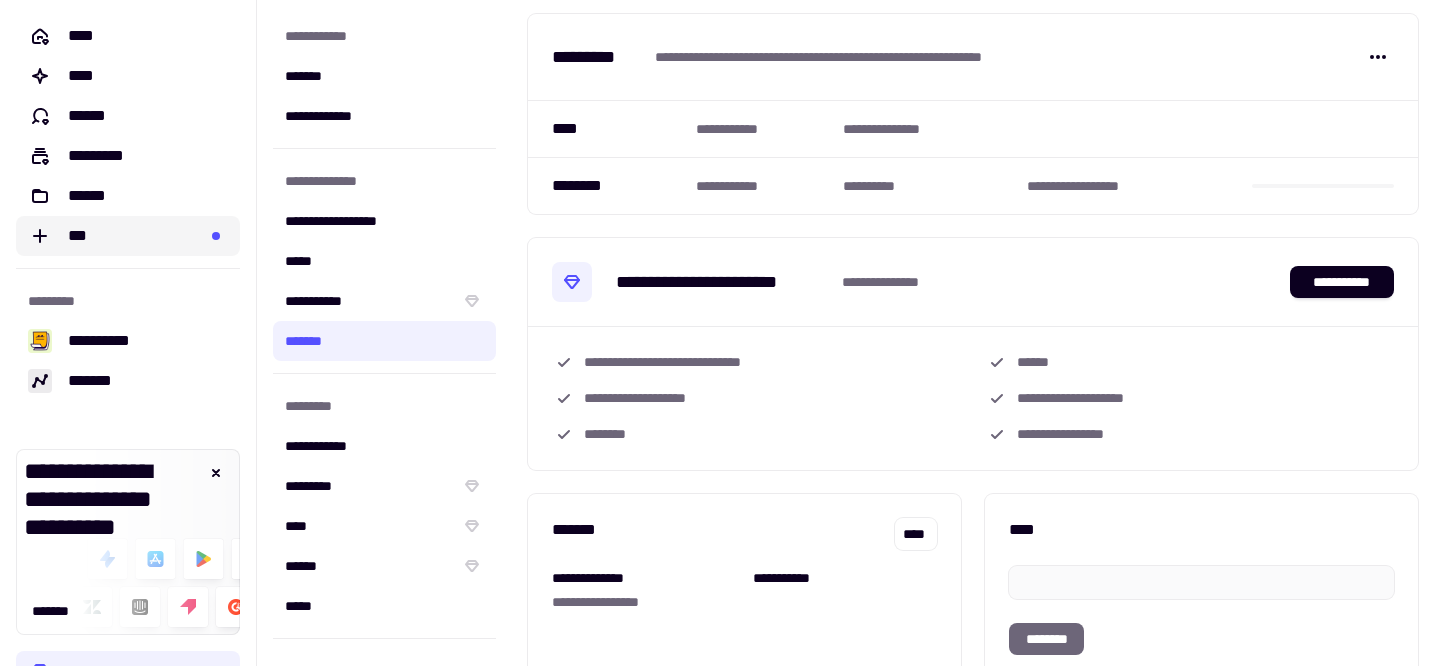 click on "***" 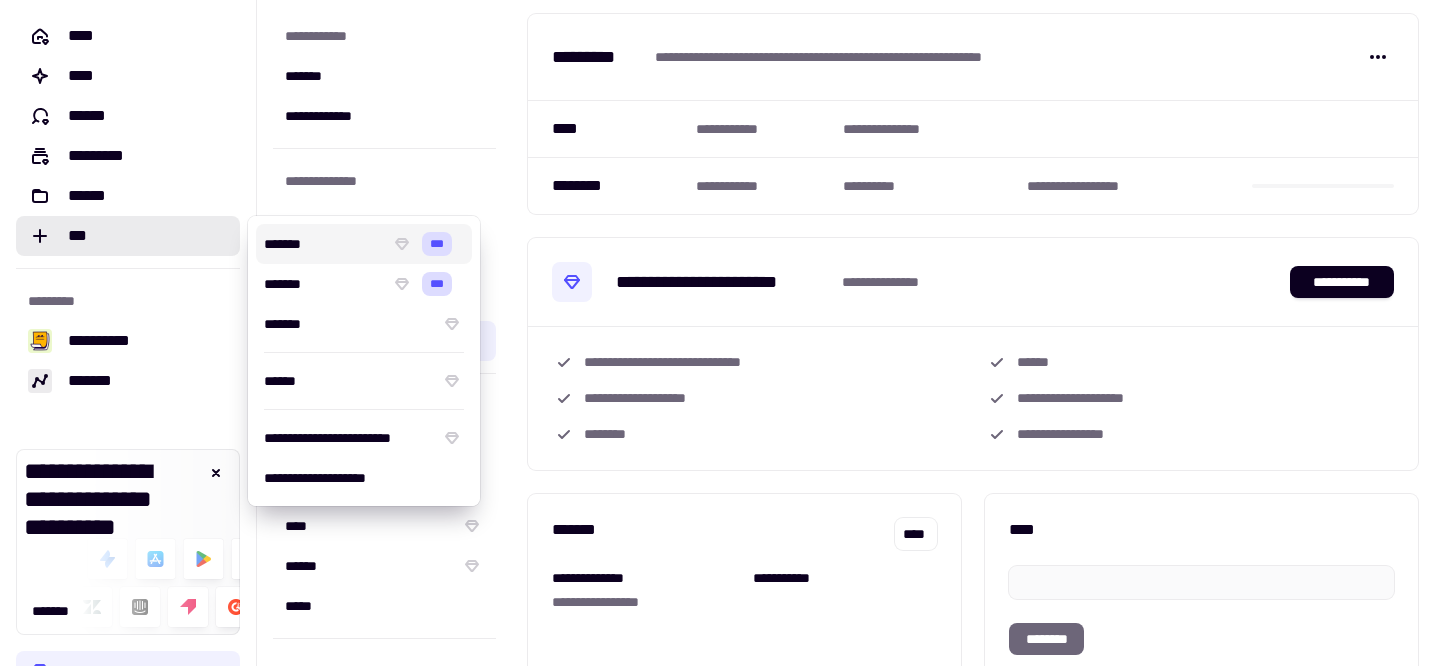 click on "**********" 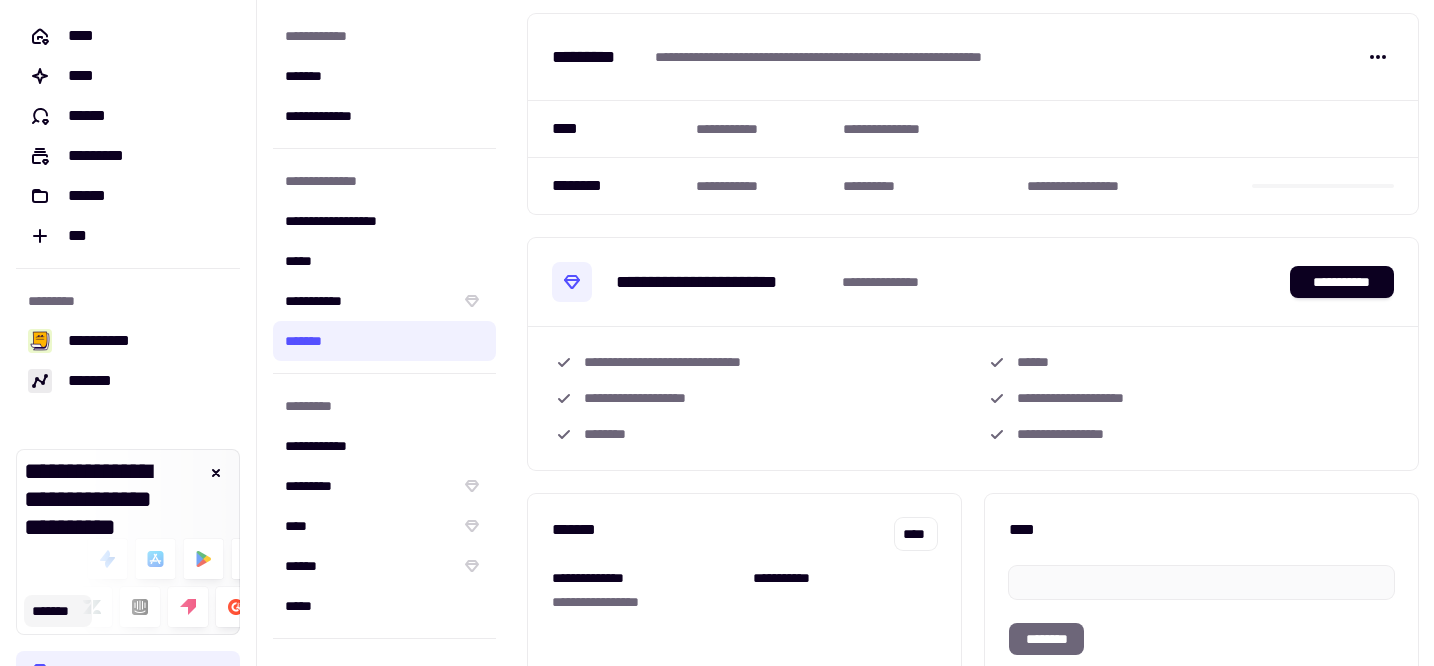 click on "*******" 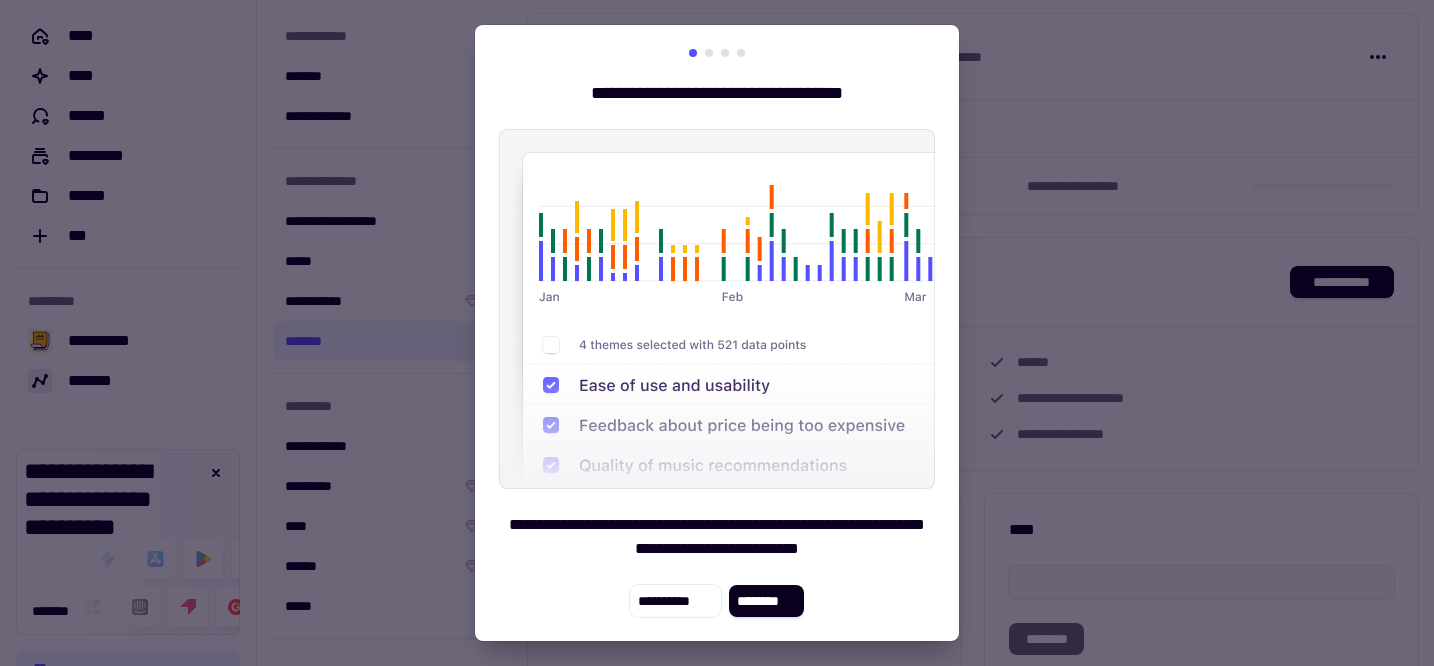 click at bounding box center [717, 333] 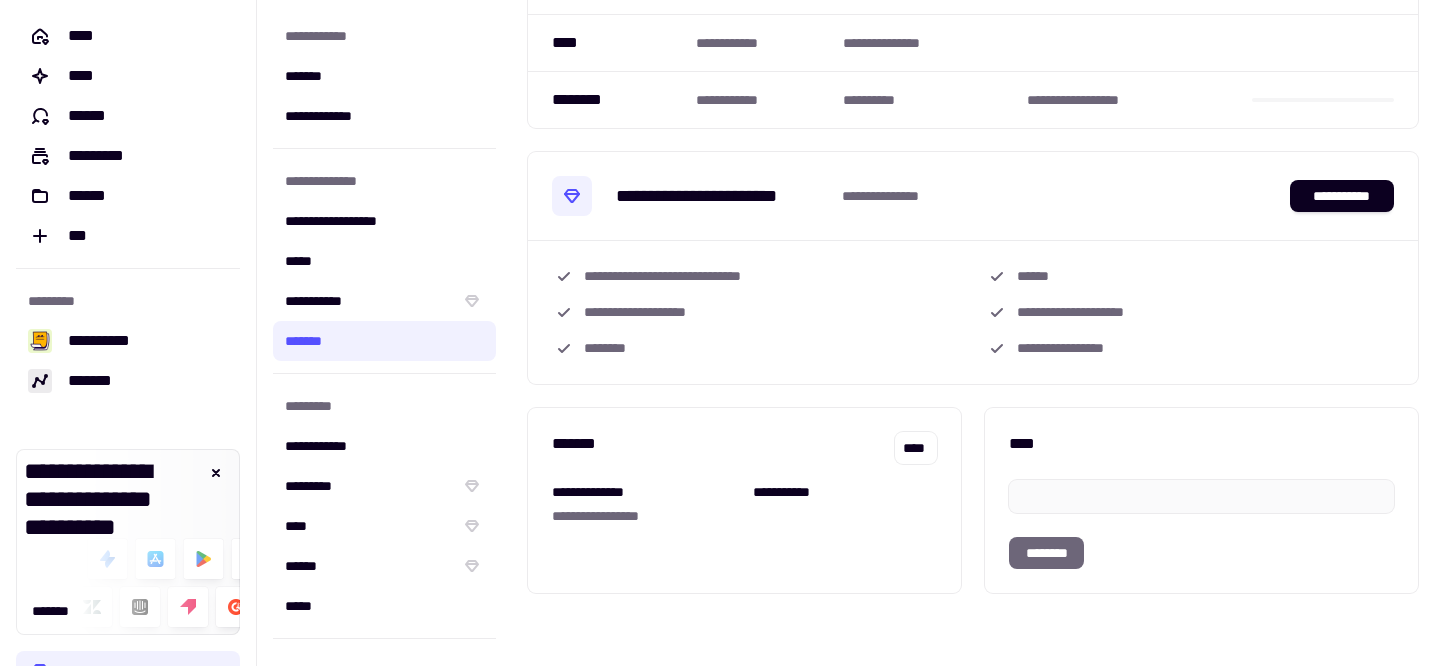 scroll, scrollTop: 0, scrollLeft: 0, axis: both 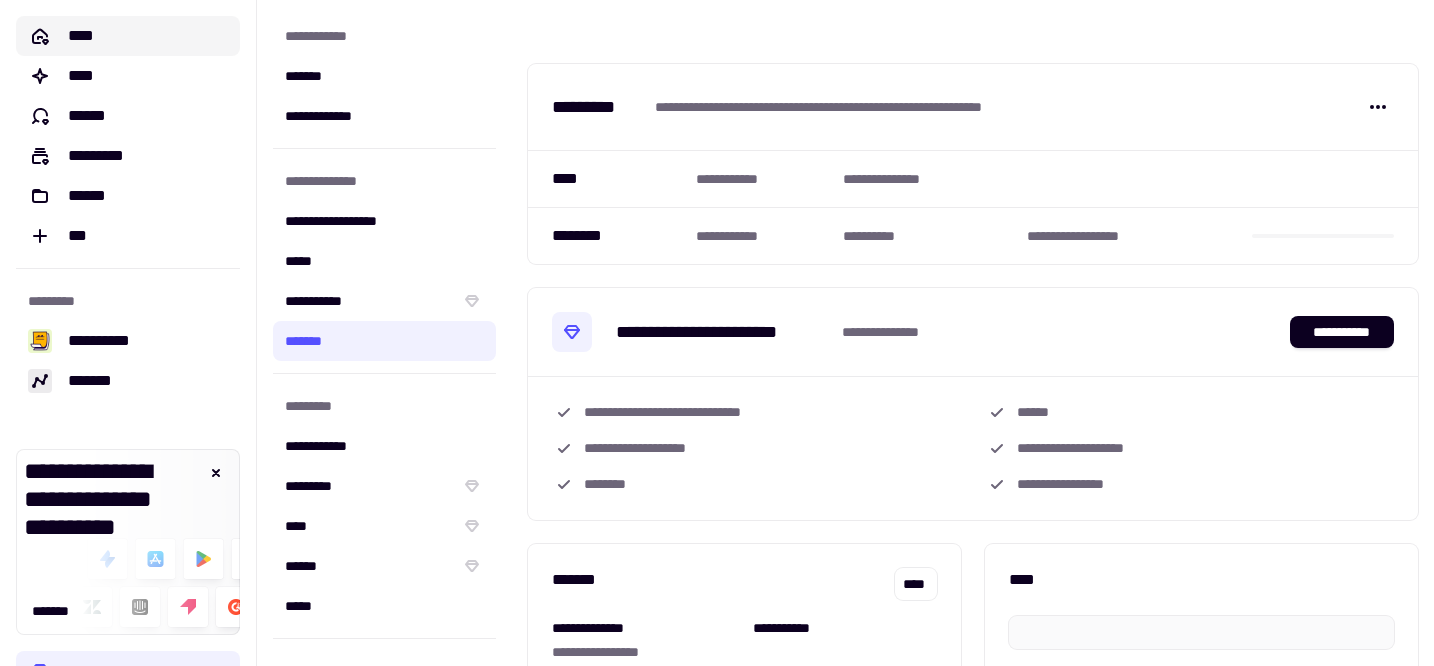 click on "****" 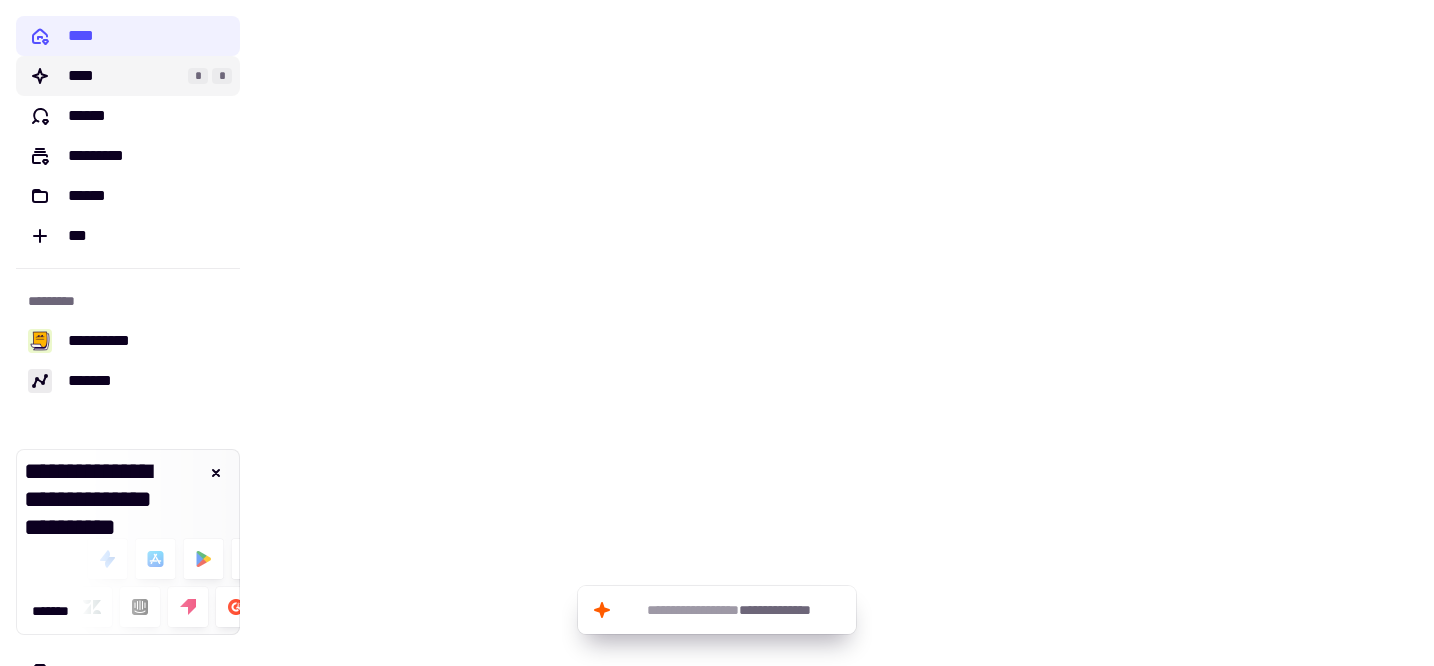 click on "****" 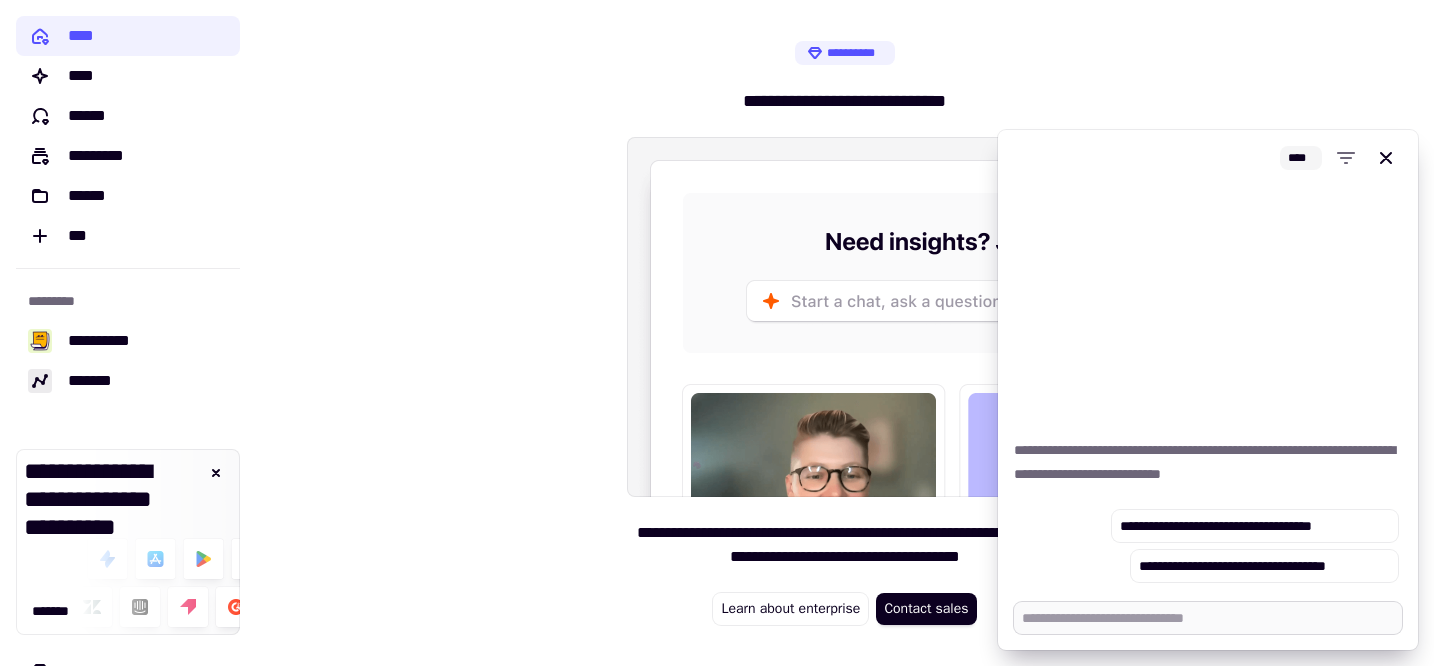 type on "*" 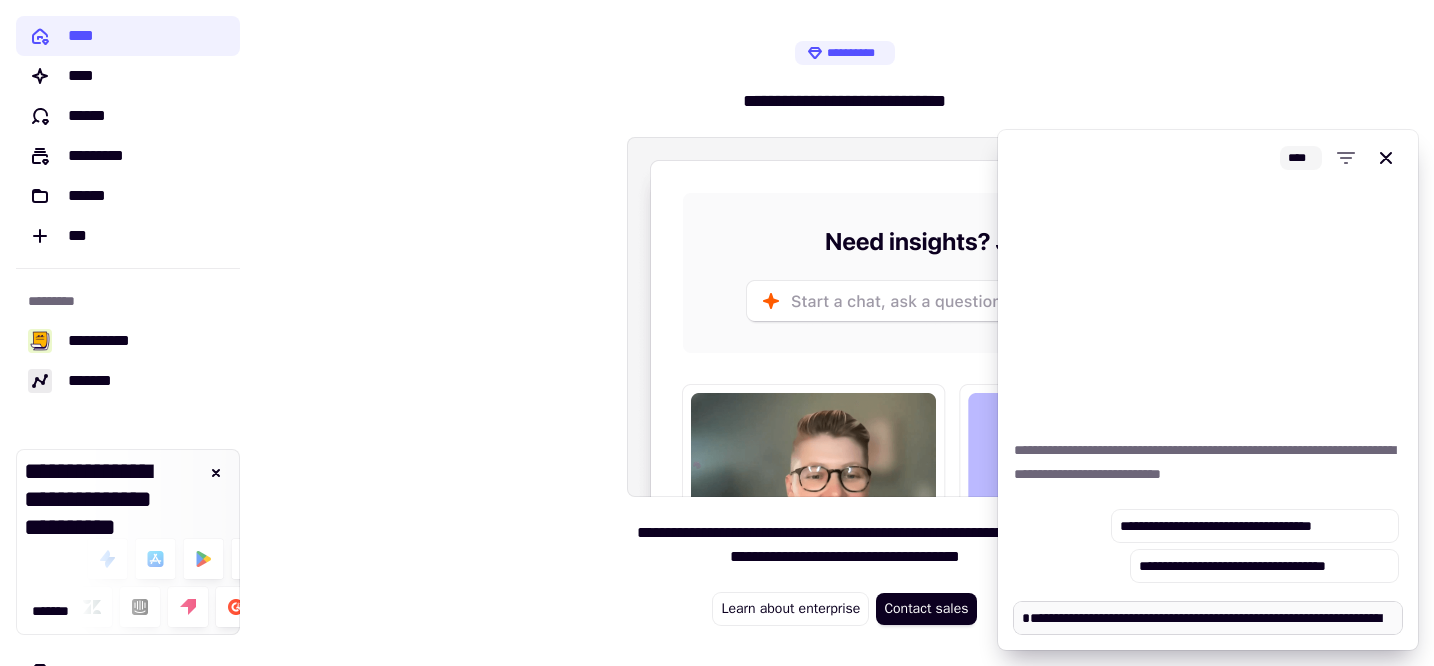 scroll, scrollTop: 2128, scrollLeft: 0, axis: vertical 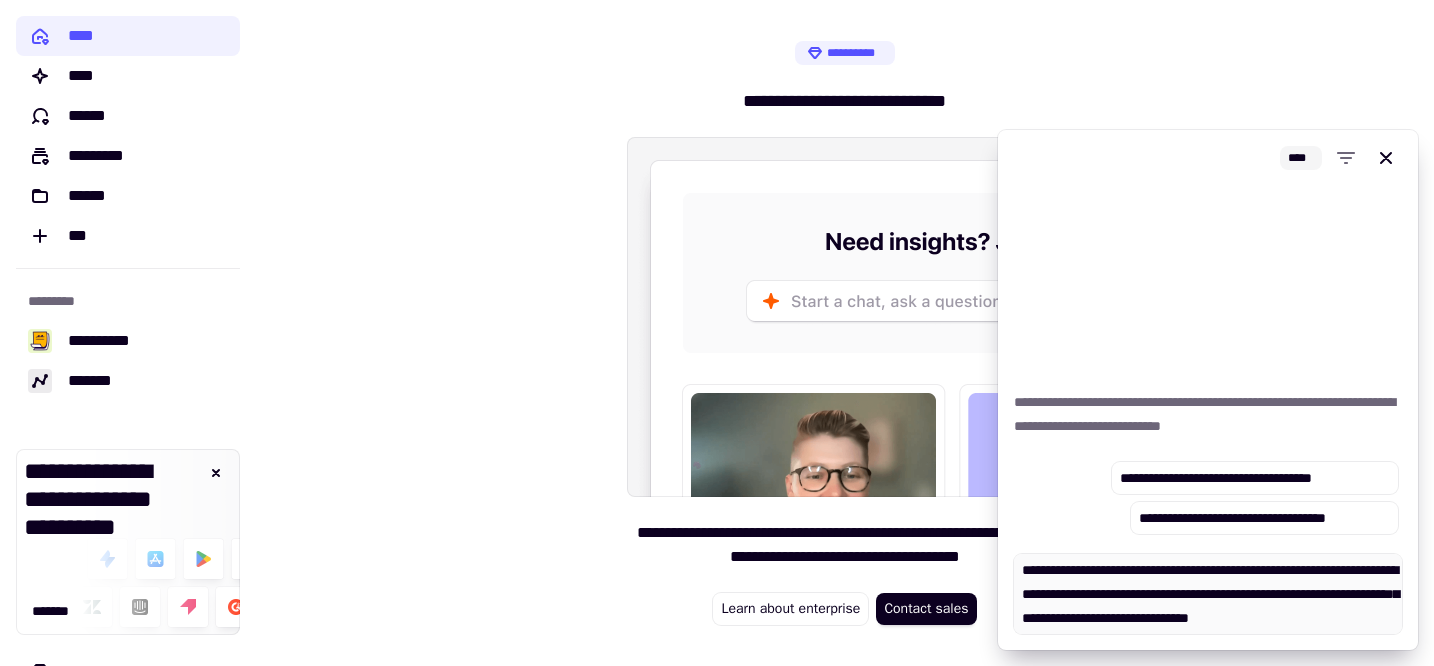 type on "*" 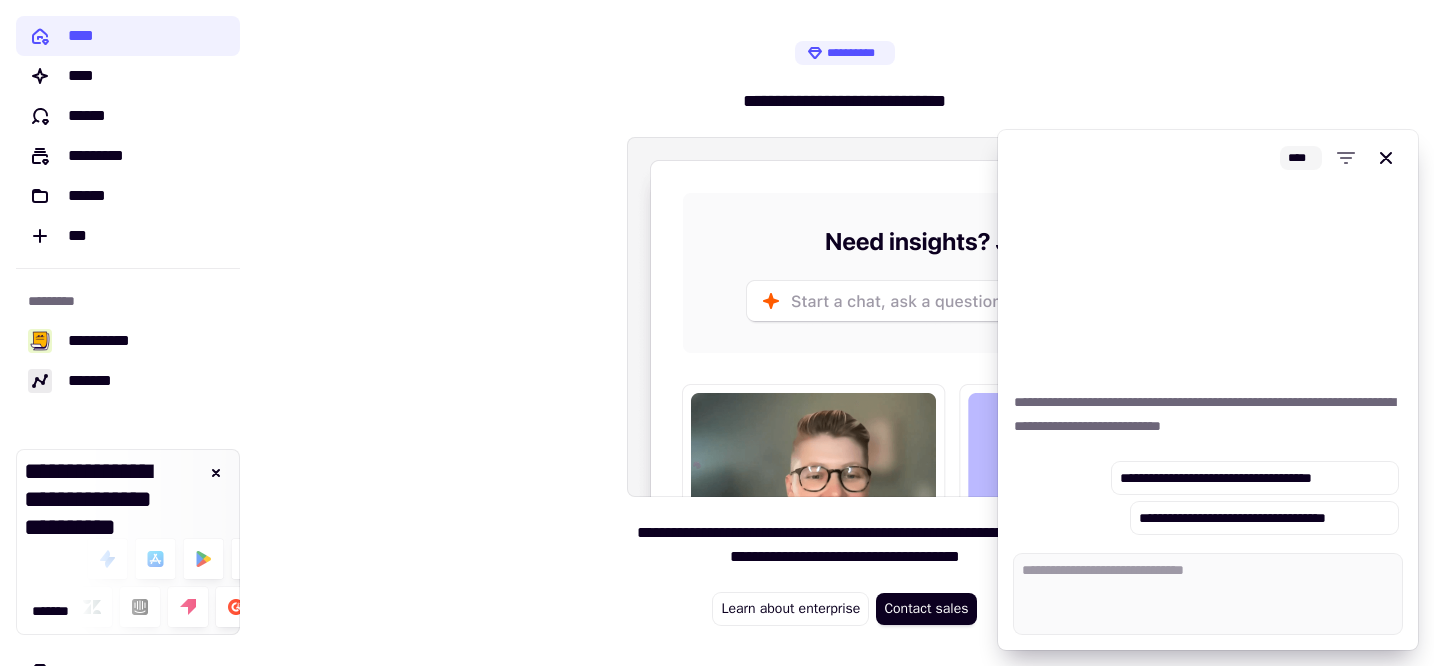 scroll, scrollTop: 0, scrollLeft: 0, axis: both 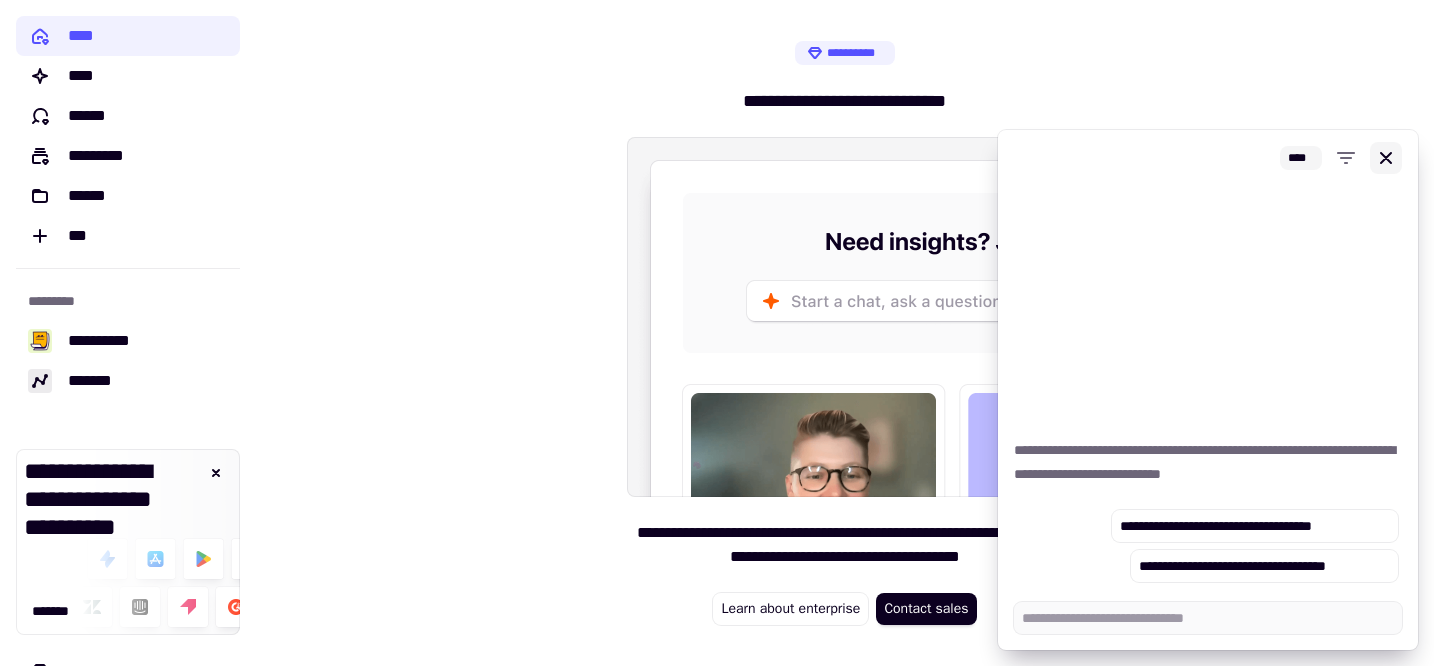 type on "*" 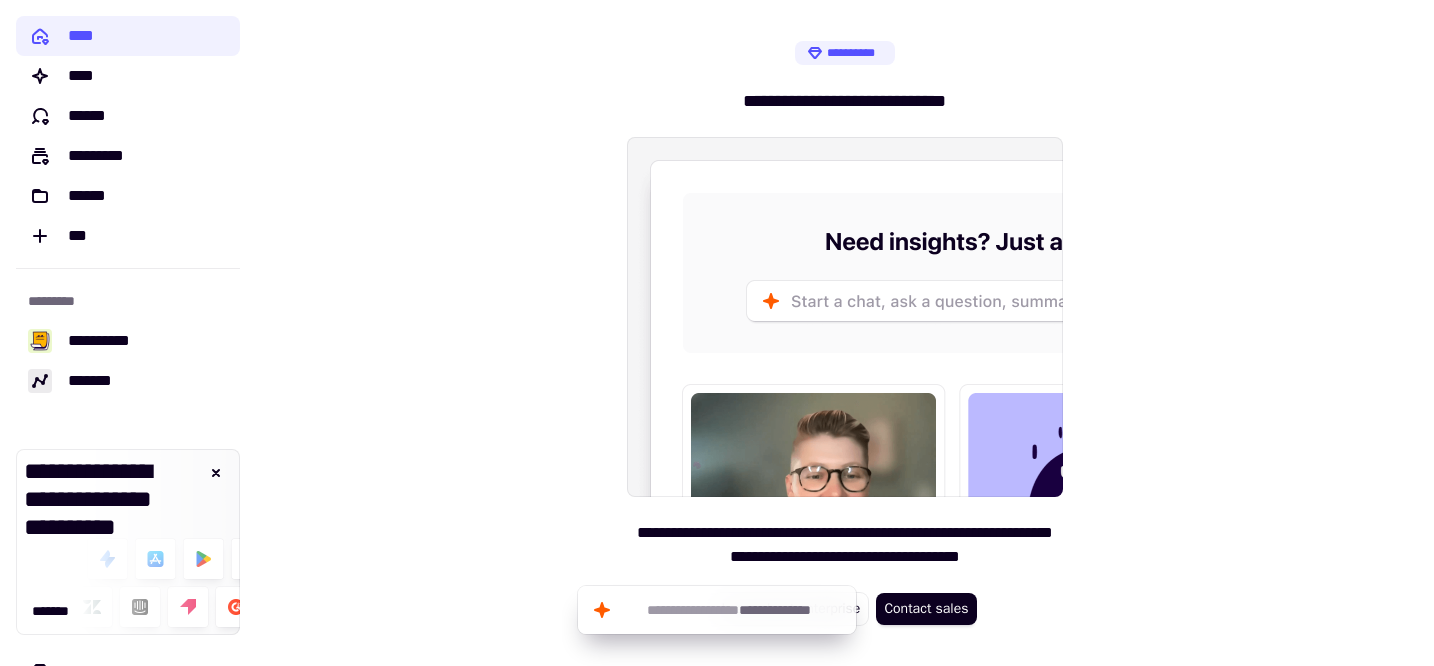 click on "**********" at bounding box center [845, 333] 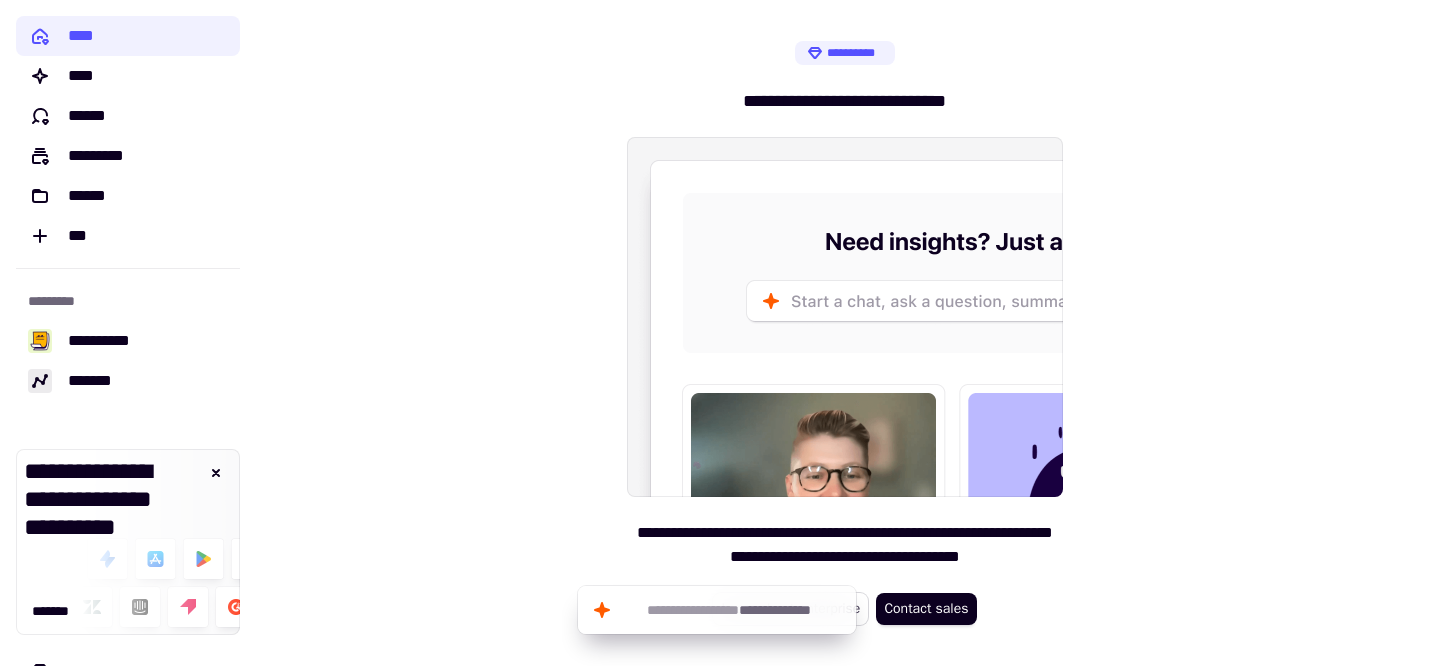 click on "Learn about enterprise" 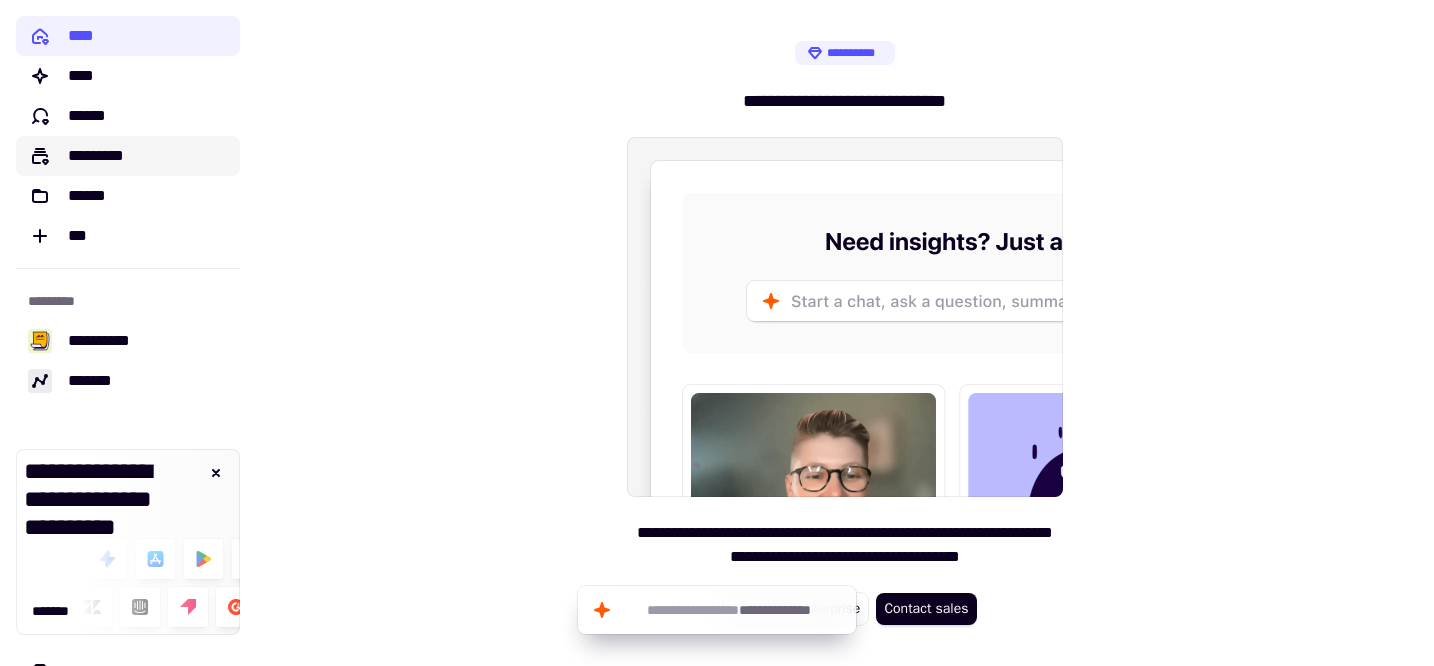 click on "*********" 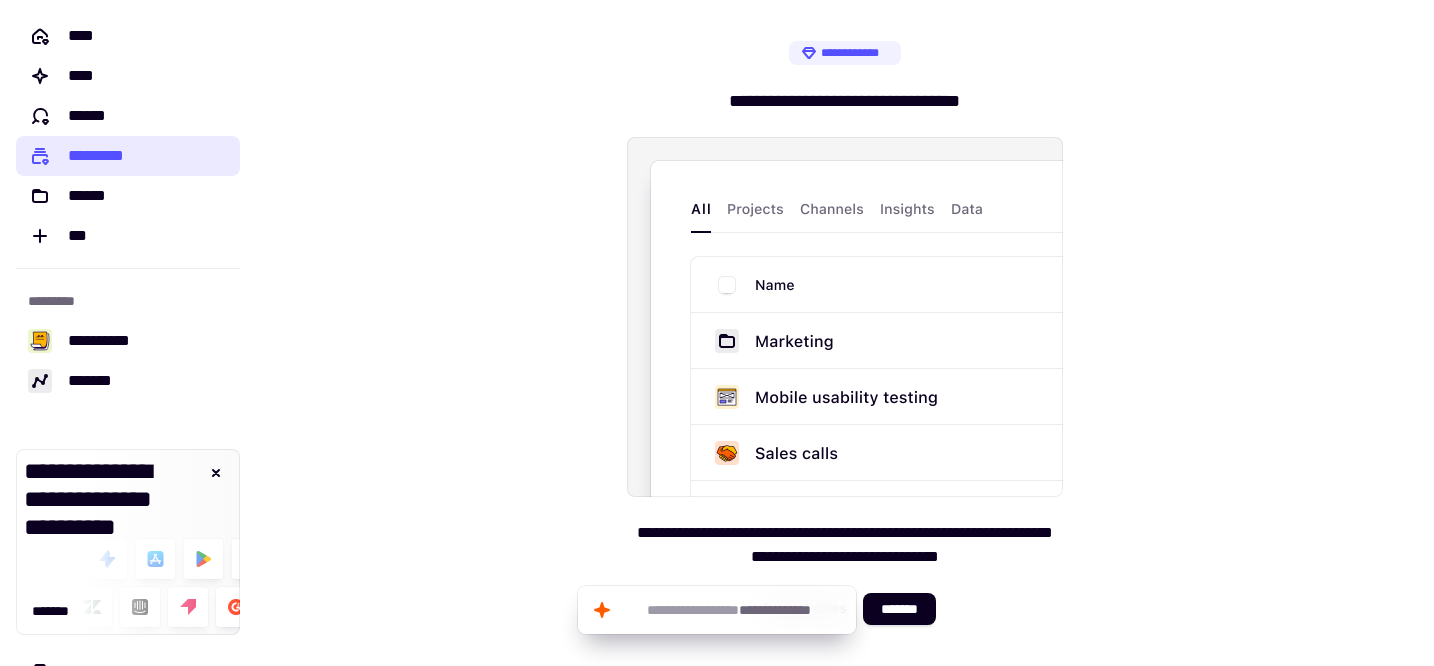 click on "*********" 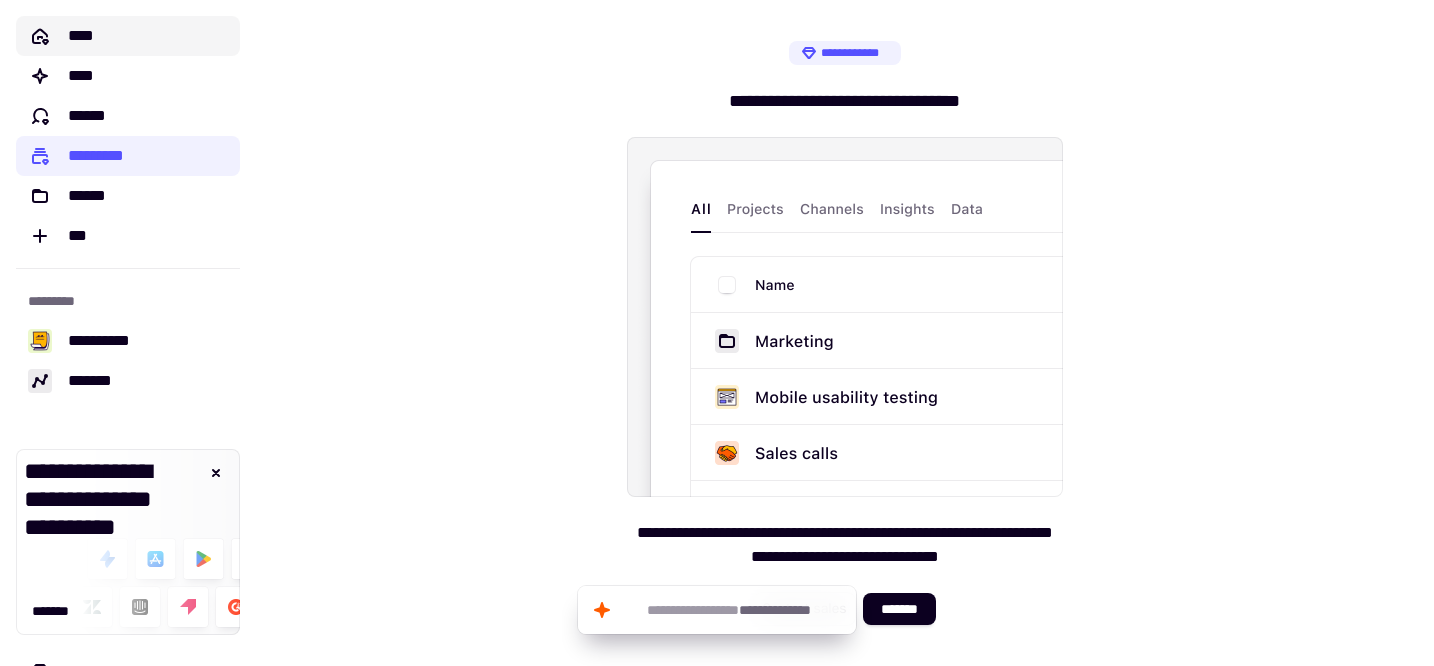 click on "****" 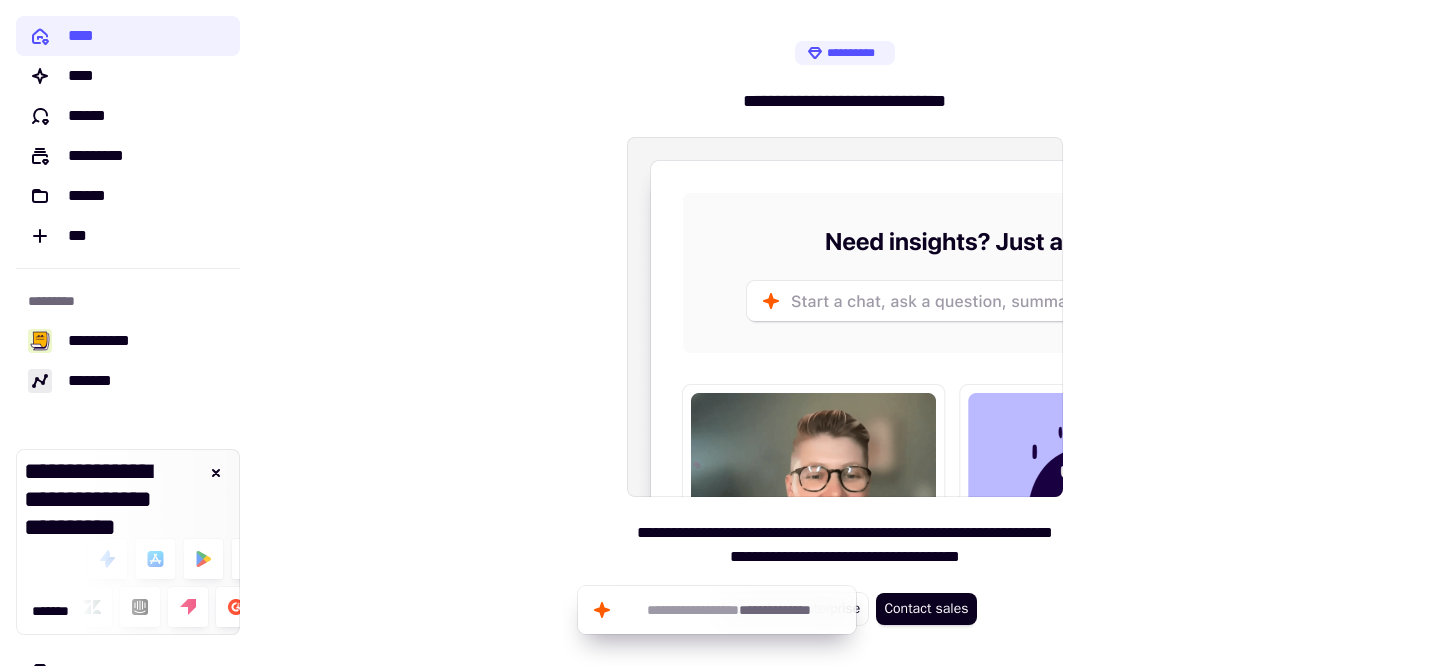click on "**********" at bounding box center (845, 333) 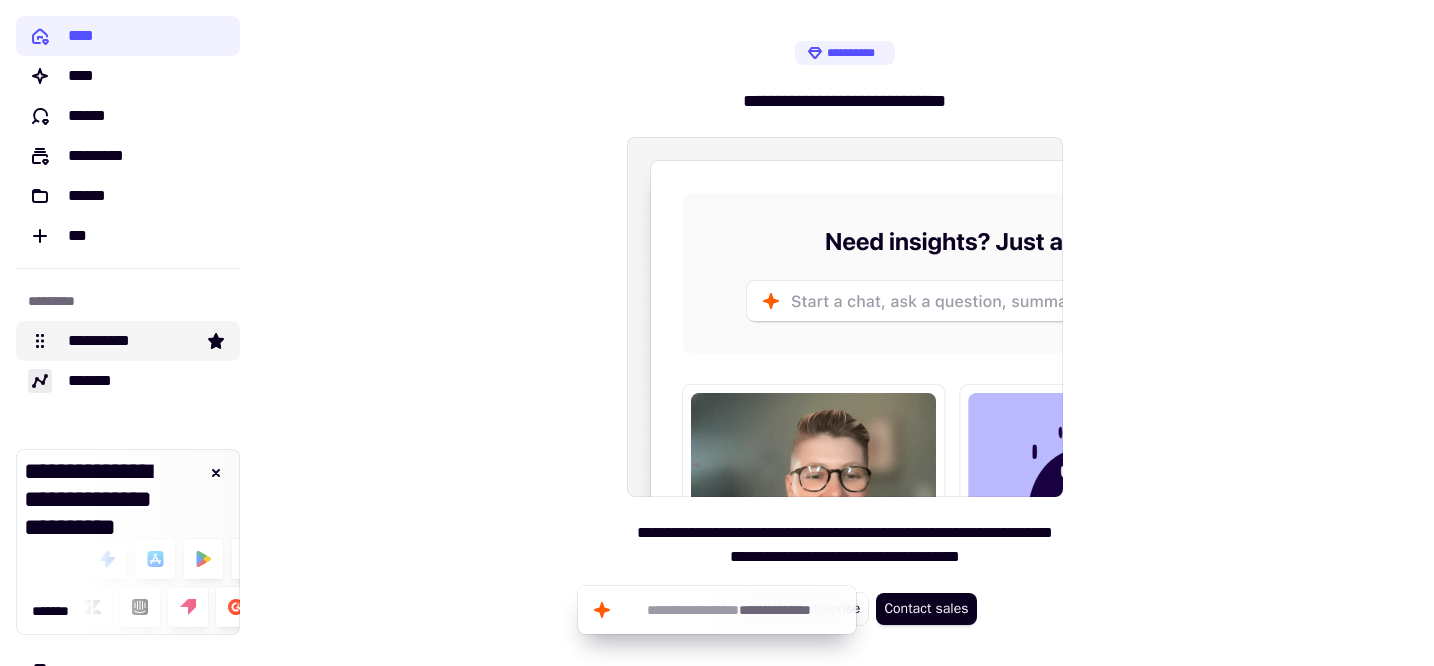 click on "**********" 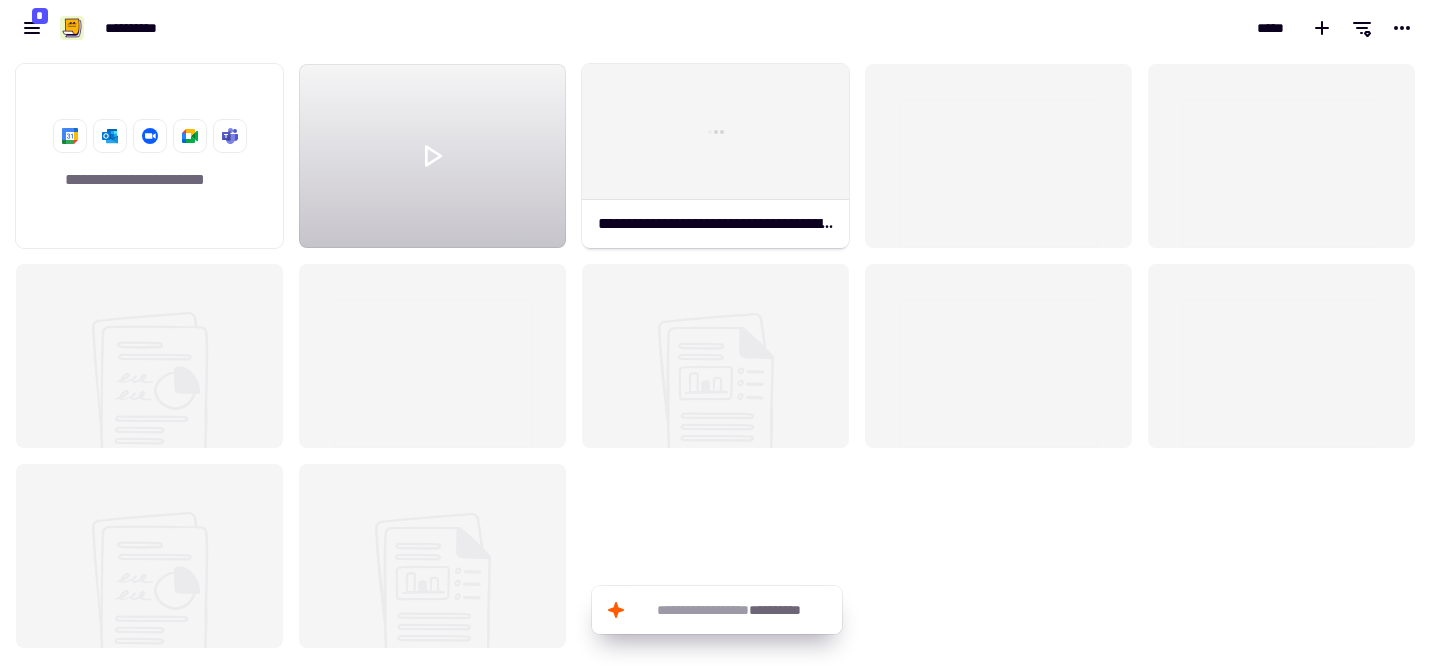 scroll, scrollTop: 1, scrollLeft: 1, axis: both 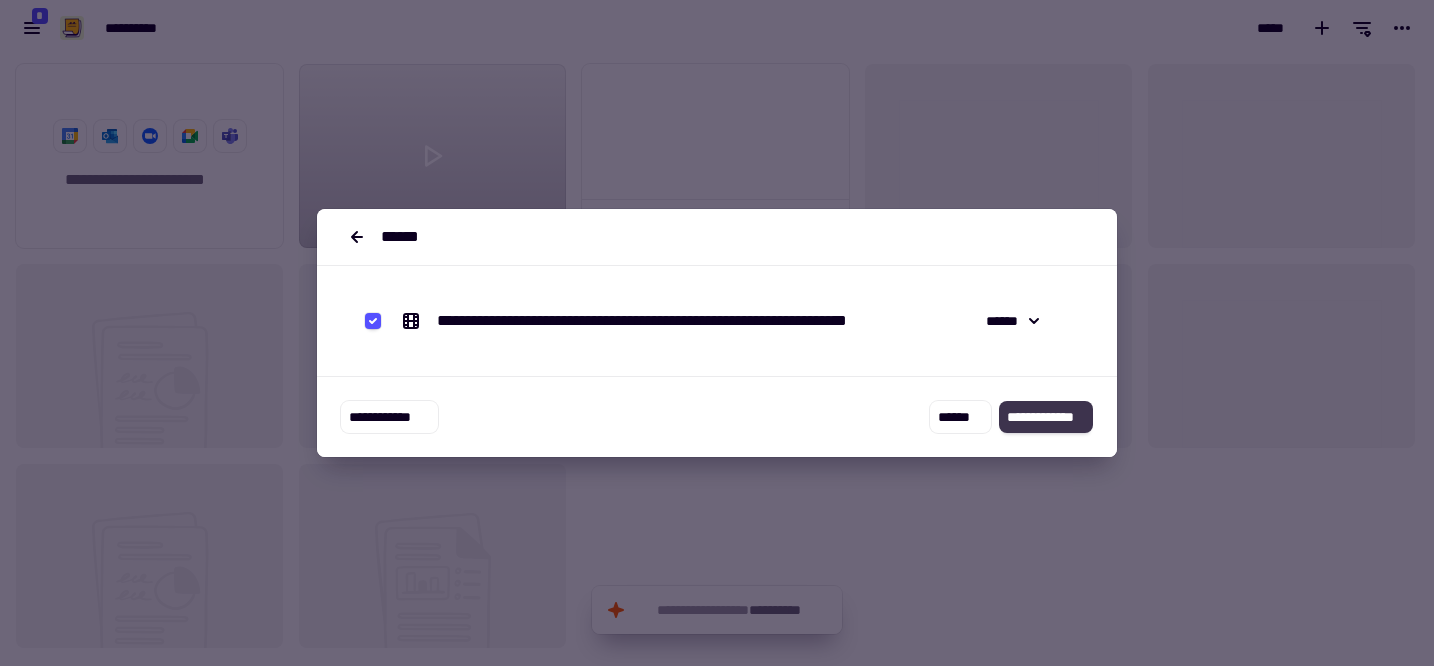 click on "**********" 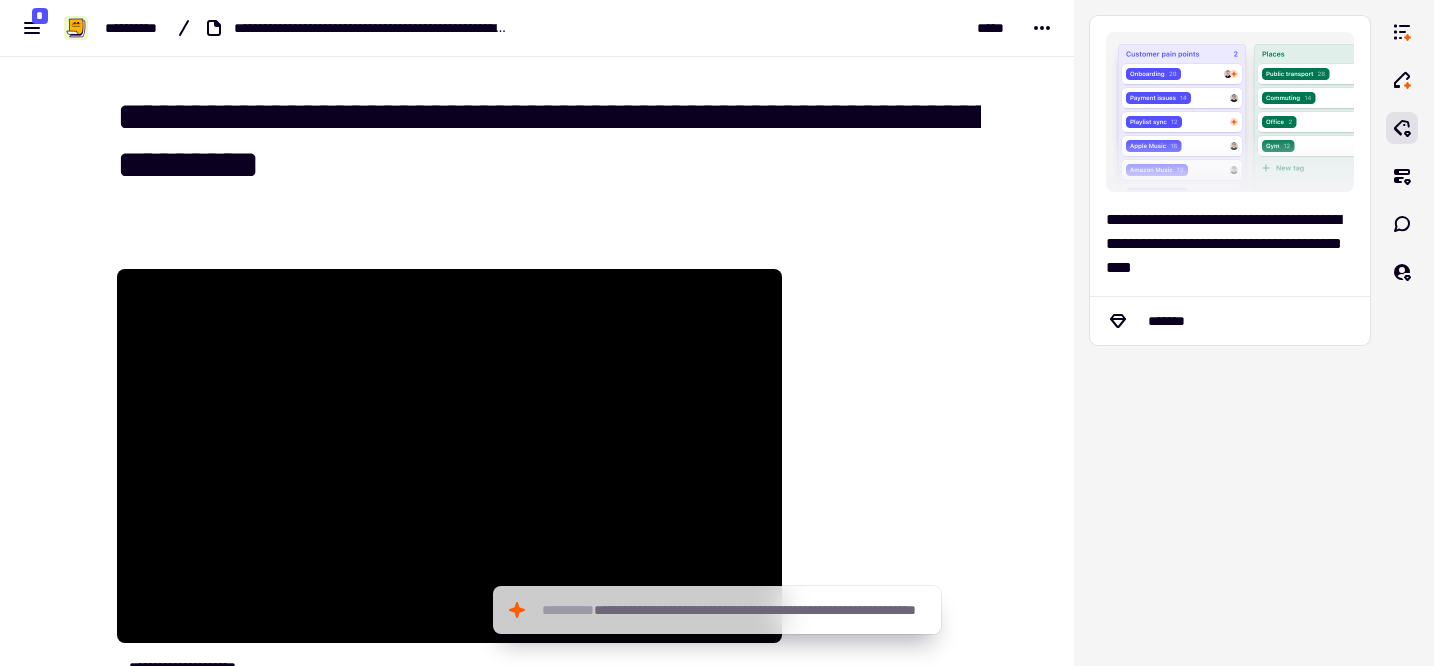 scroll, scrollTop: 0, scrollLeft: 0, axis: both 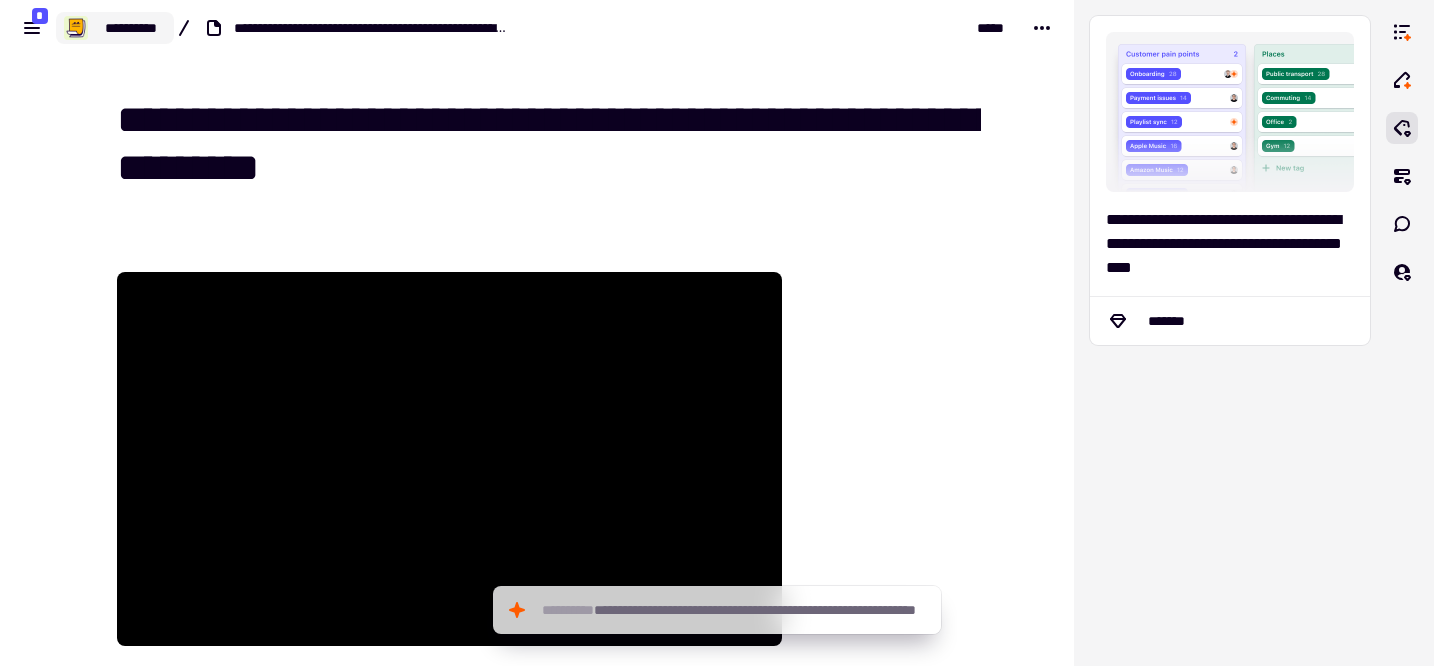 click on "**********" 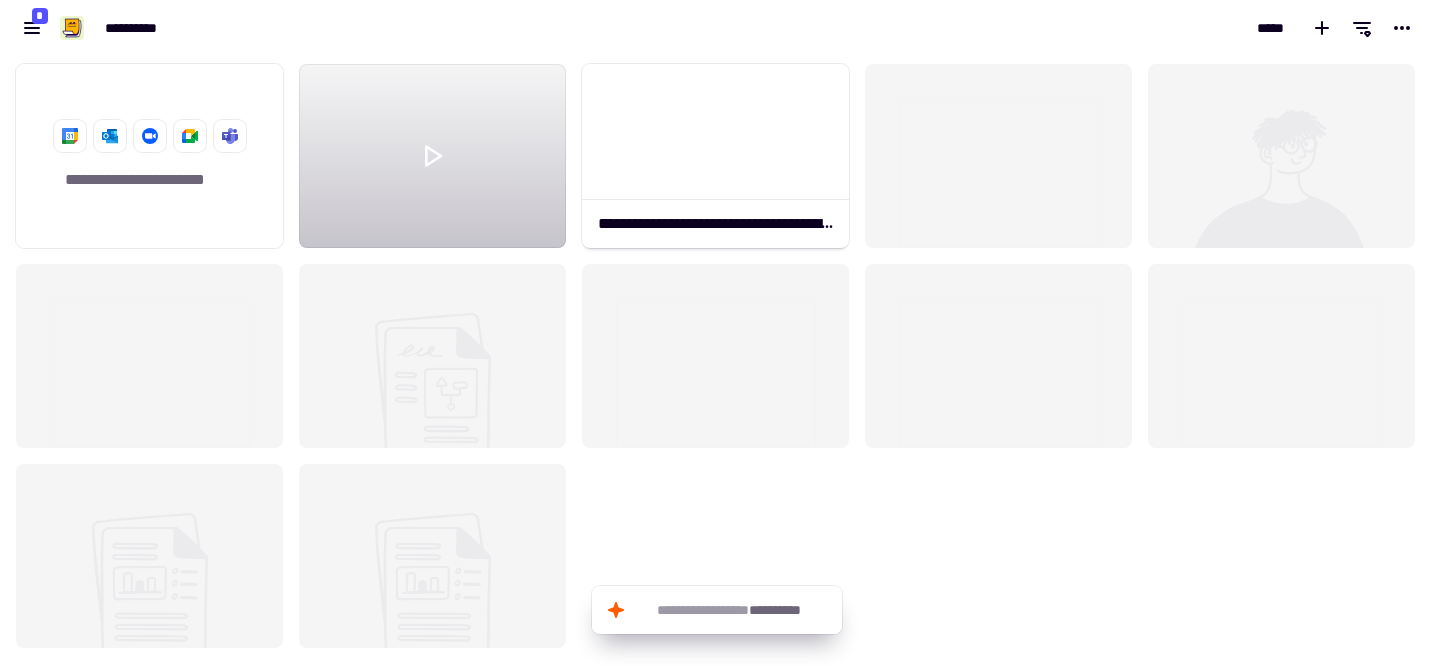 scroll, scrollTop: 1, scrollLeft: 1, axis: both 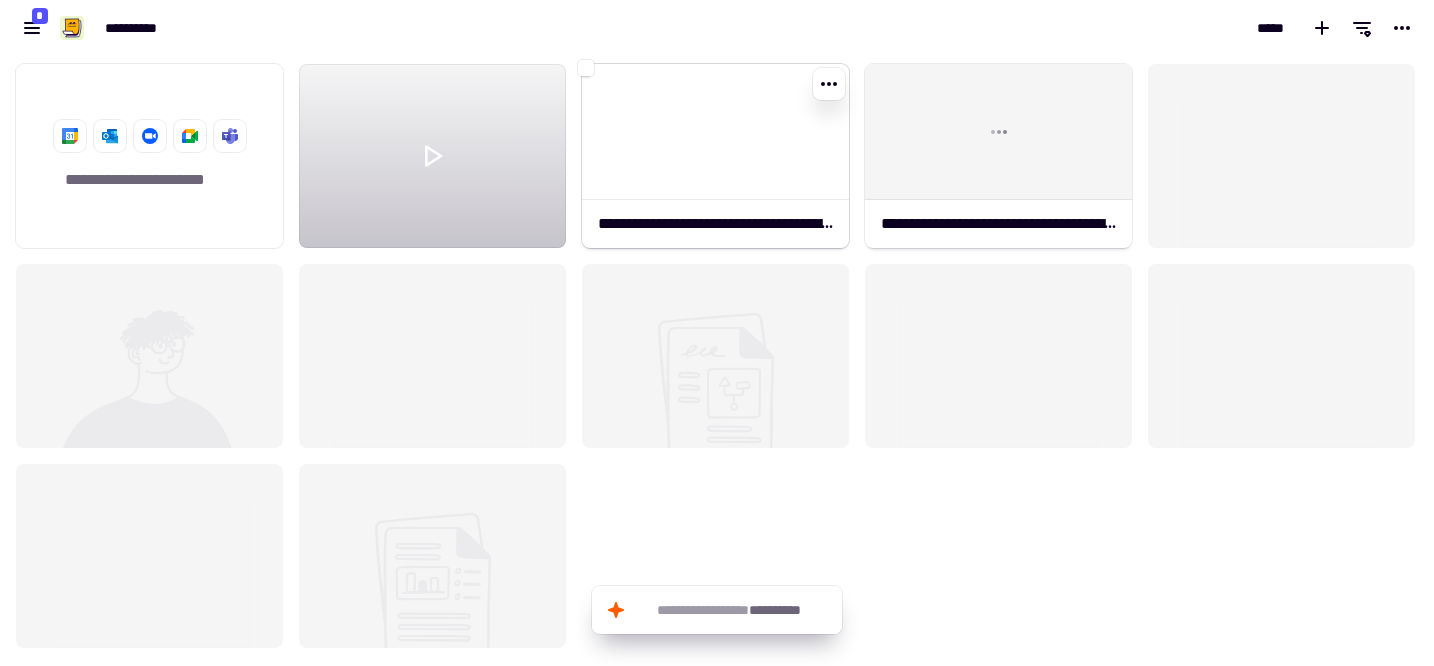 click 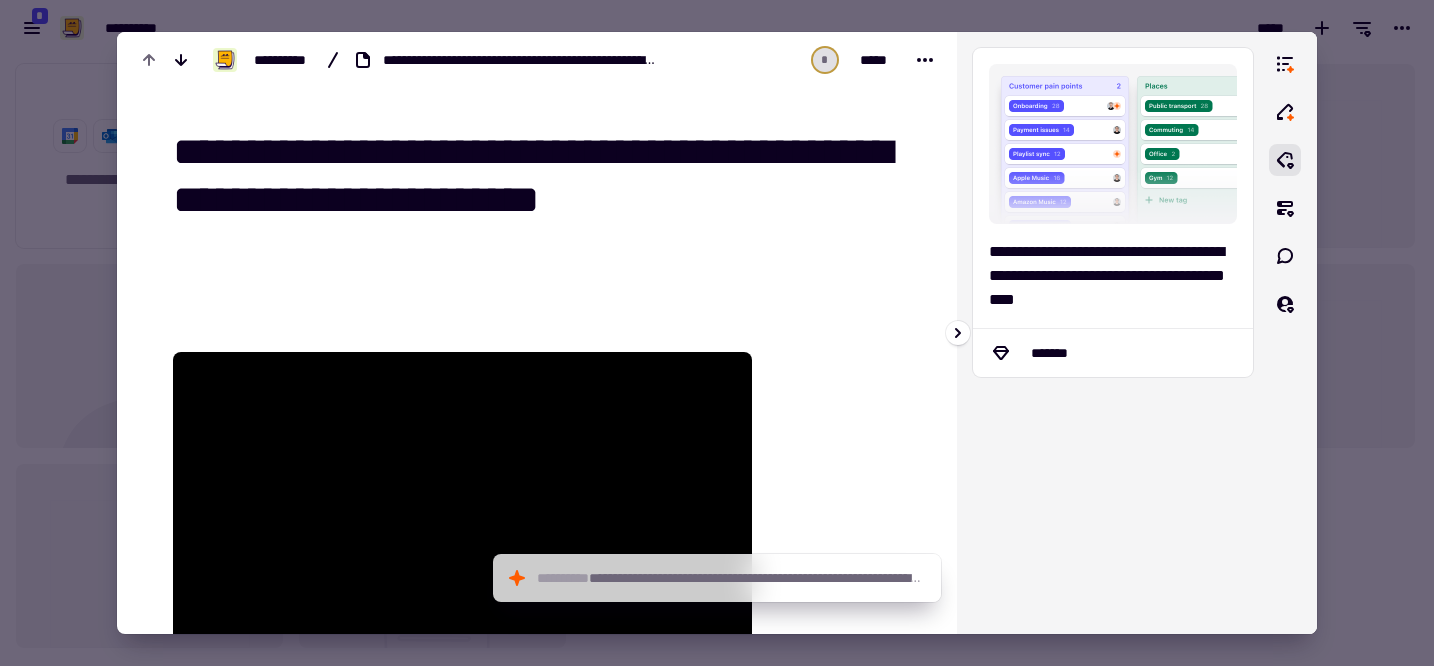 click at bounding box center [1285, 333] 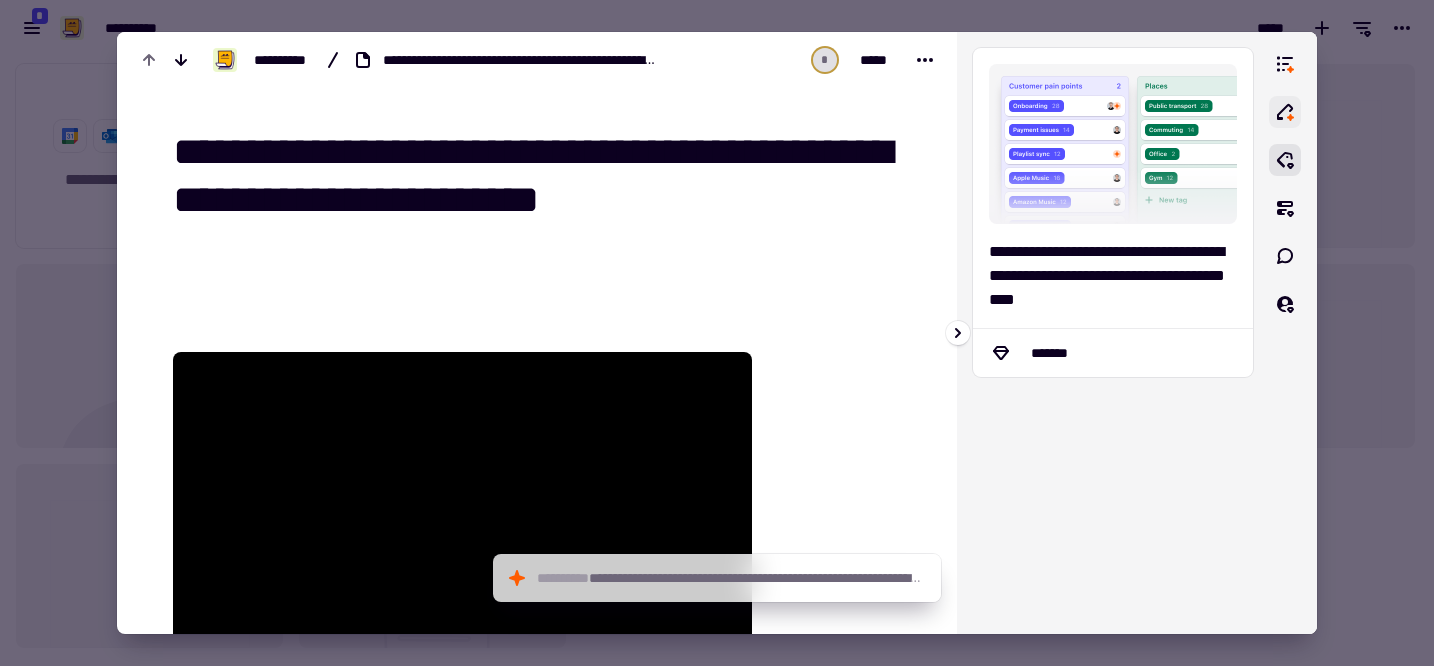 click 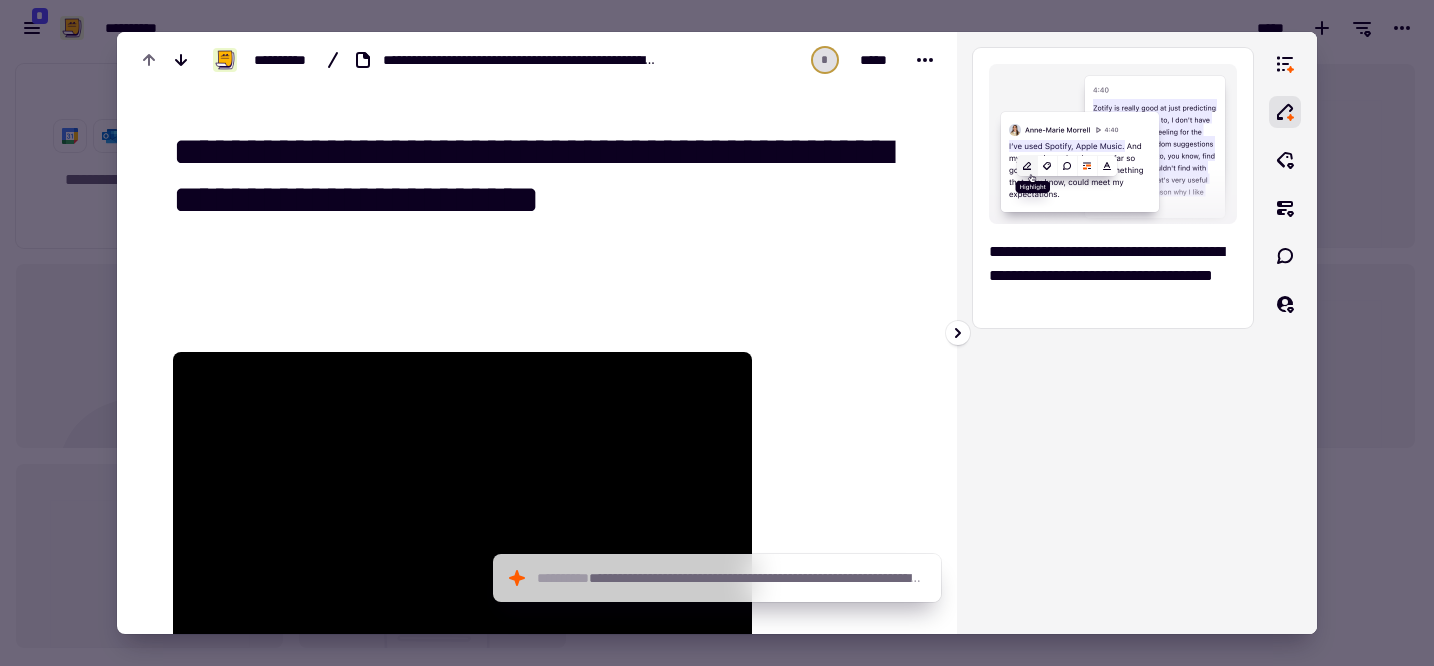 click on "**********" at bounding box center [1113, 276] 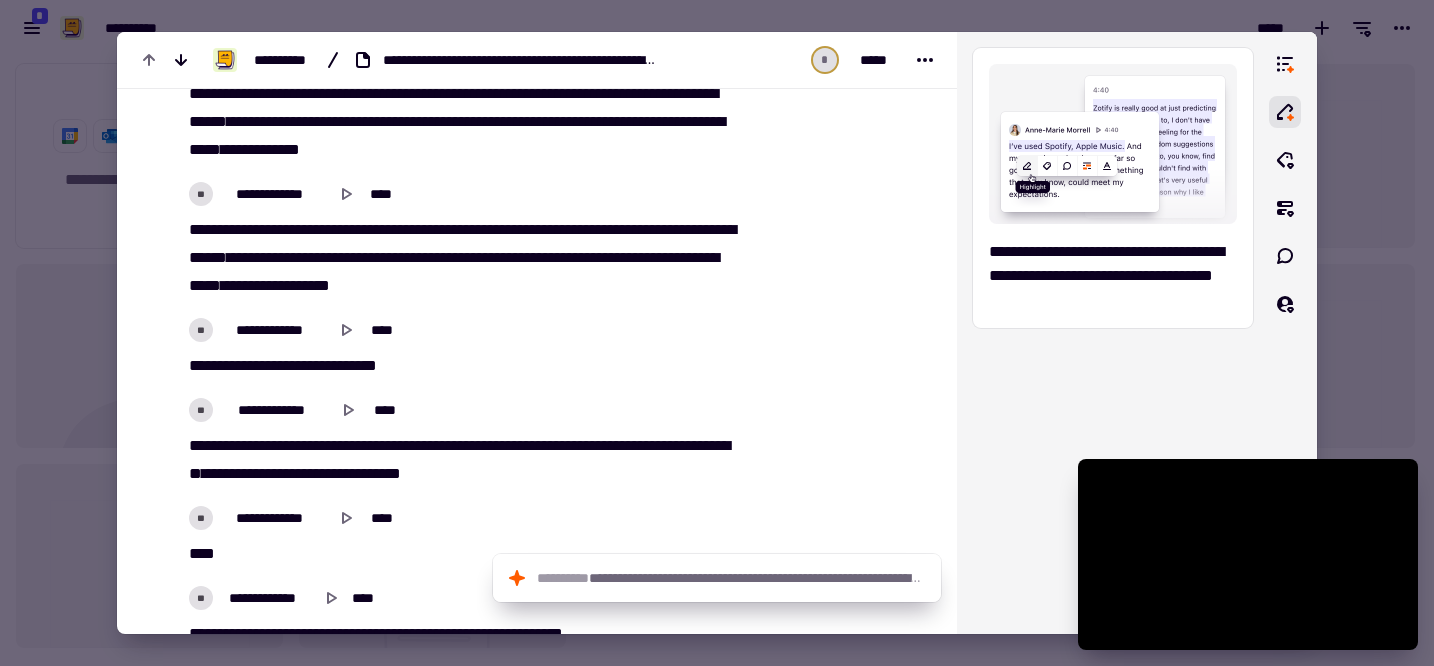 scroll, scrollTop: 2317, scrollLeft: 0, axis: vertical 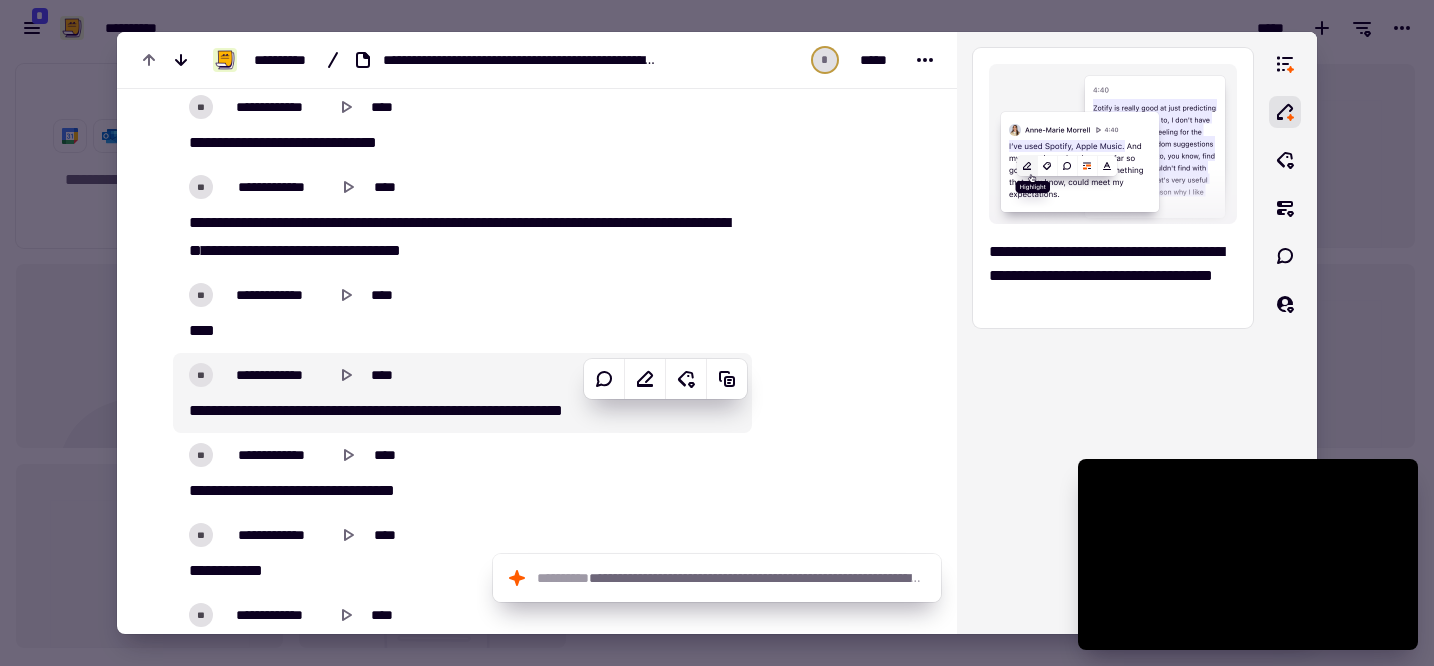click on "**********" at bounding box center (462, 411) 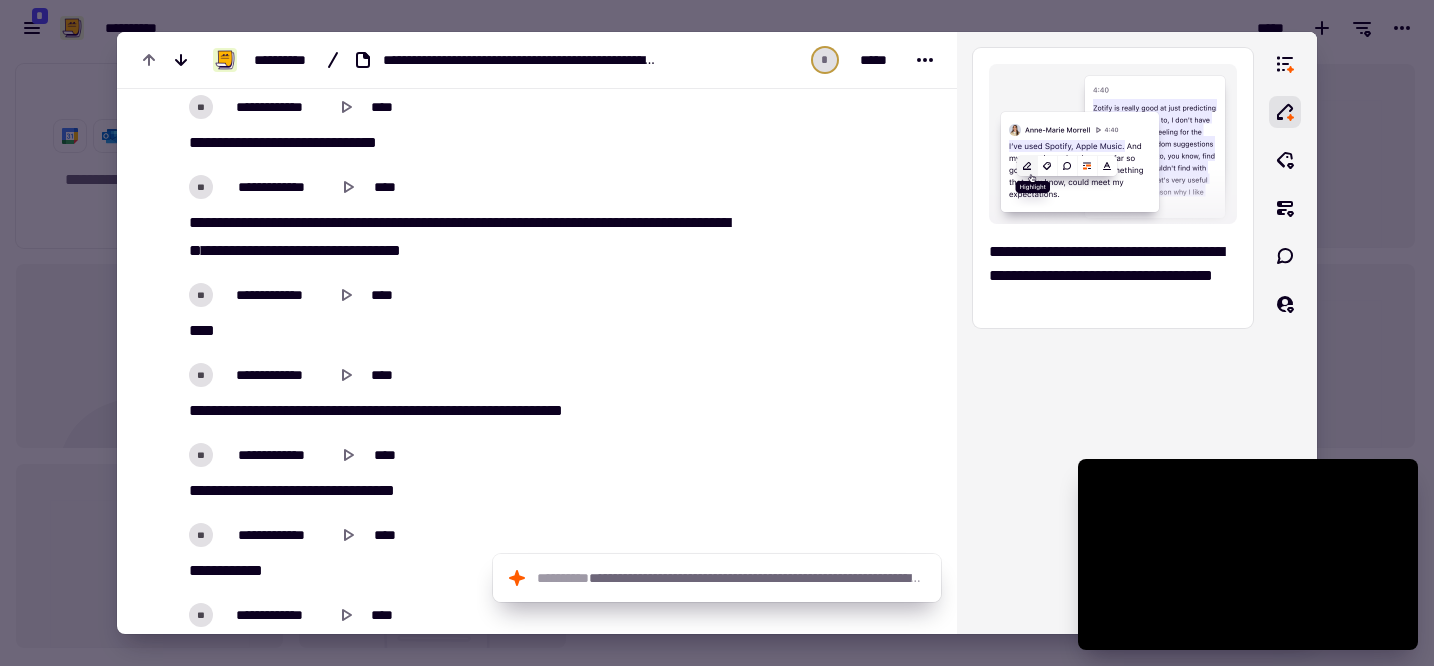 type on "******" 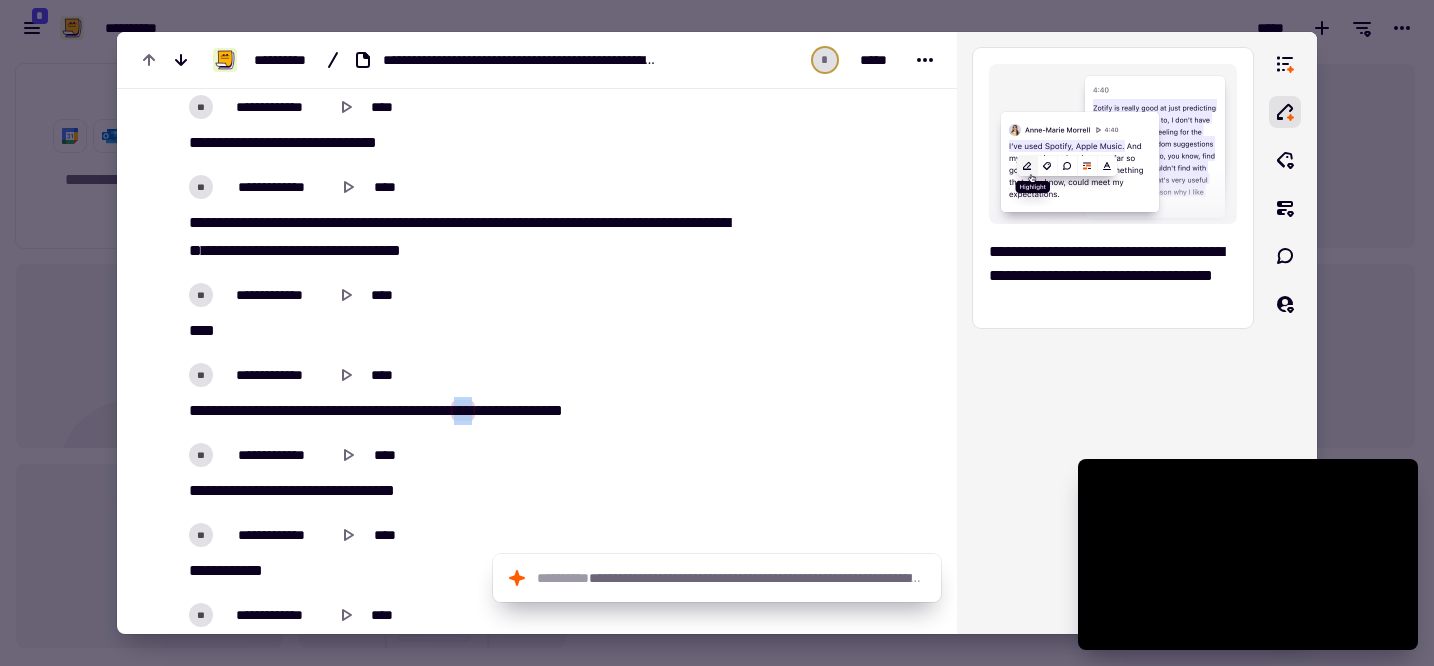 click on "**********" at bounding box center (462, 411) 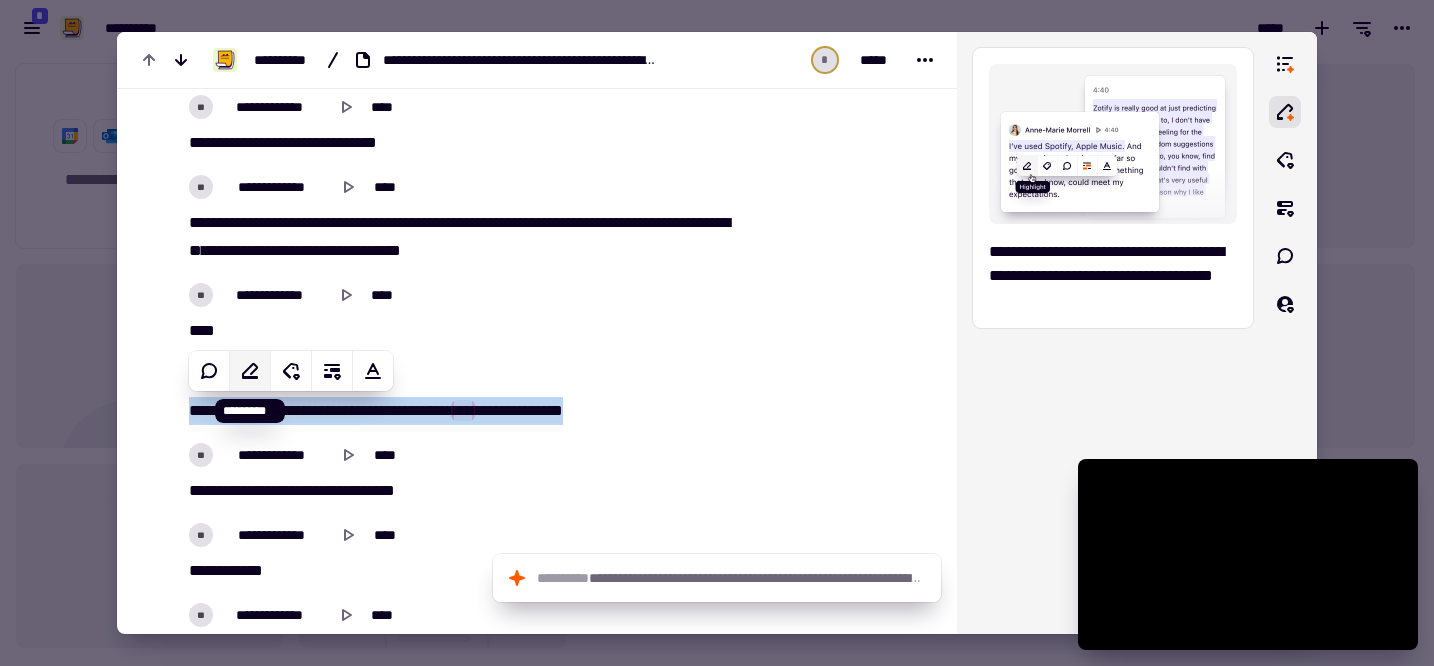 click 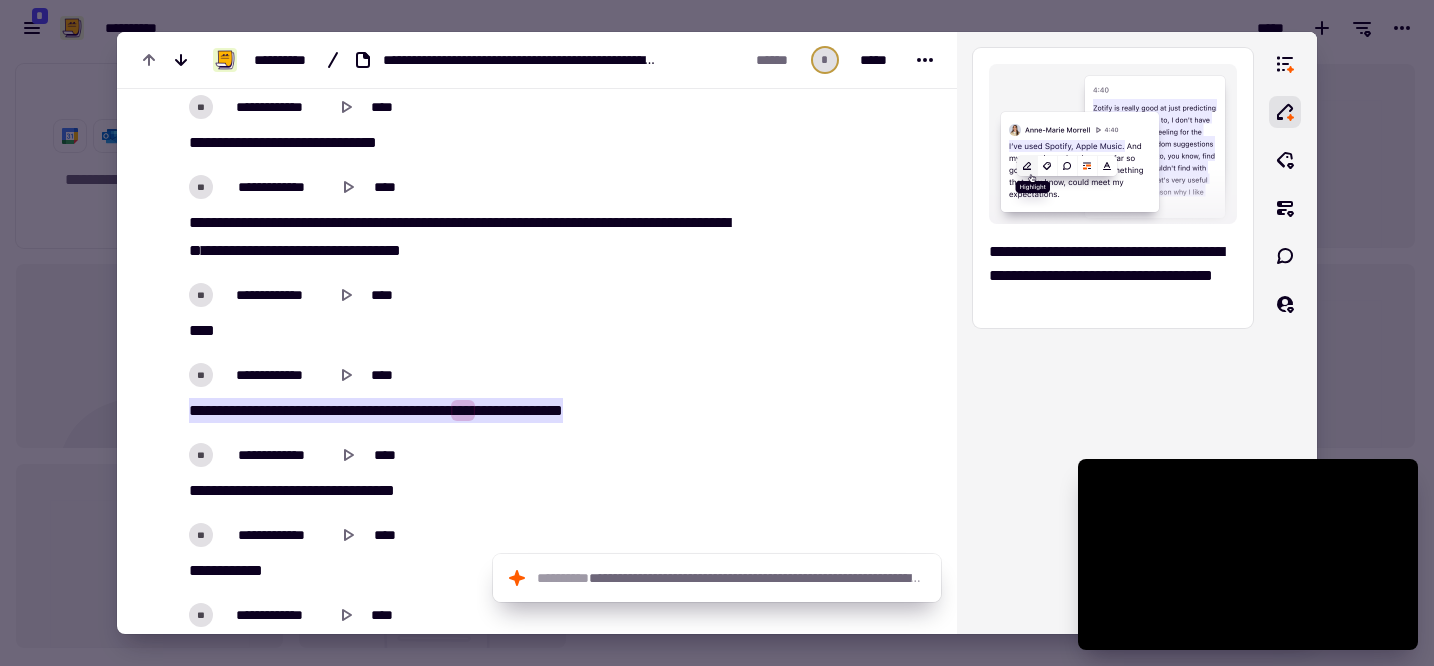 click on "**********" at bounding box center (462, 411) 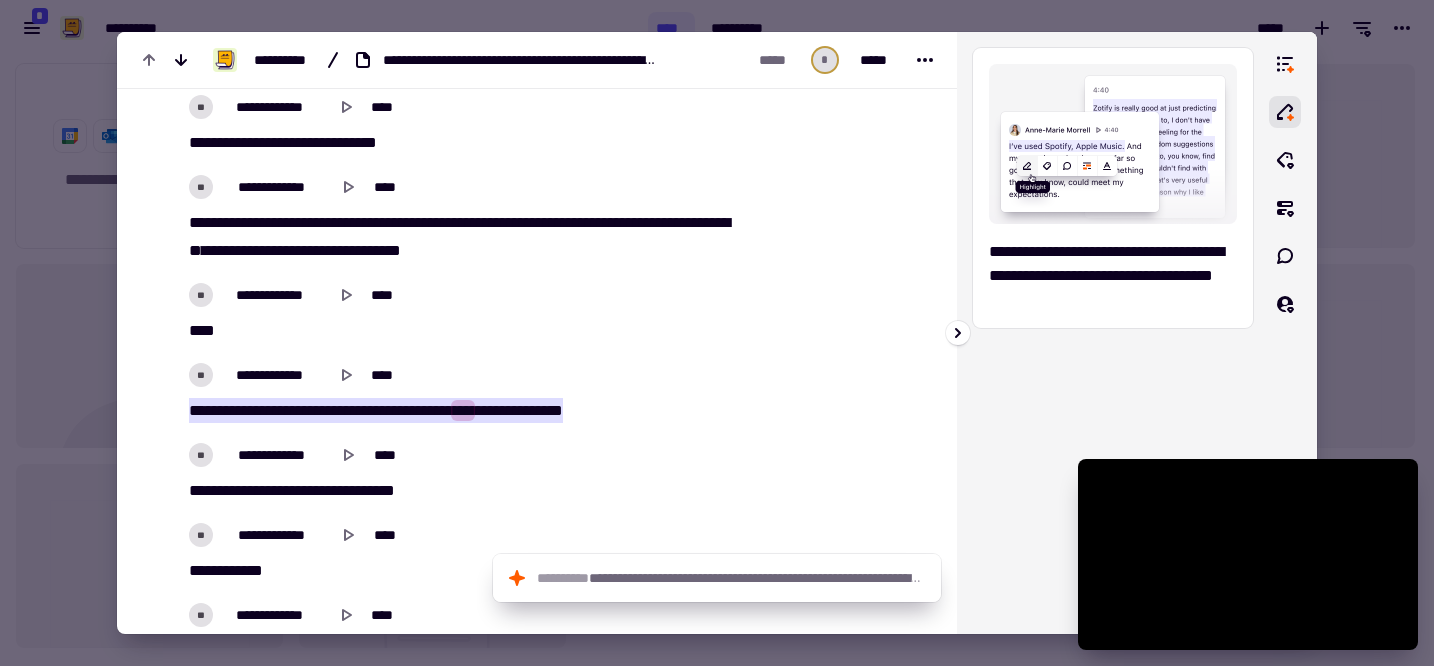 click on "**********" at bounding box center (1113, 333) 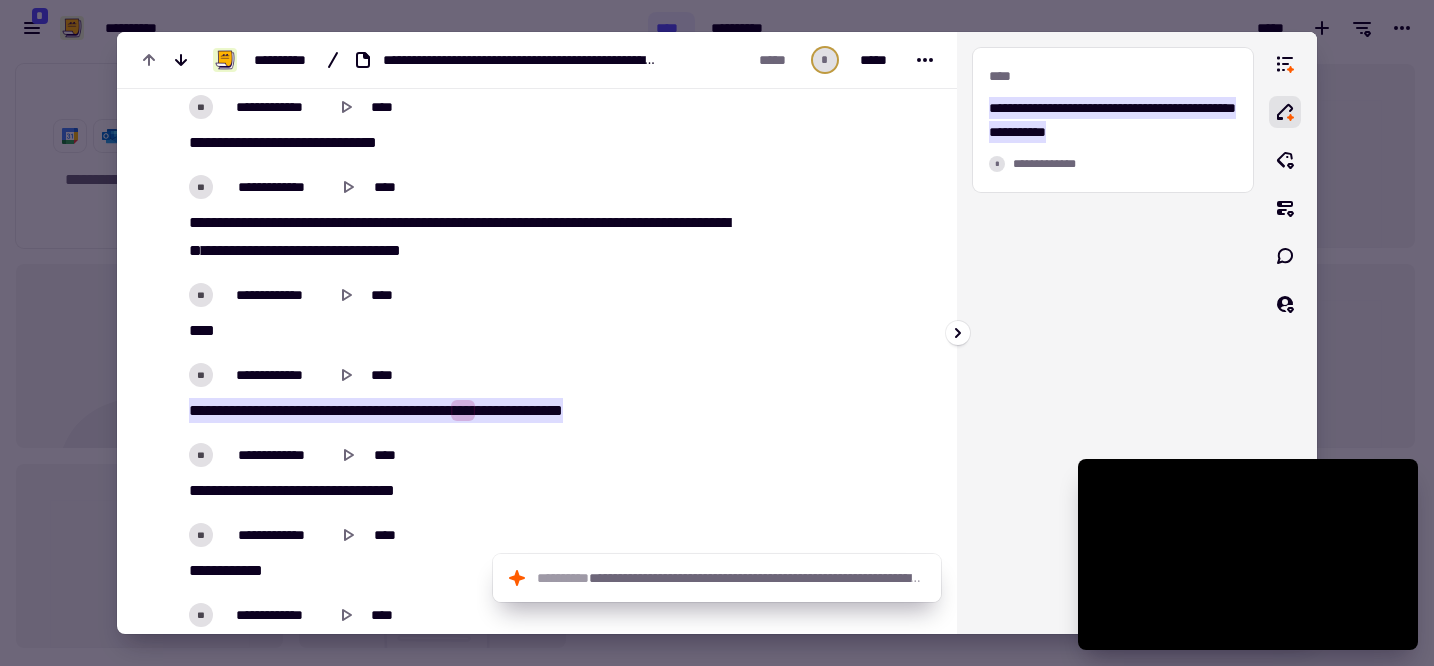 click on "**********" at bounding box center [1113, 333] 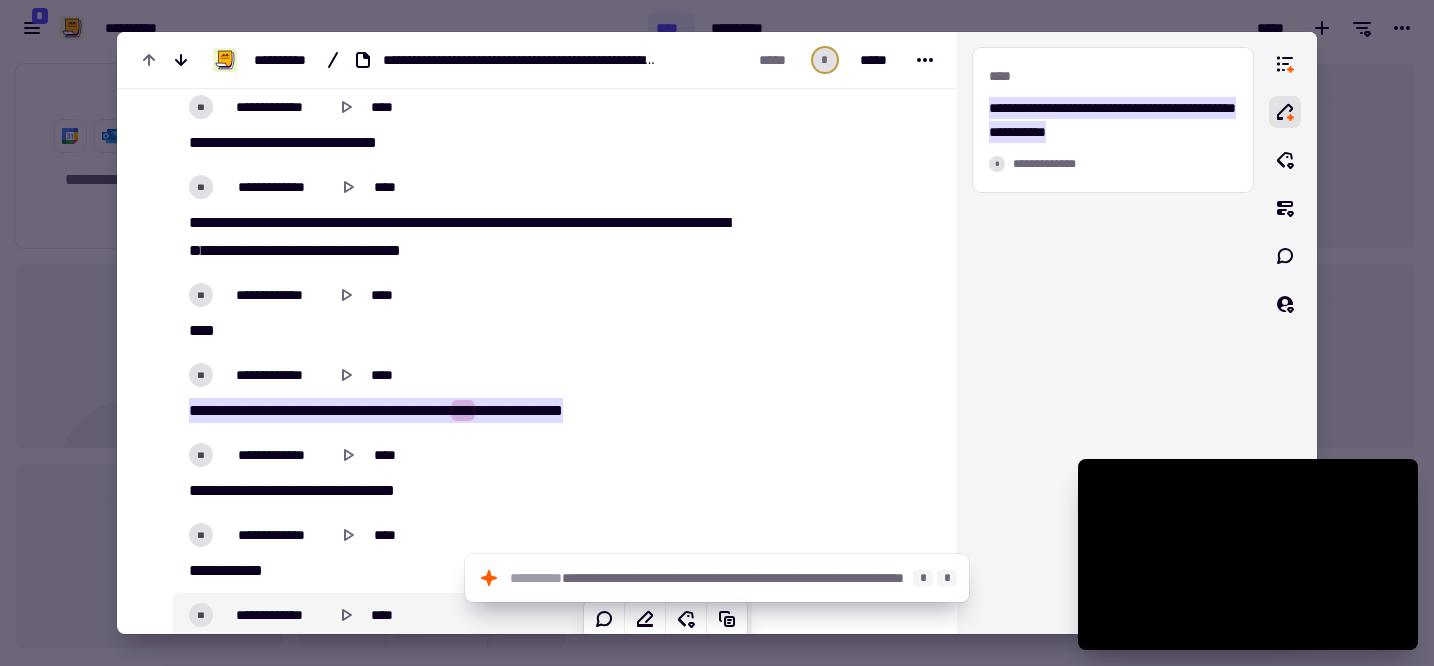 click 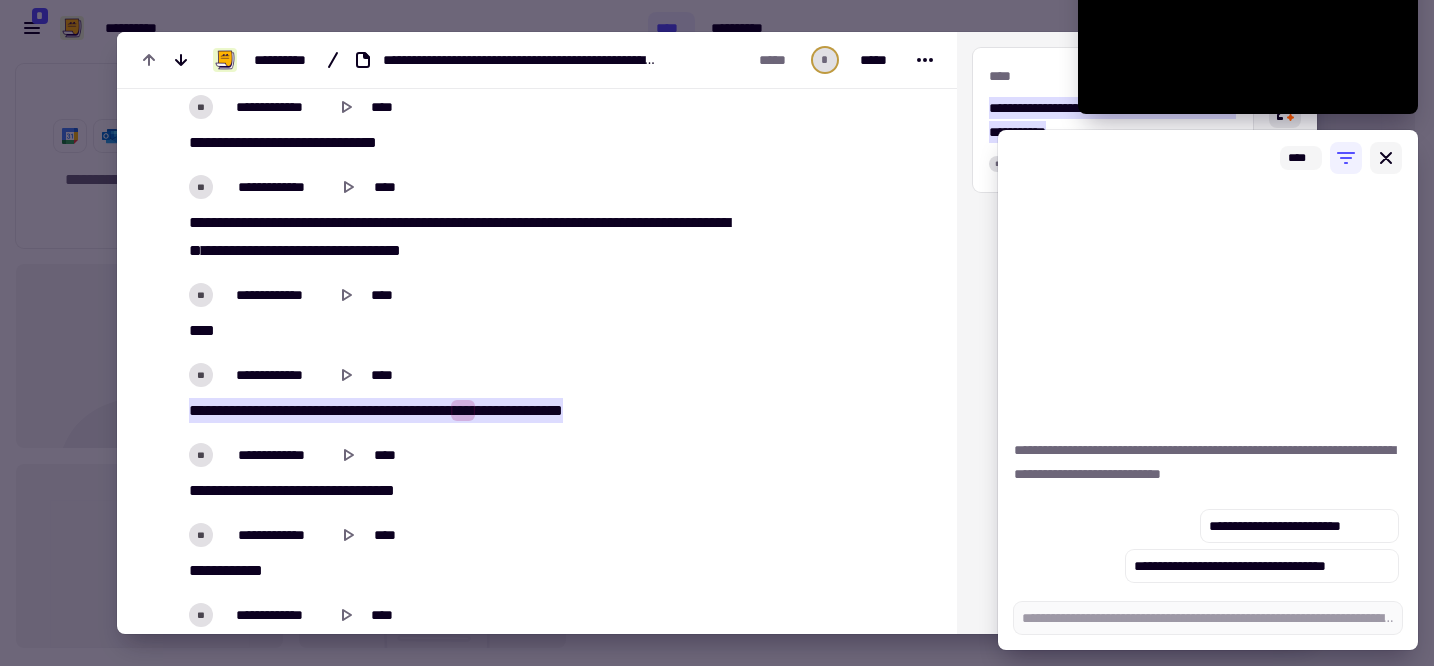 type on "*" 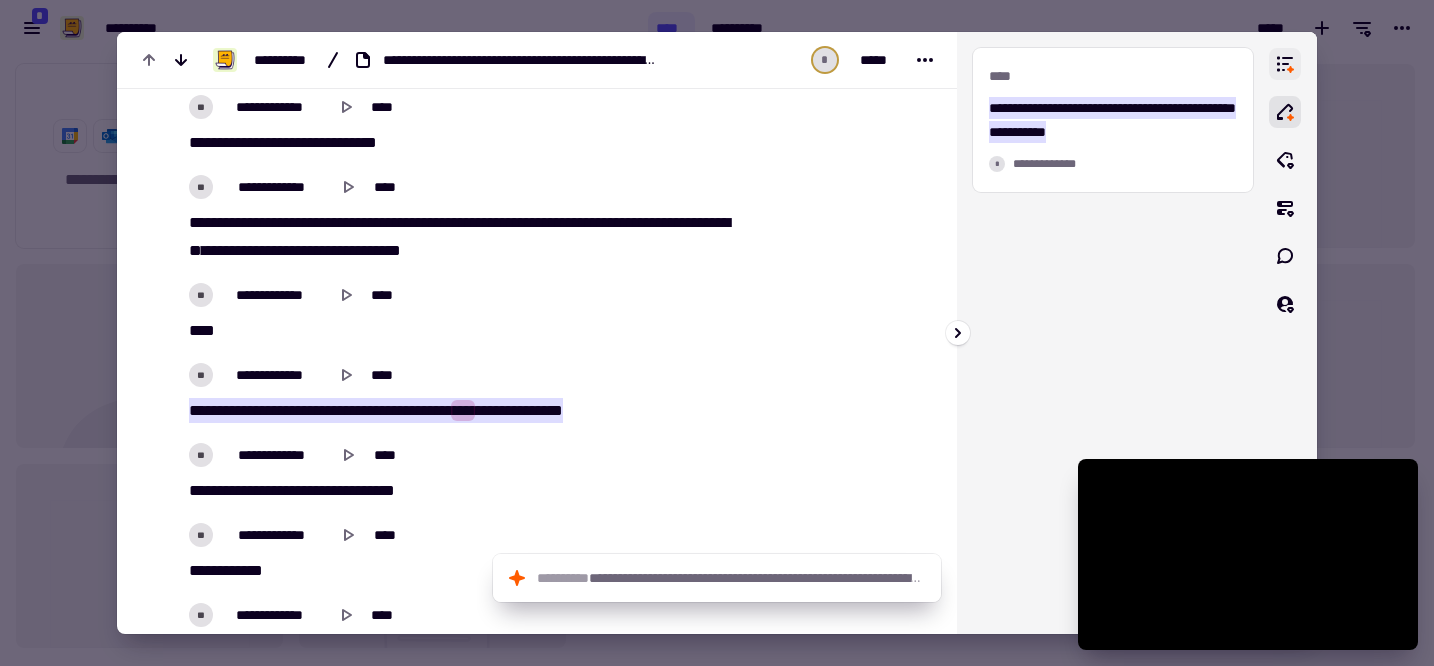 click 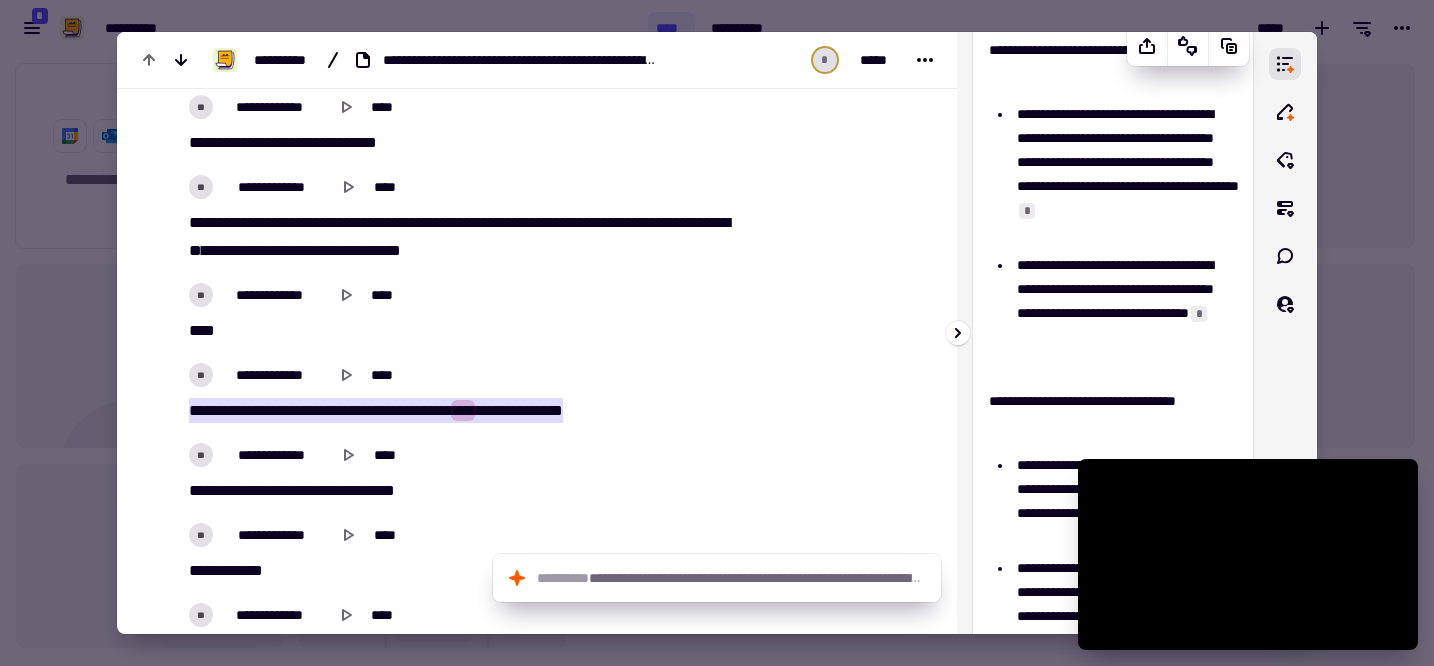 scroll, scrollTop: 0, scrollLeft: 0, axis: both 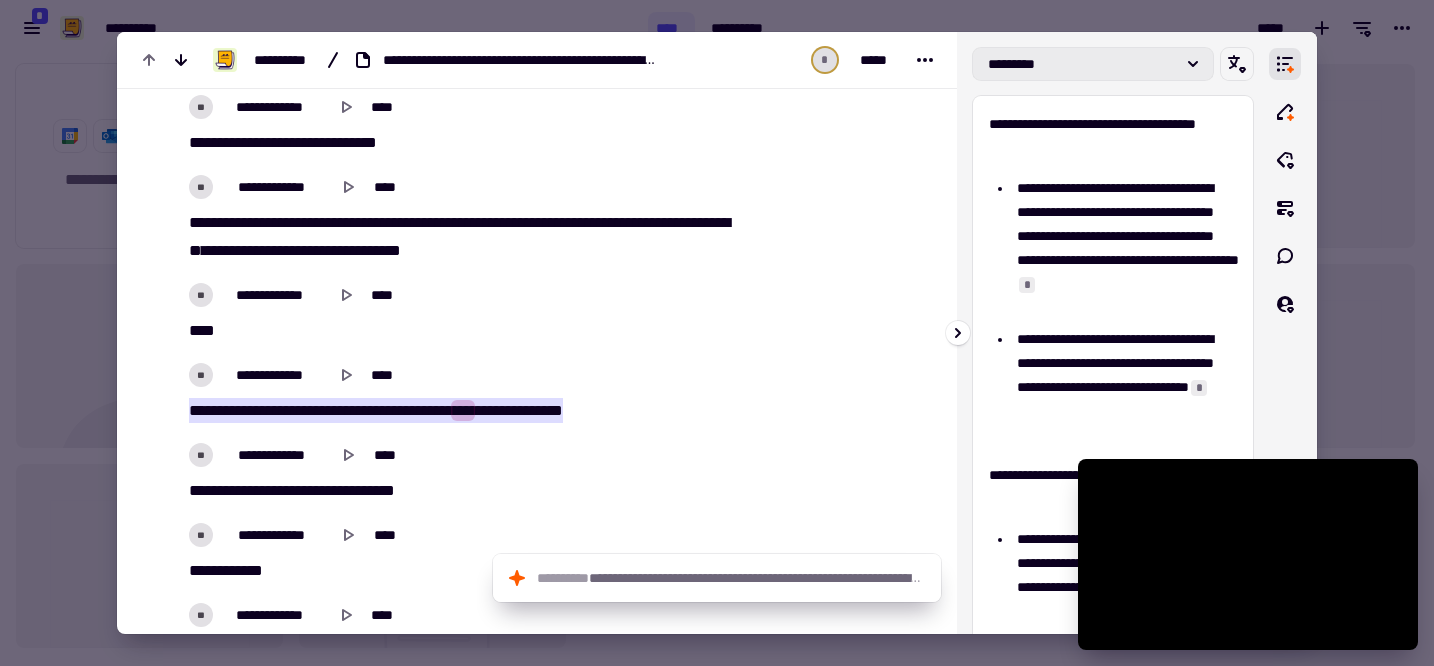 click on "*********" 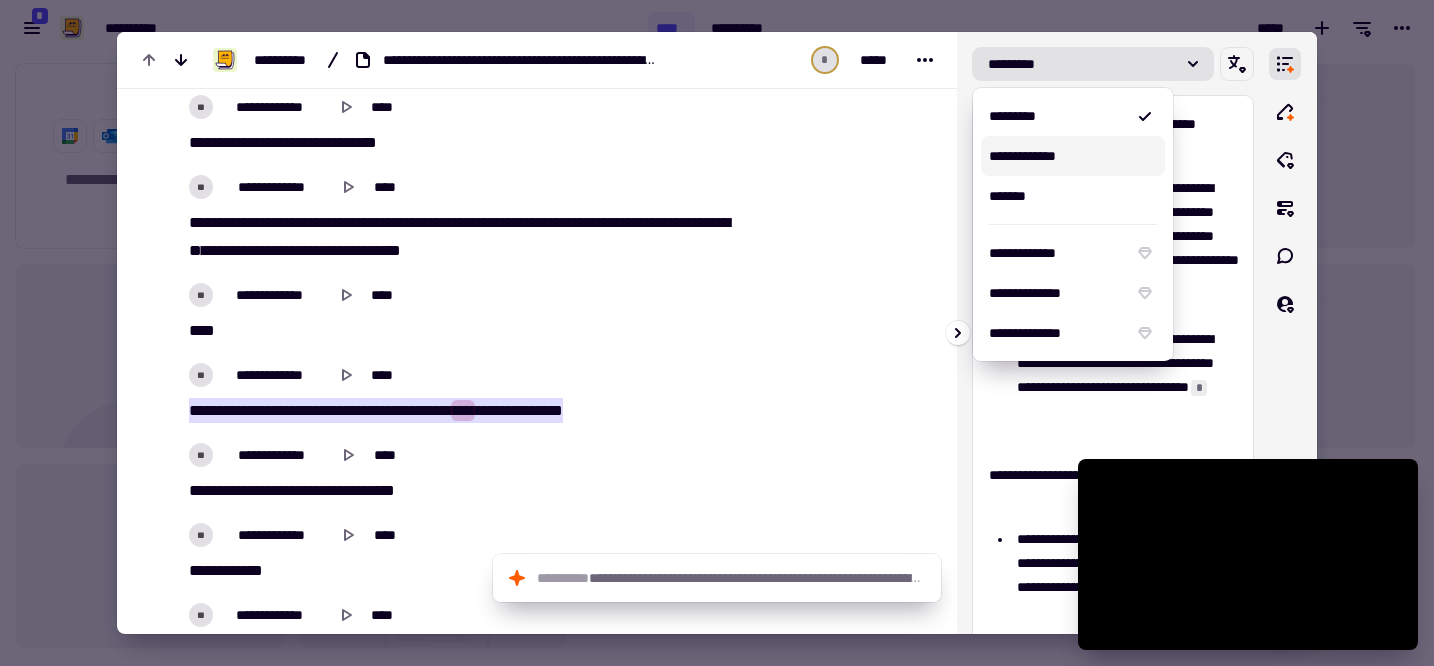 click on "**********" at bounding box center (1073, 156) 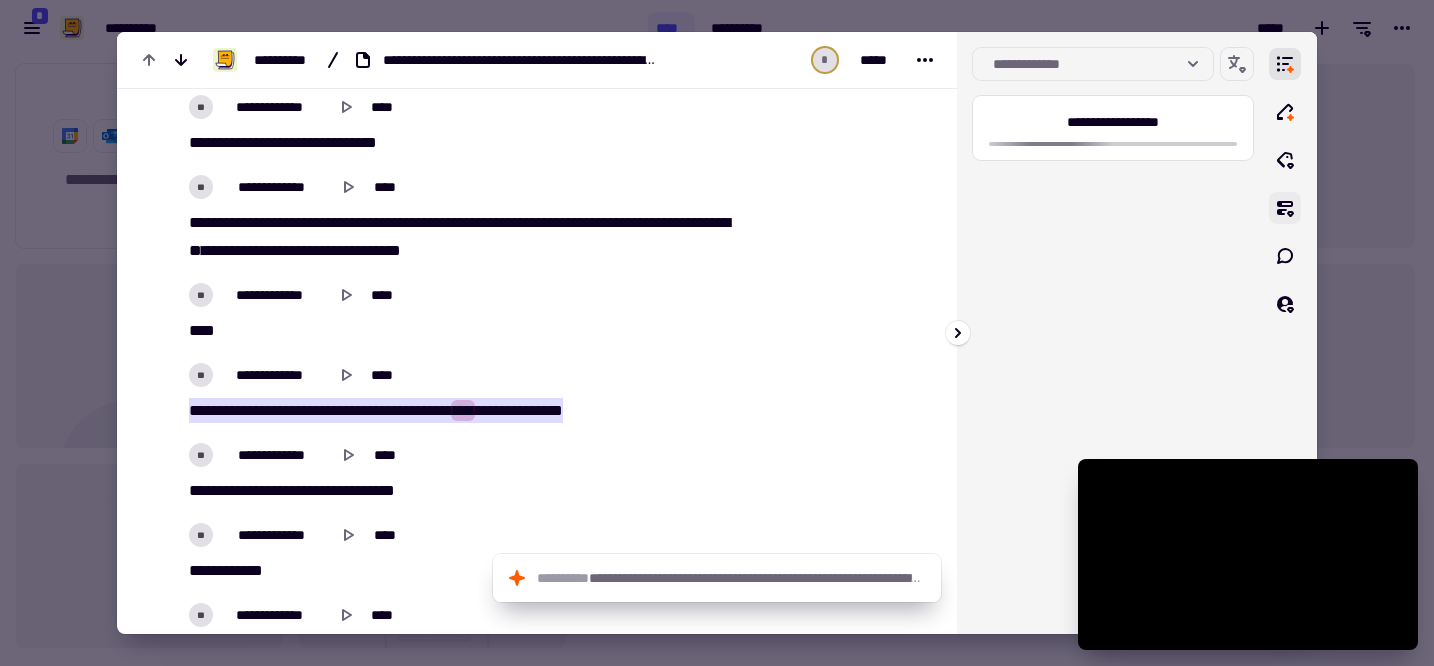 click 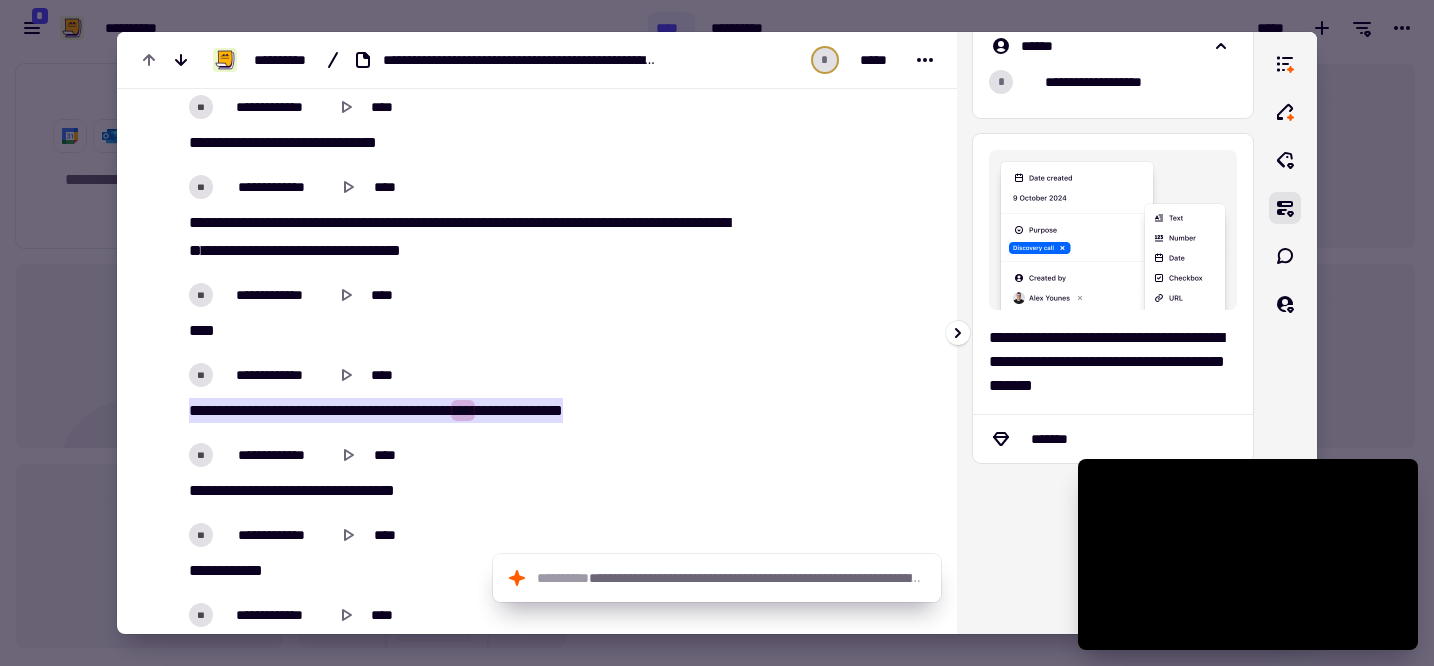 scroll, scrollTop: 166, scrollLeft: 0, axis: vertical 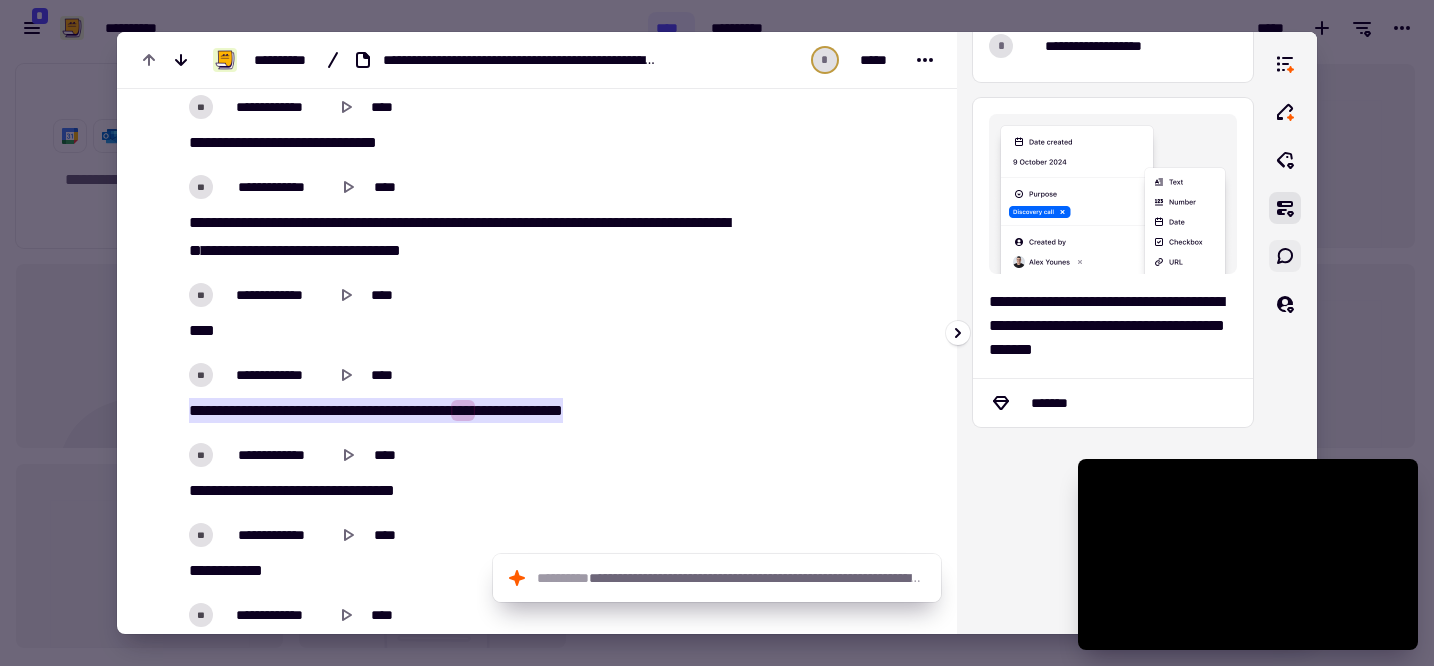 click 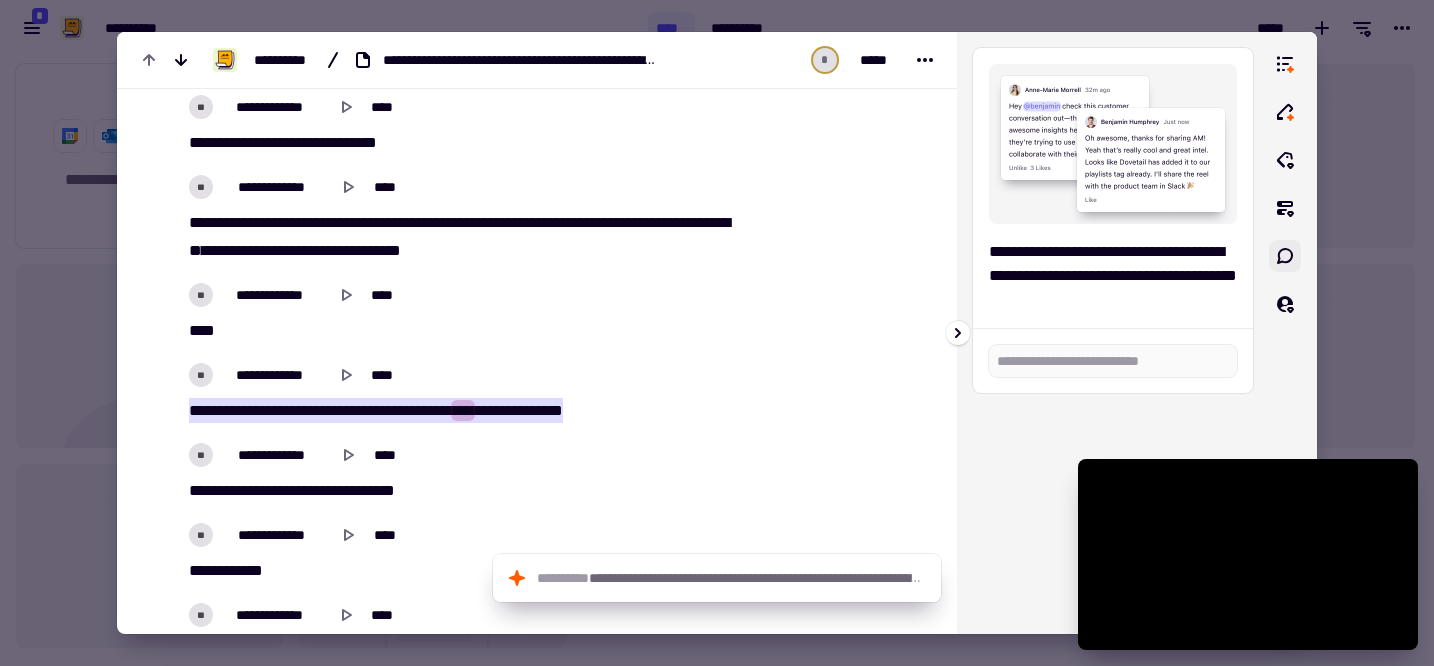 scroll, scrollTop: 0, scrollLeft: 0, axis: both 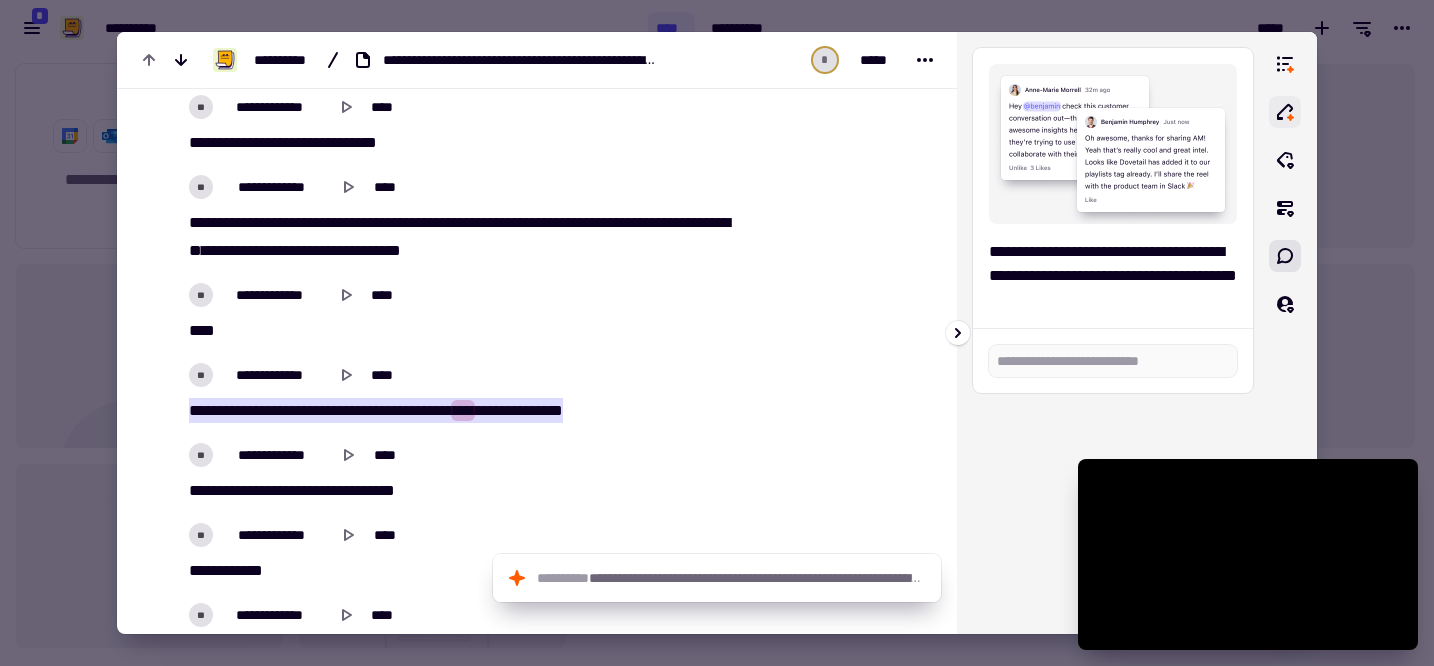 click 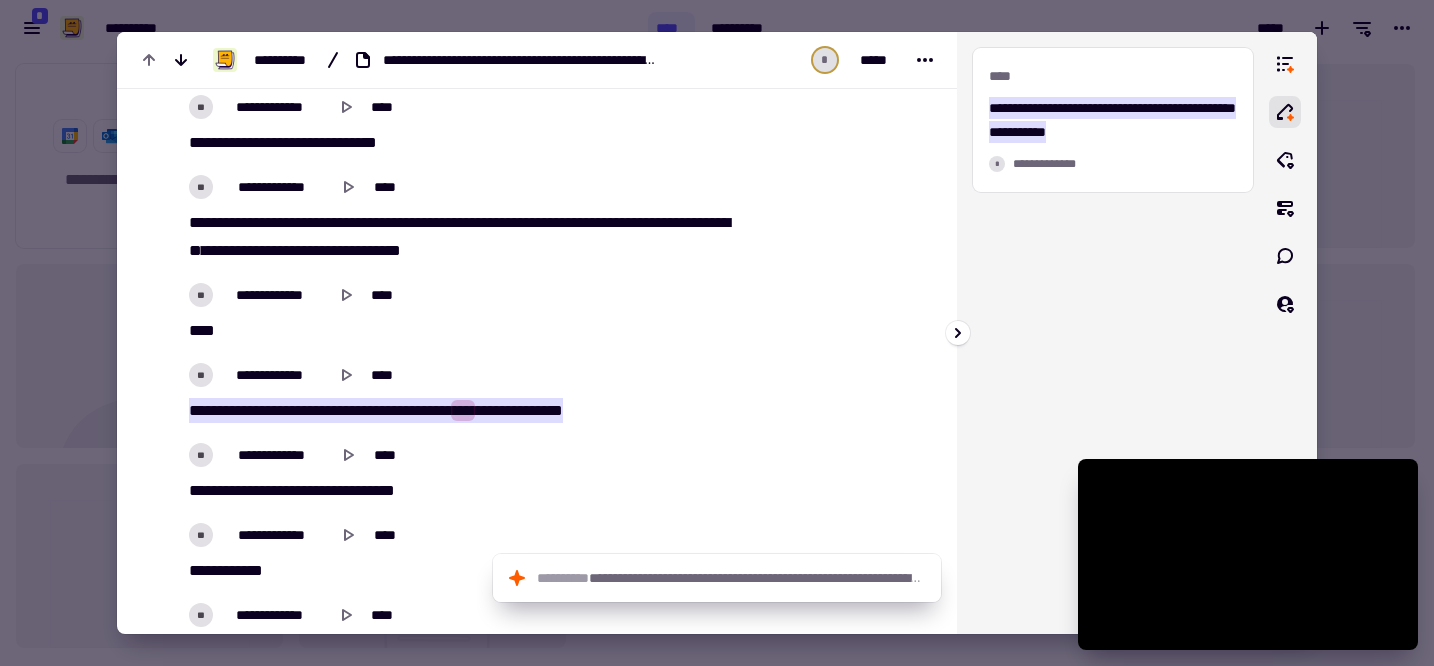 click at bounding box center [1285, 333] 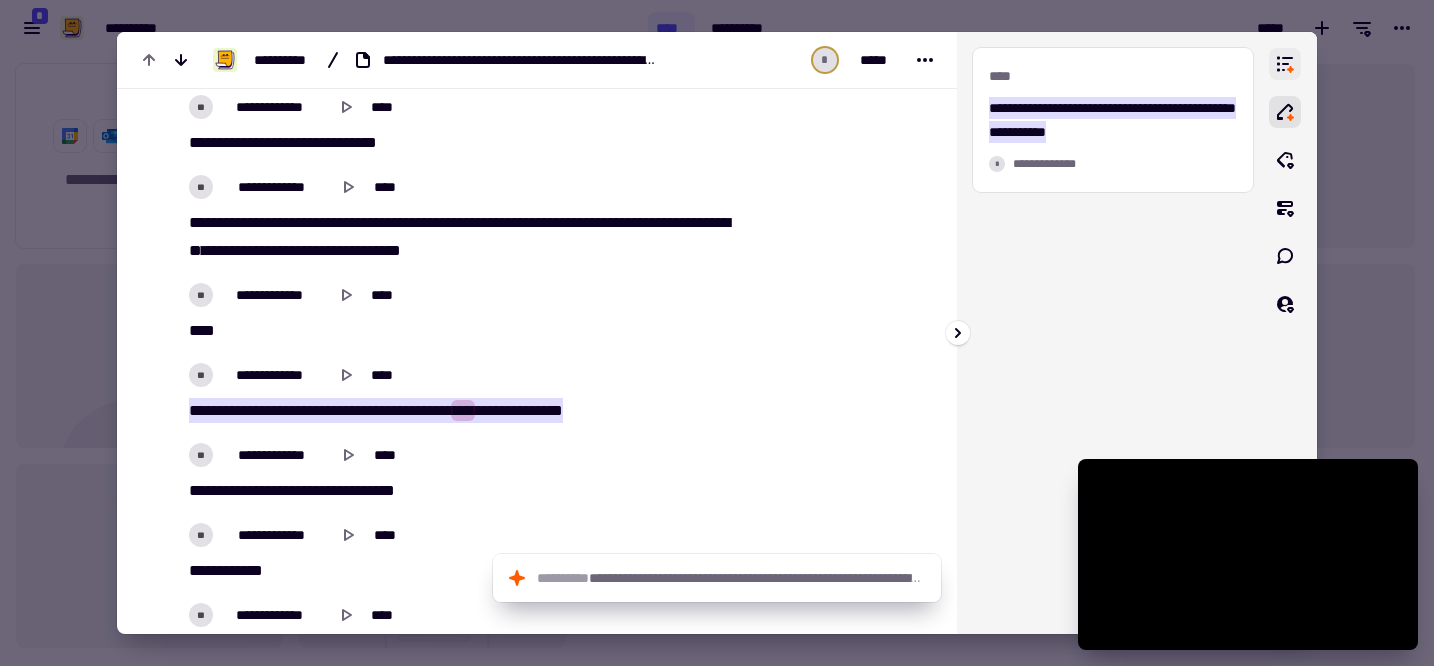 click 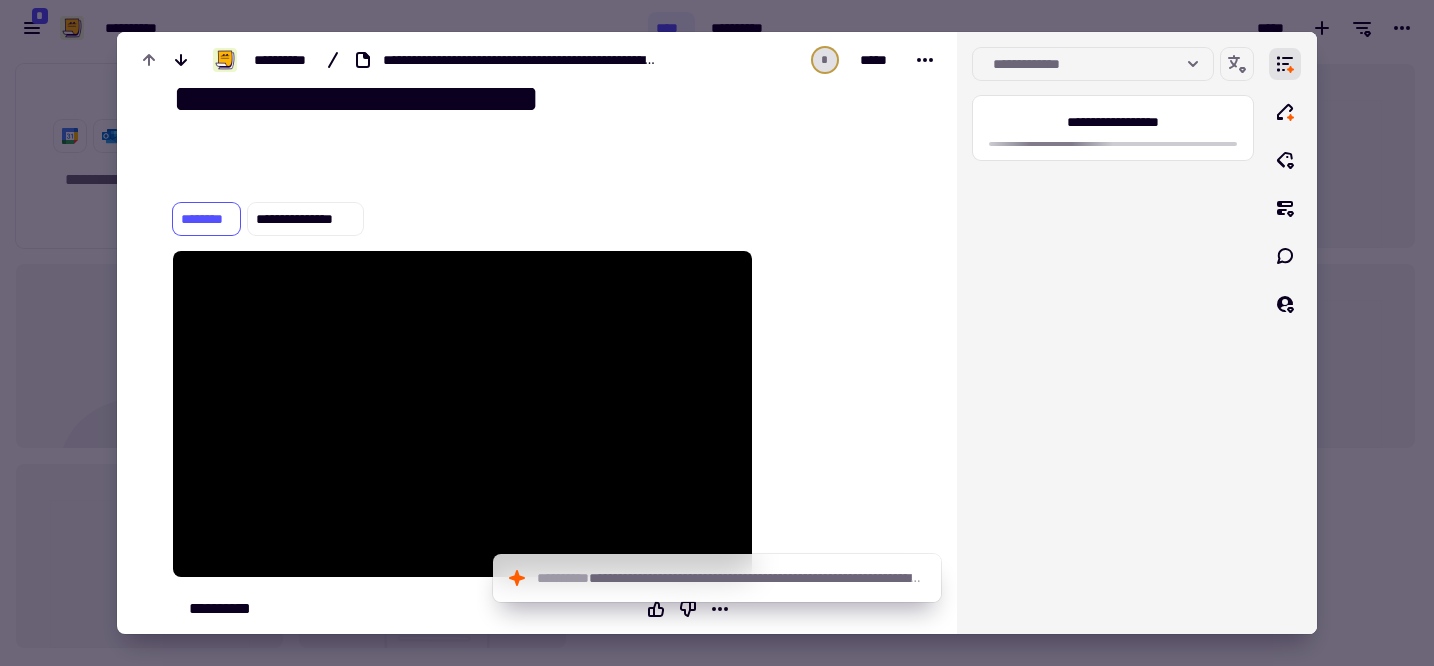 scroll, scrollTop: 0, scrollLeft: 0, axis: both 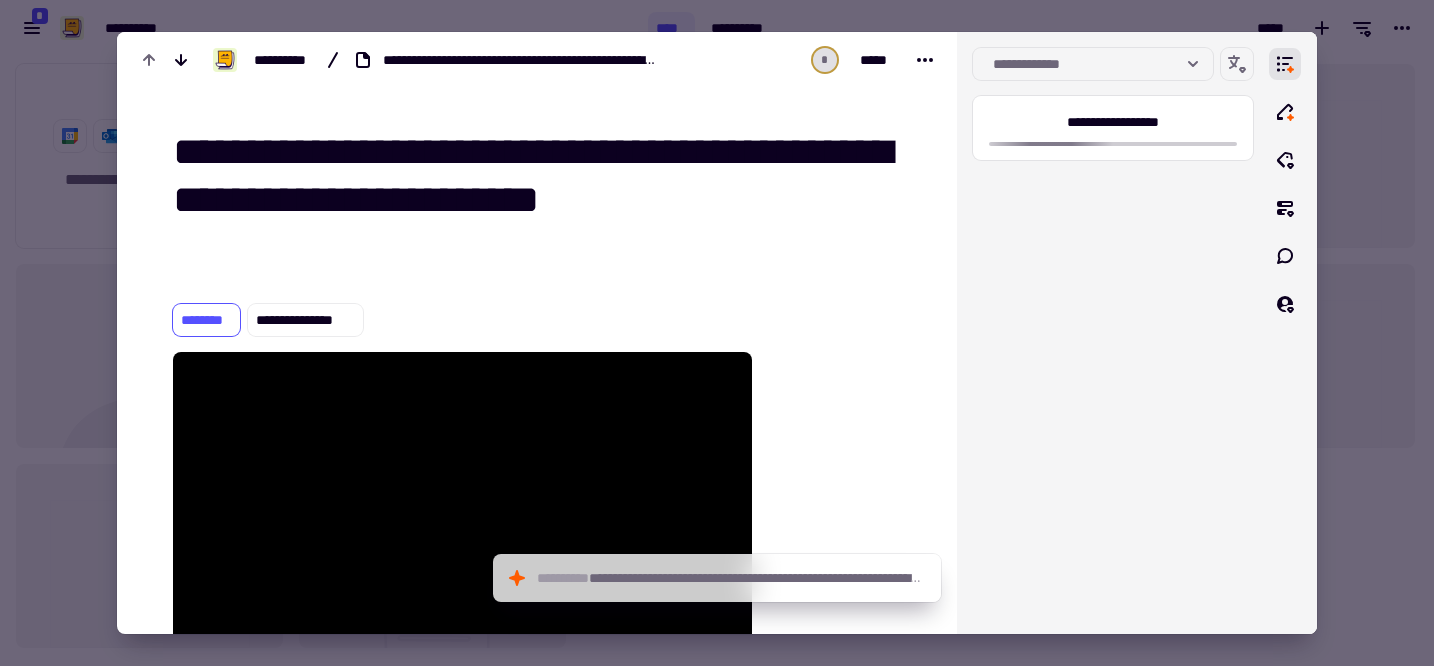 click on "* *****" at bounding box center (843, 60) 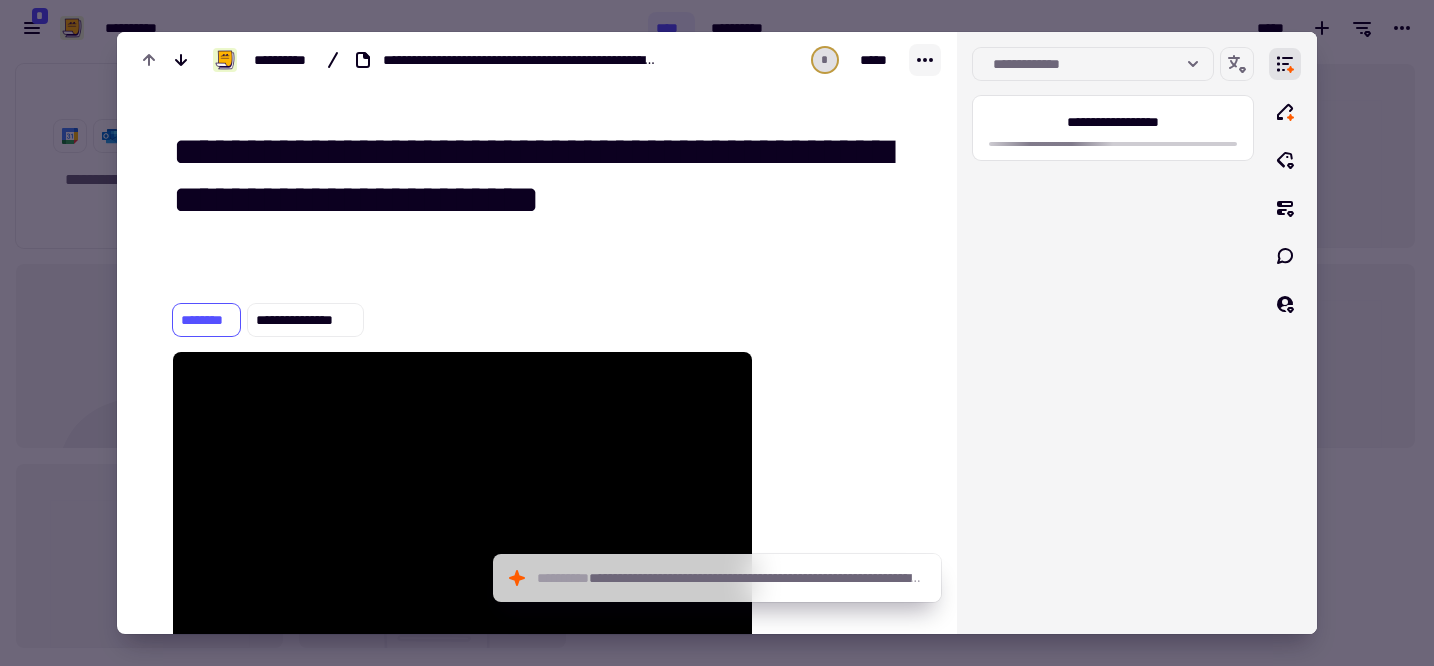click 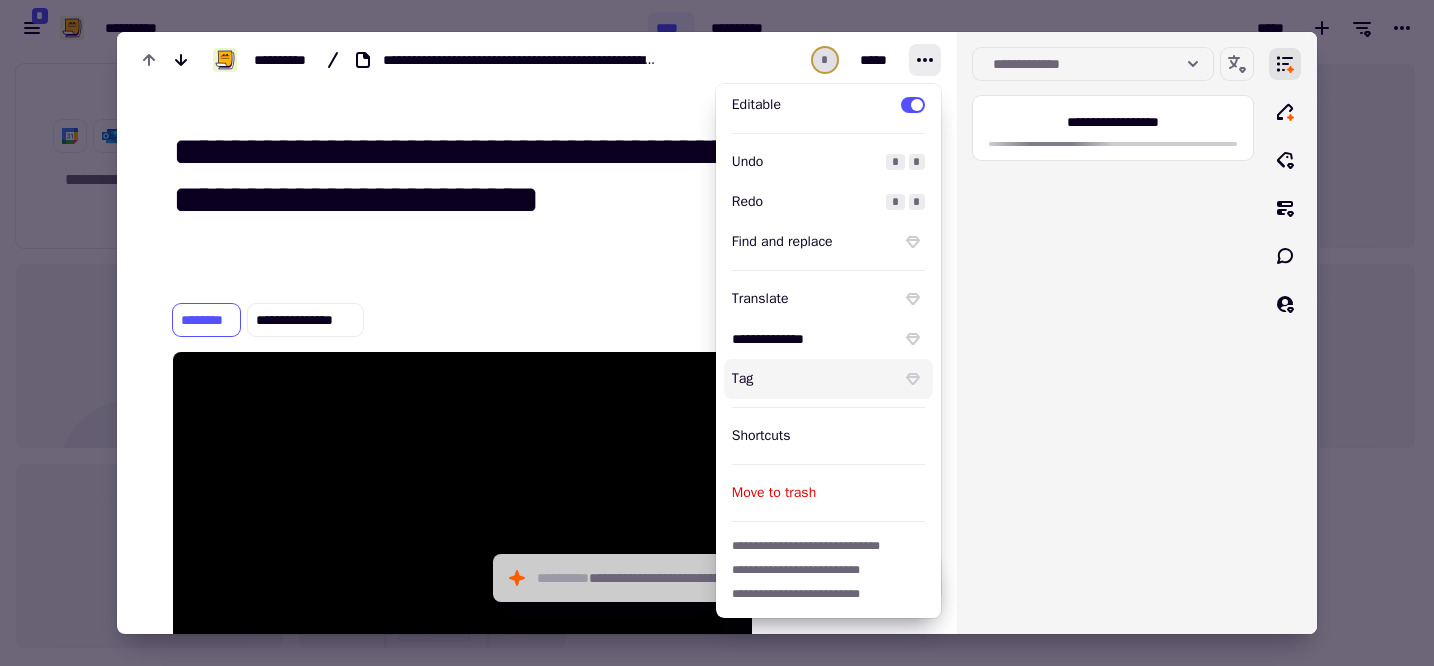 scroll, scrollTop: 0, scrollLeft: 0, axis: both 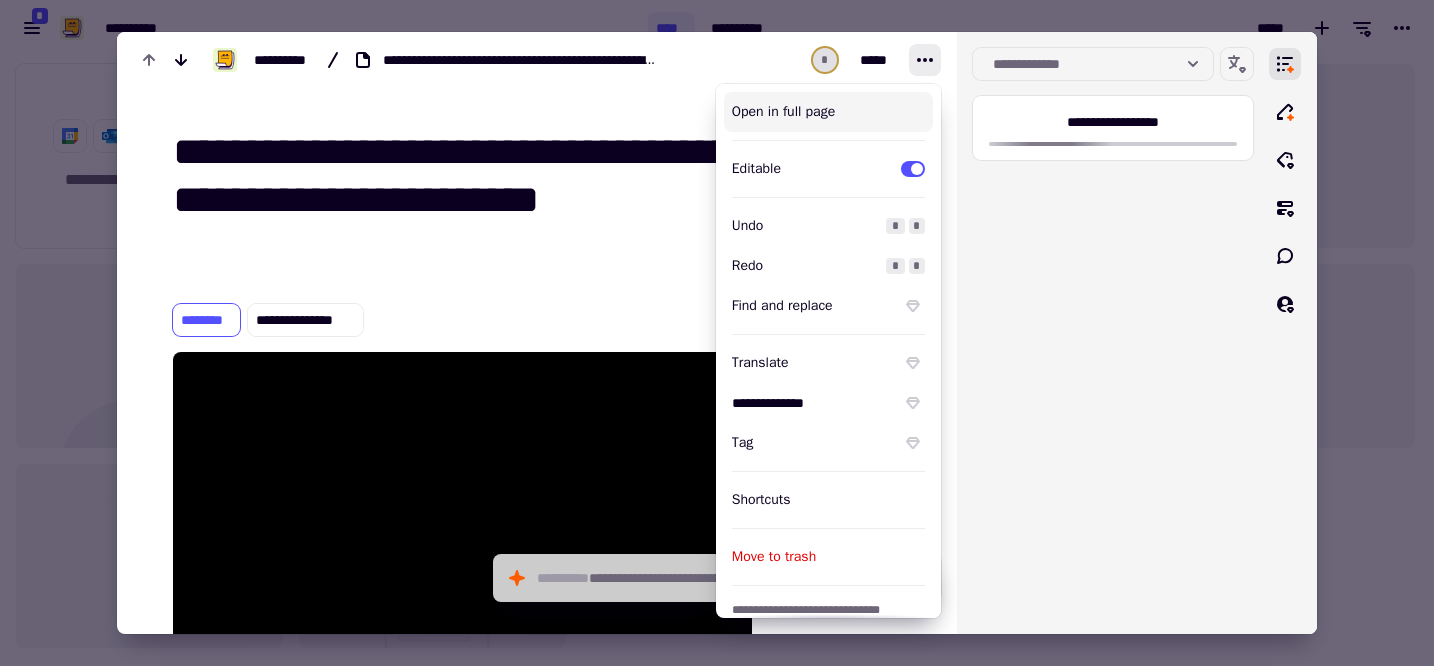 click on "Open in full page" at bounding box center [828, 112] 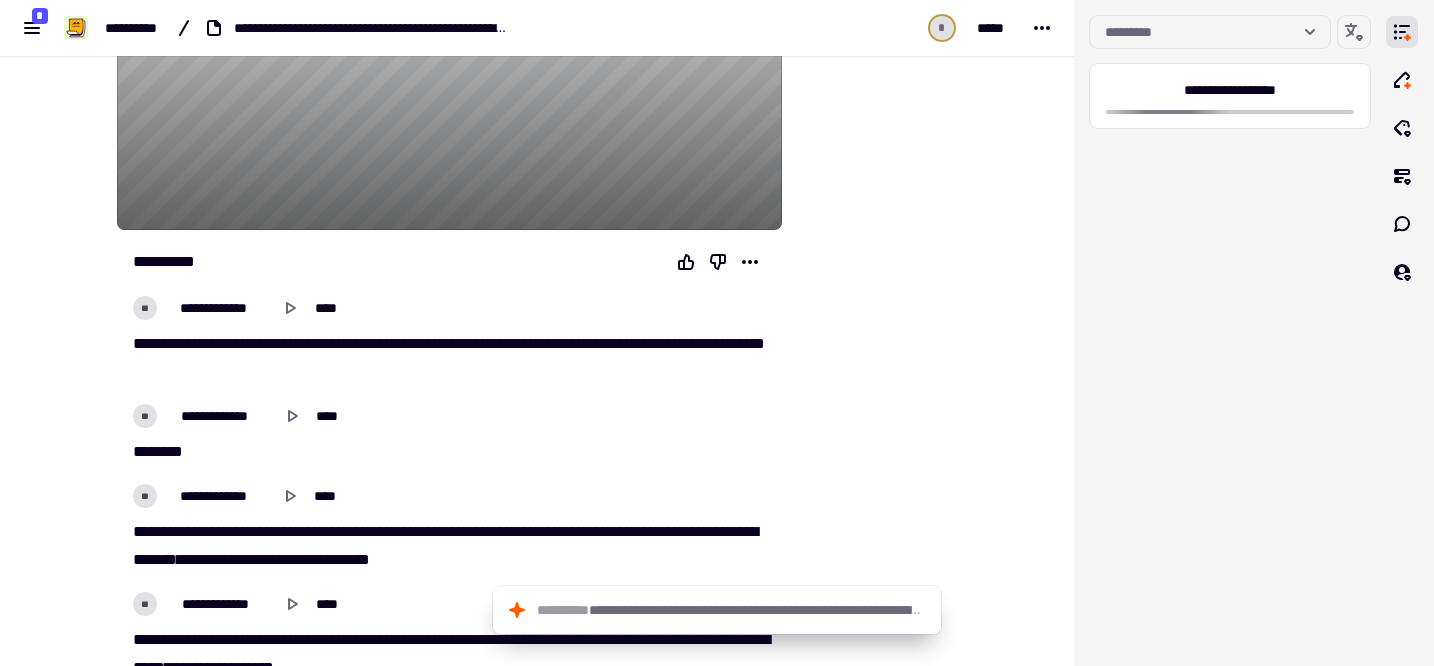 scroll, scrollTop: 420, scrollLeft: 0, axis: vertical 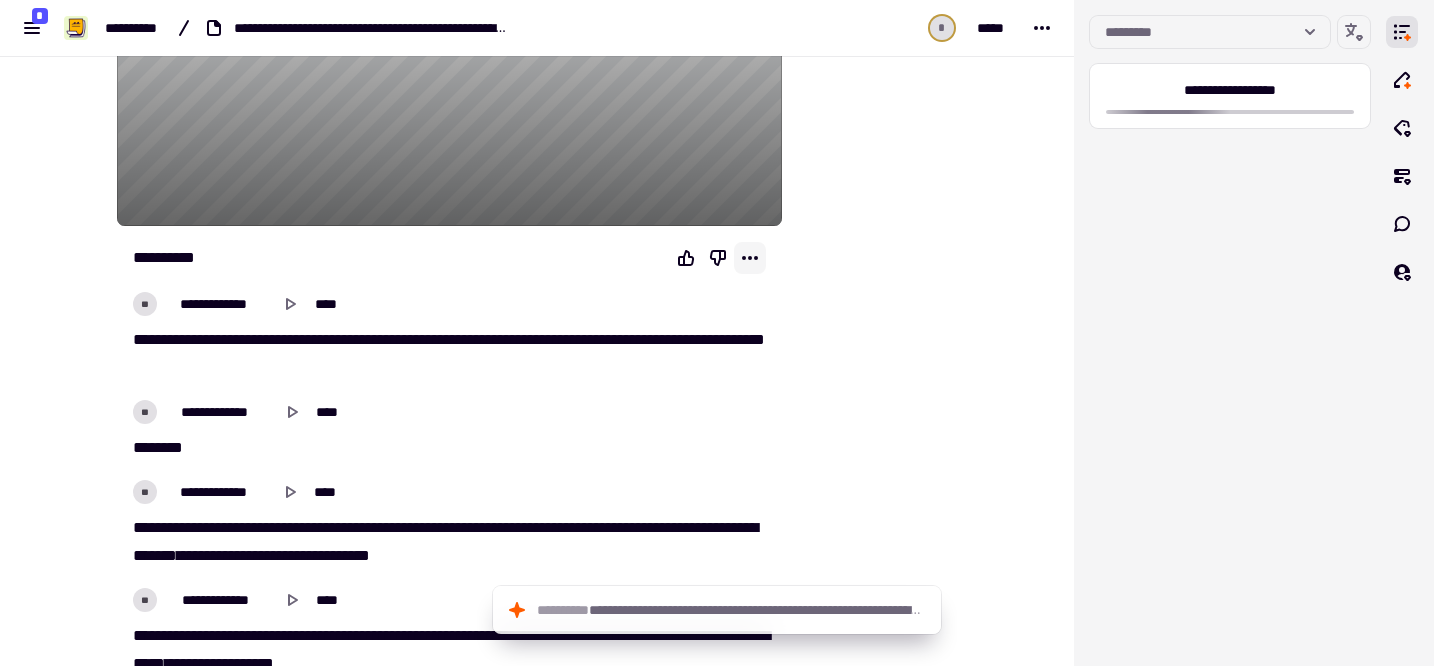 click 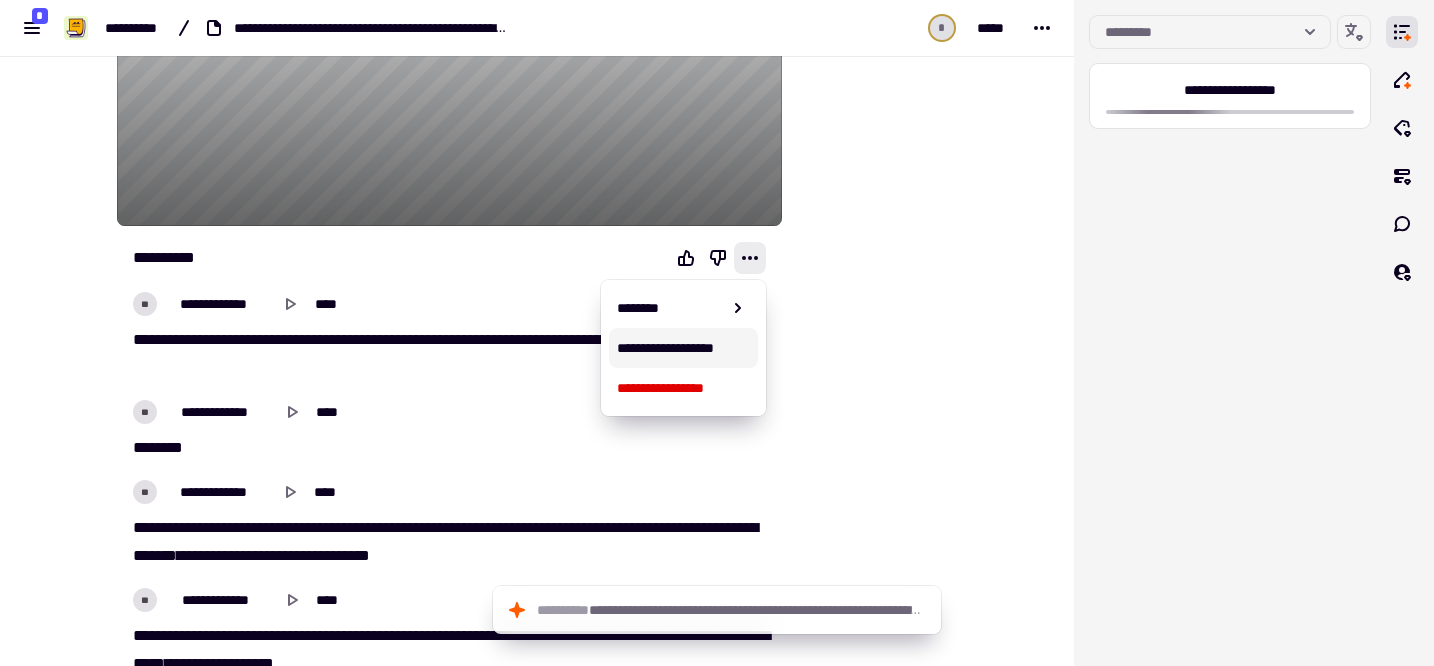 click on "**********" at bounding box center [684, 348] 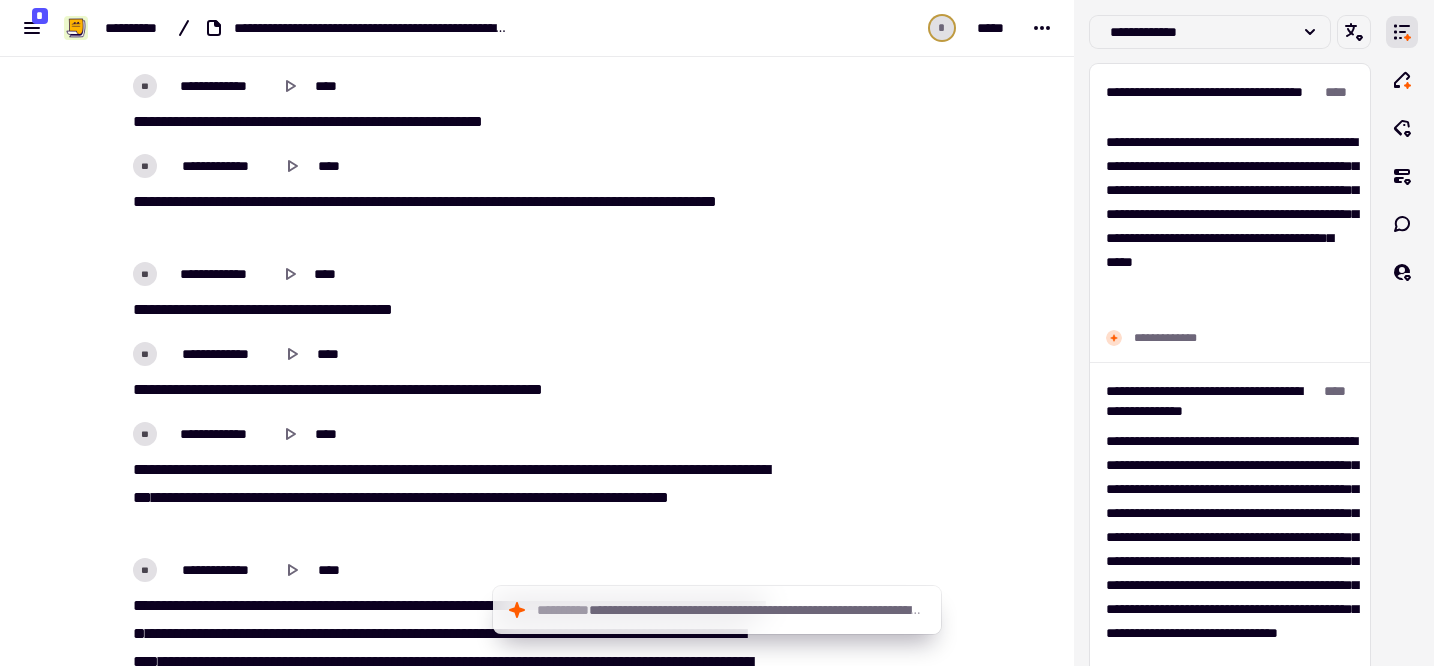 scroll, scrollTop: 3684, scrollLeft: 0, axis: vertical 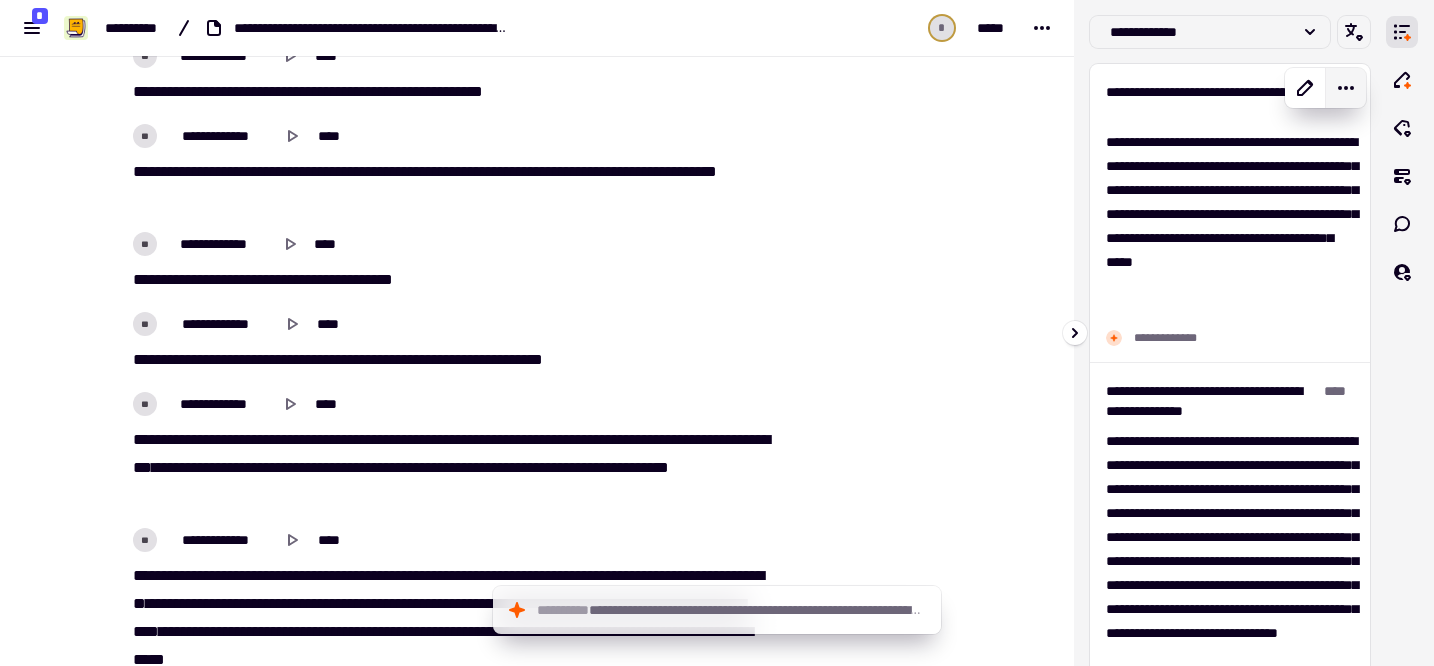 click 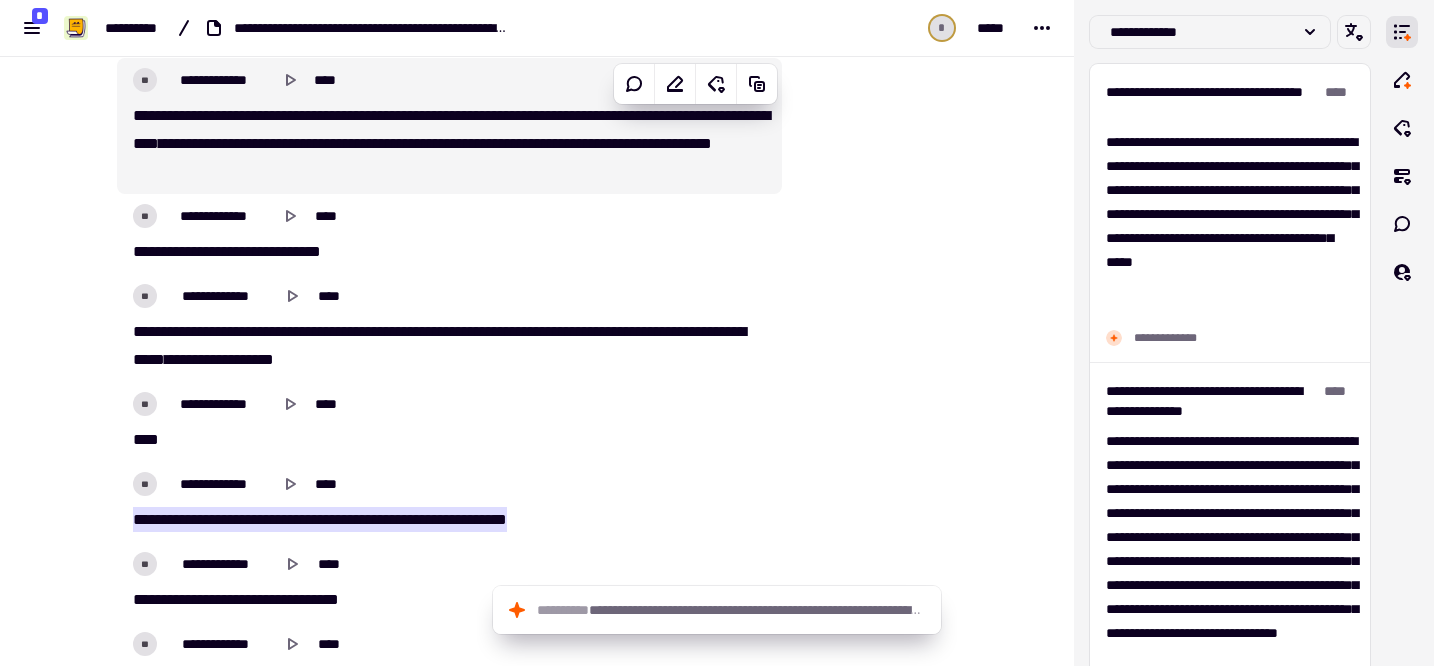 scroll, scrollTop: 1707, scrollLeft: 0, axis: vertical 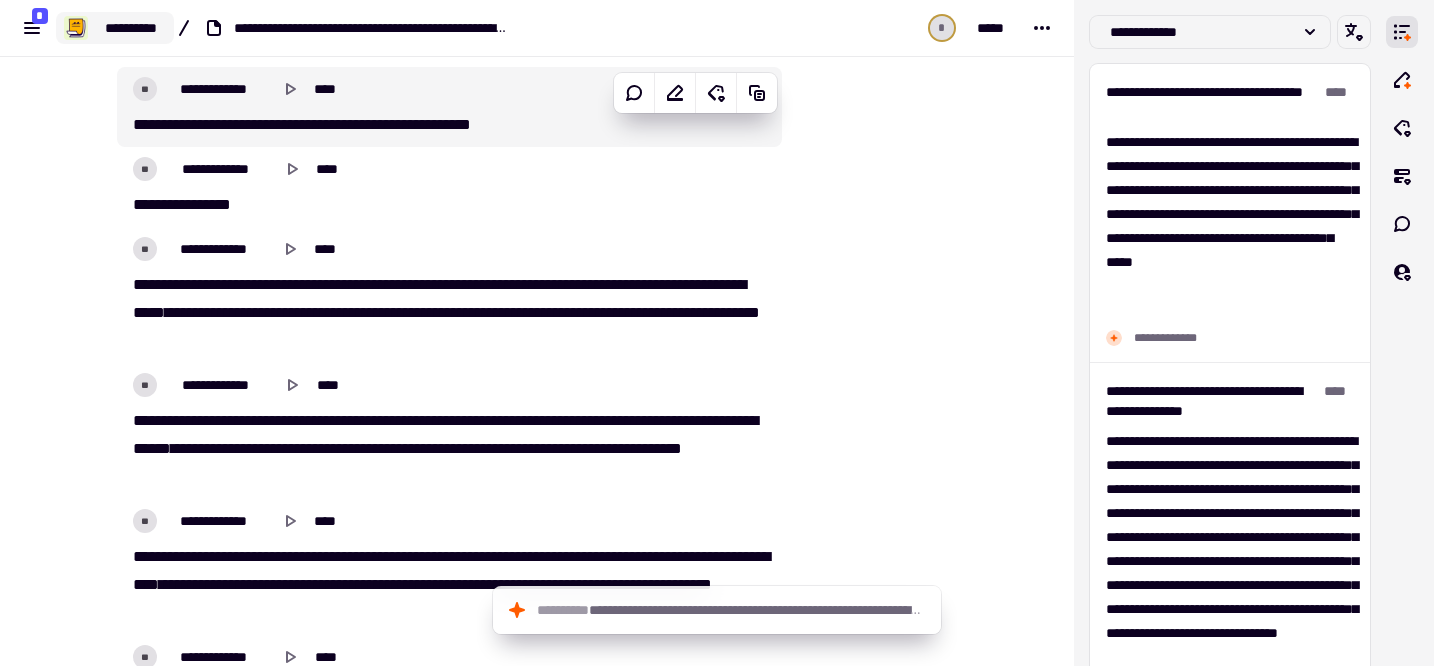 click on "**********" 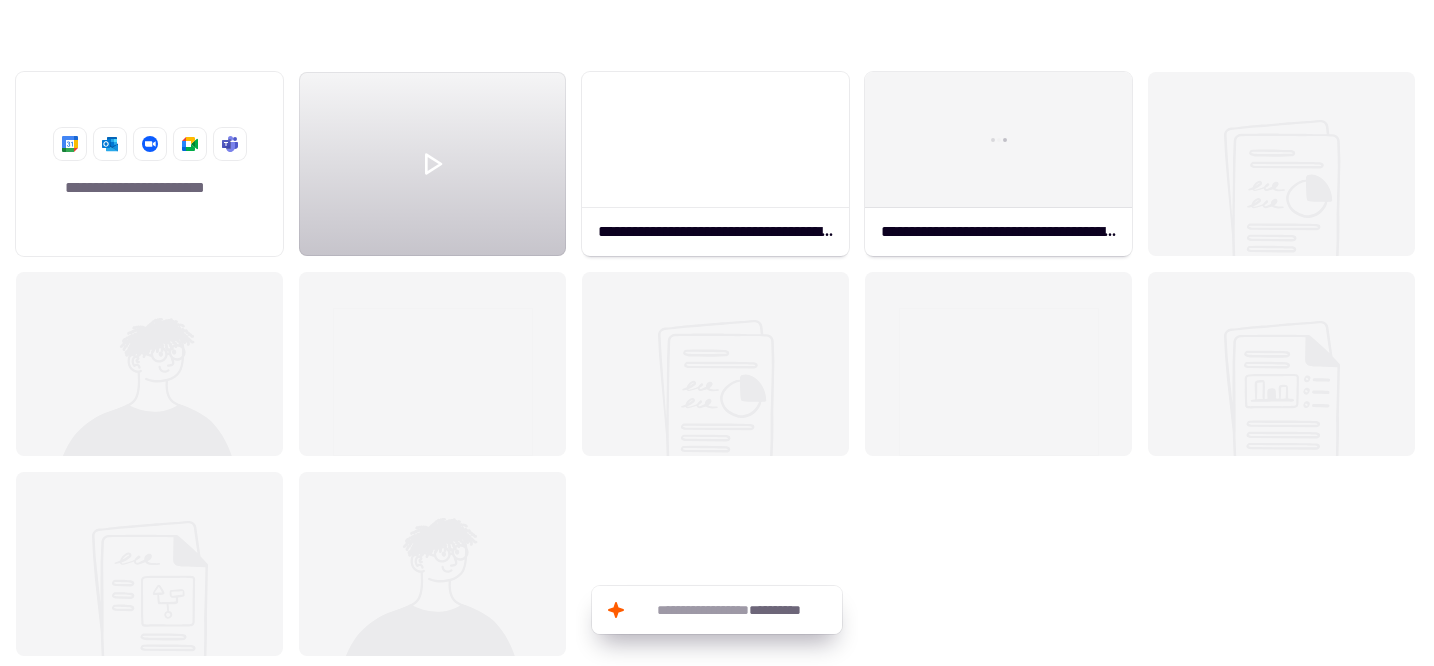 scroll, scrollTop: 1, scrollLeft: 1, axis: both 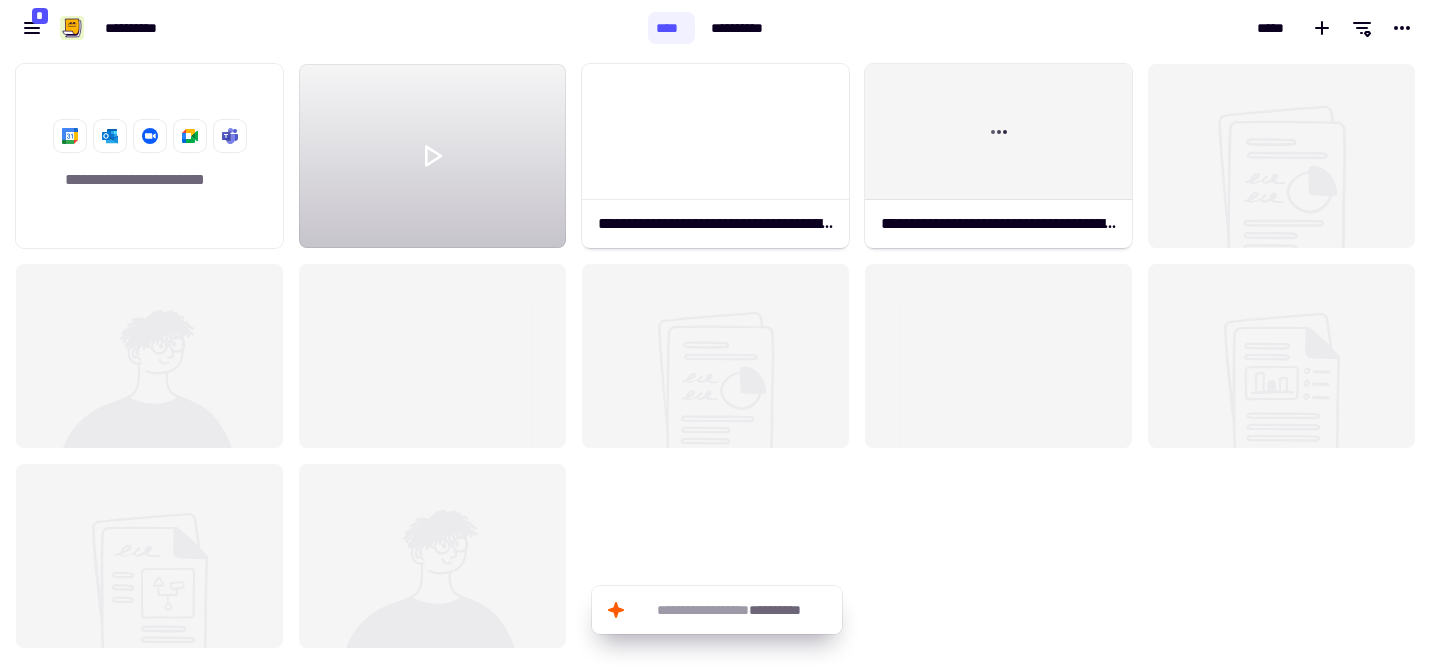 click 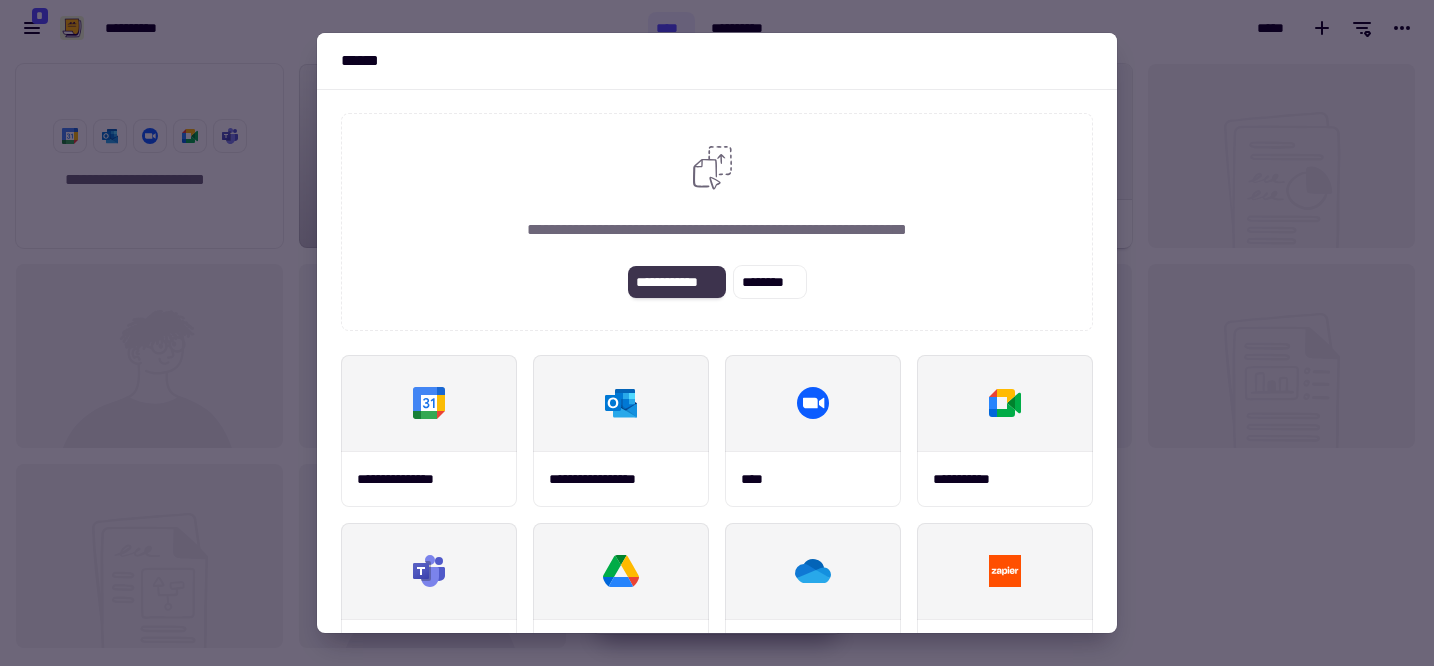 click on "**********" 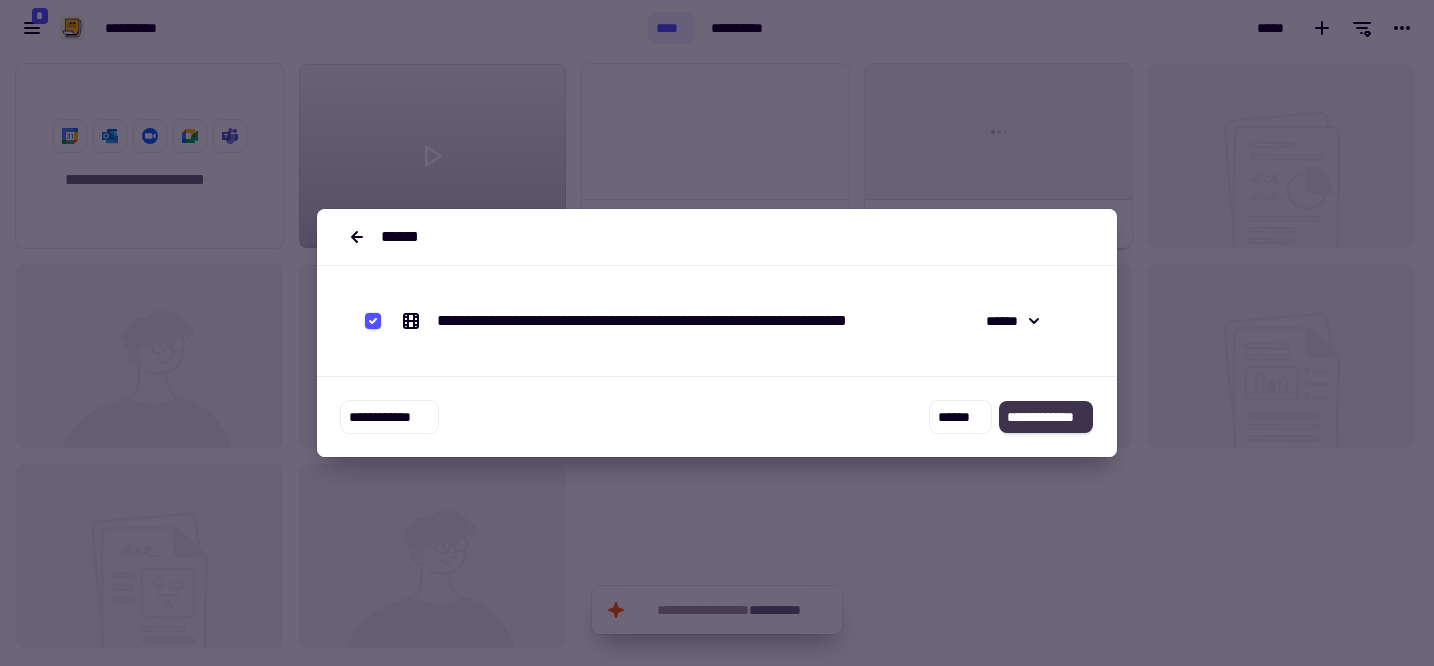 click on "**********" 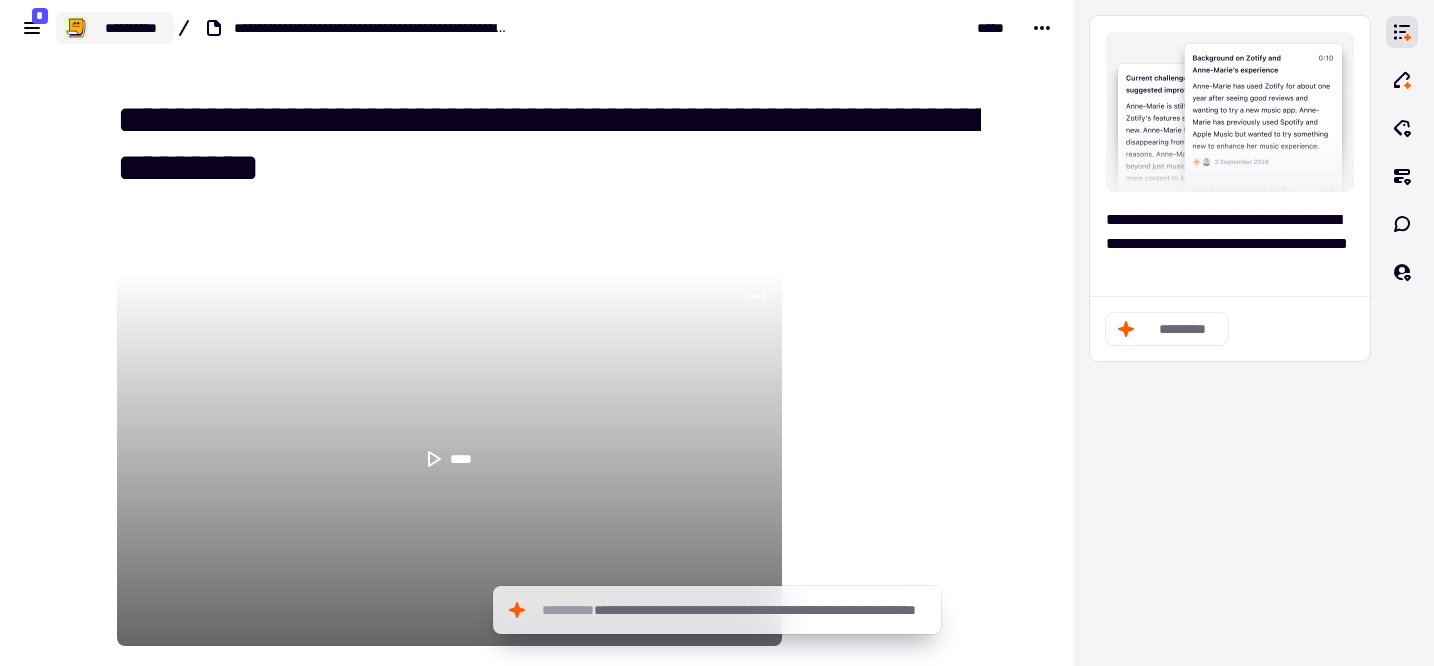 click on "**********" 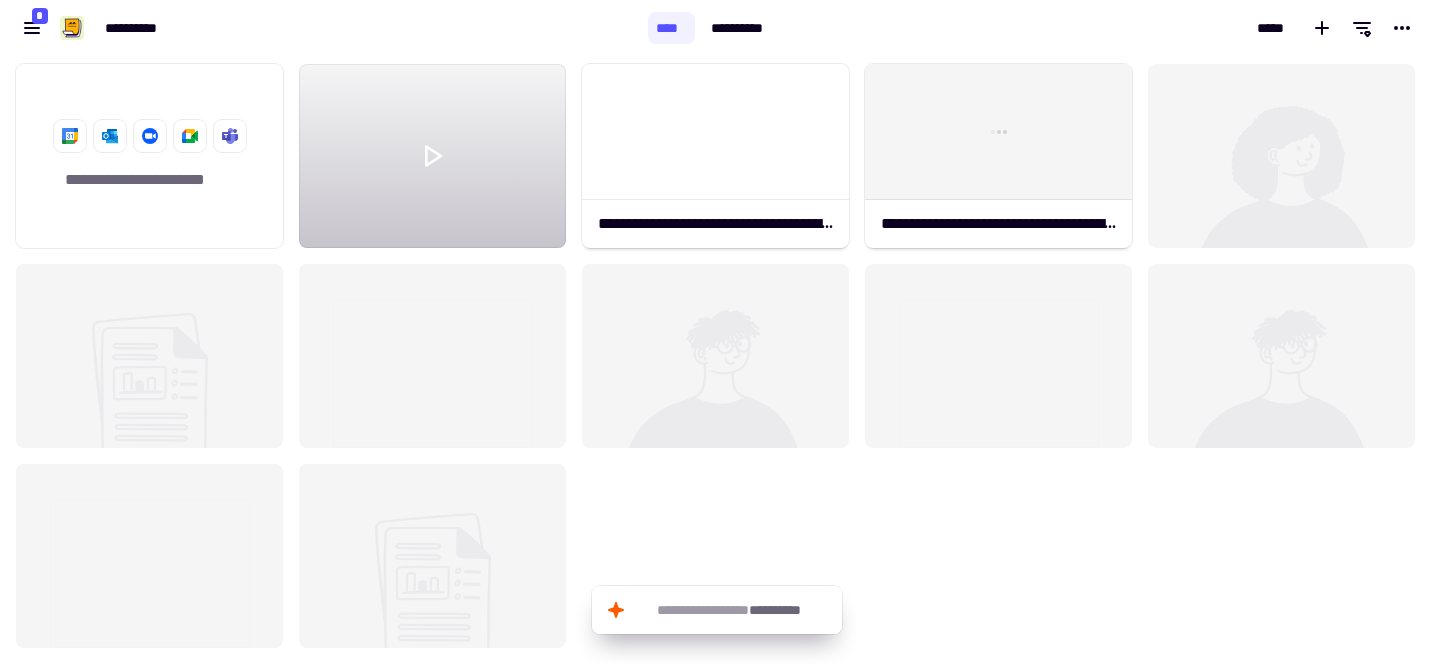 scroll, scrollTop: 1, scrollLeft: 1, axis: both 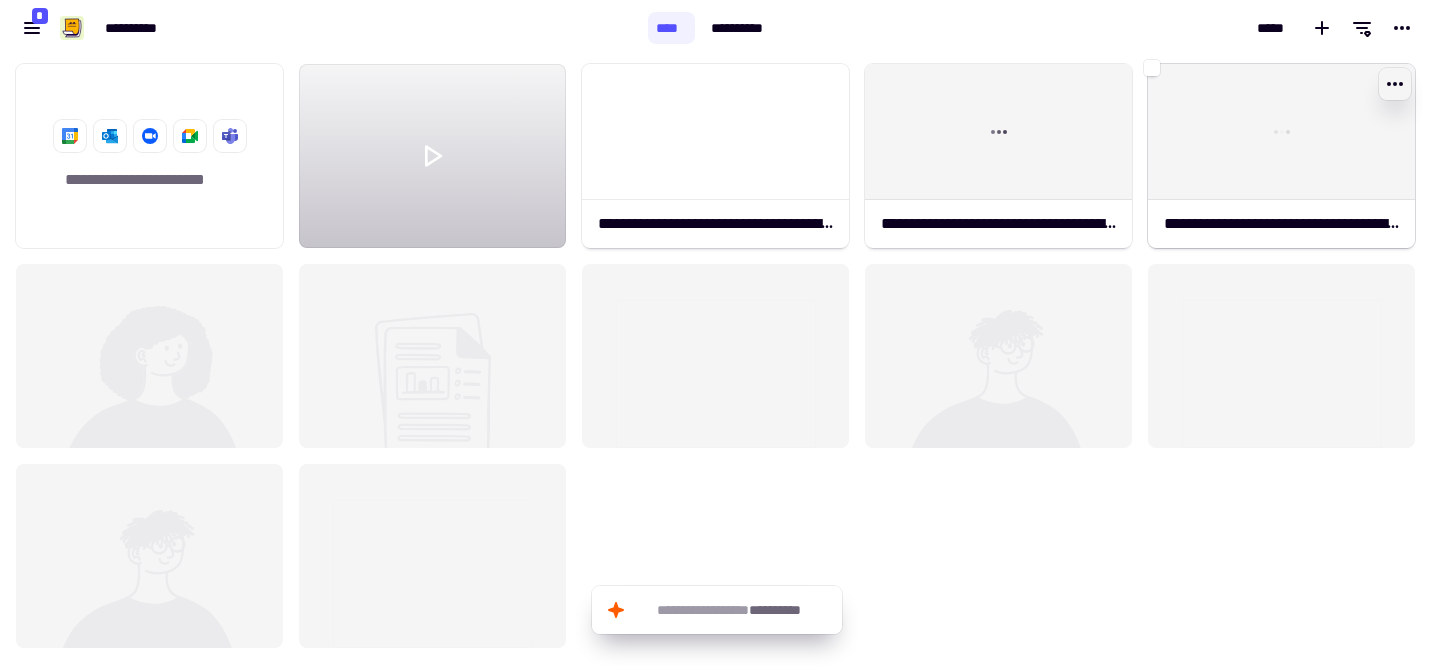 click 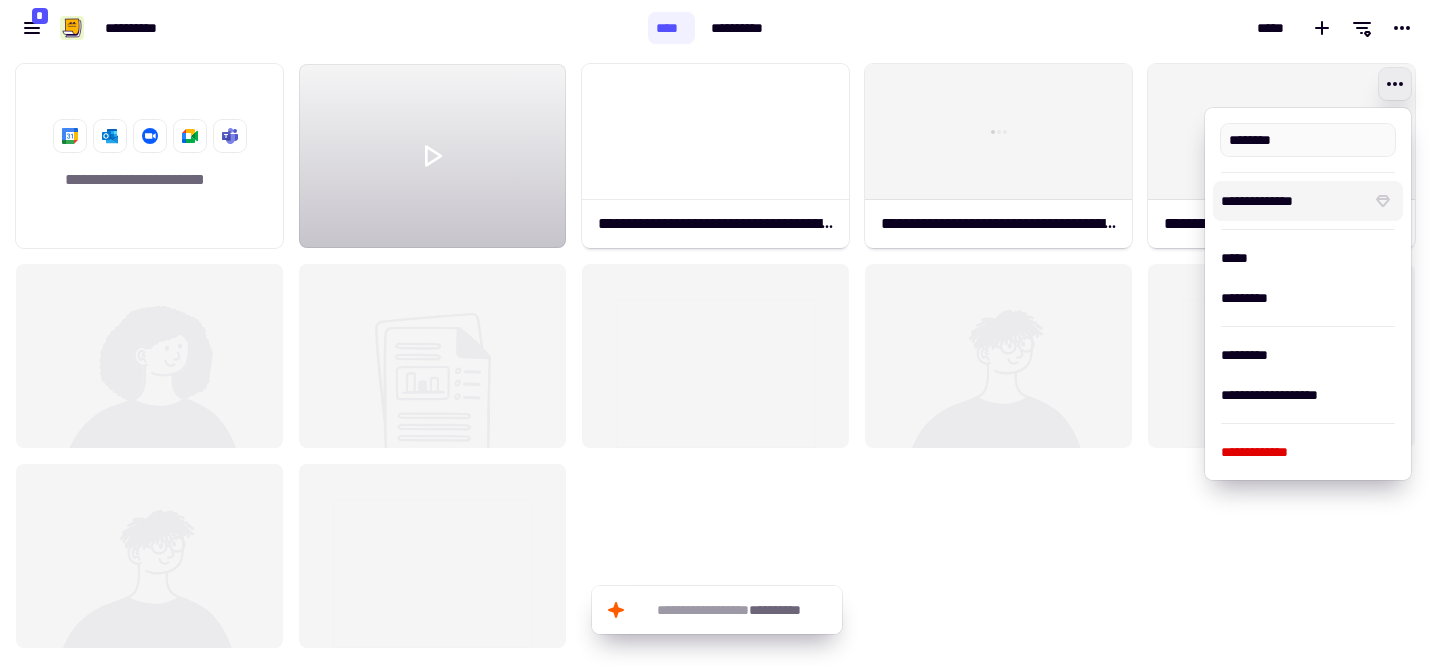 type on "**********" 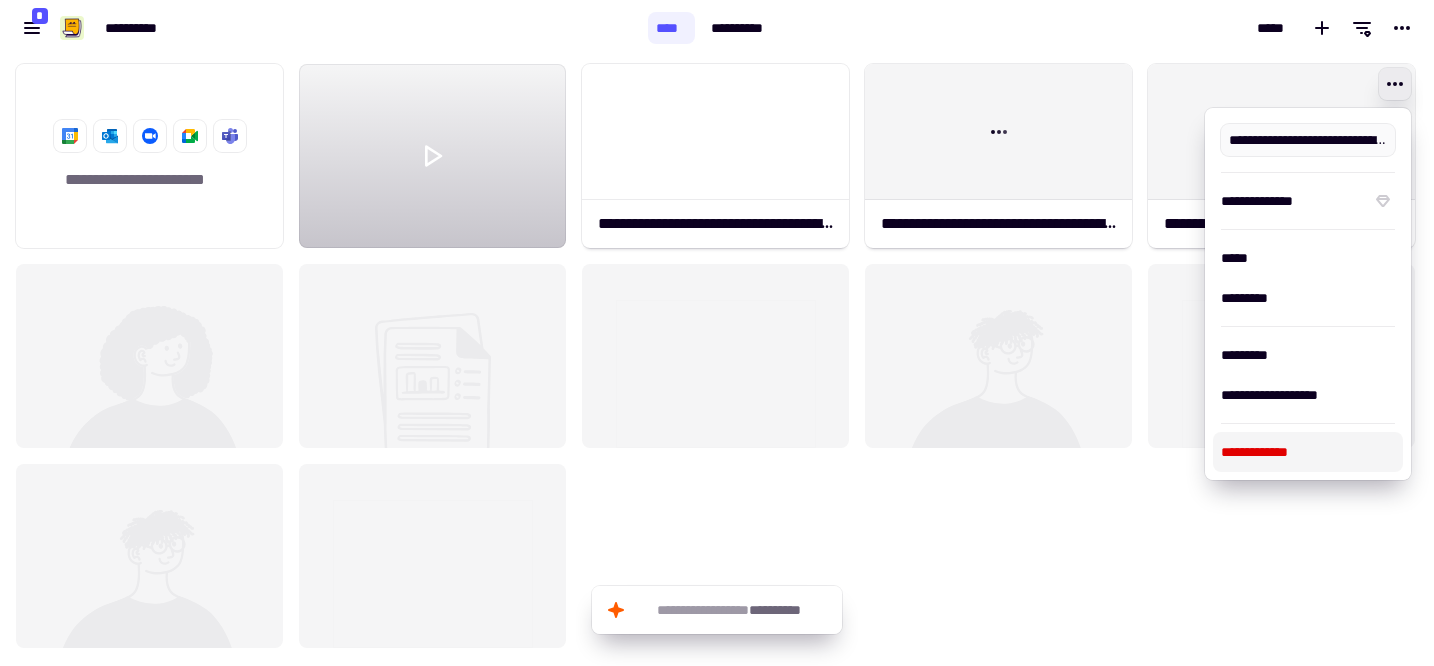 click on "**********" at bounding box center (1308, 452) 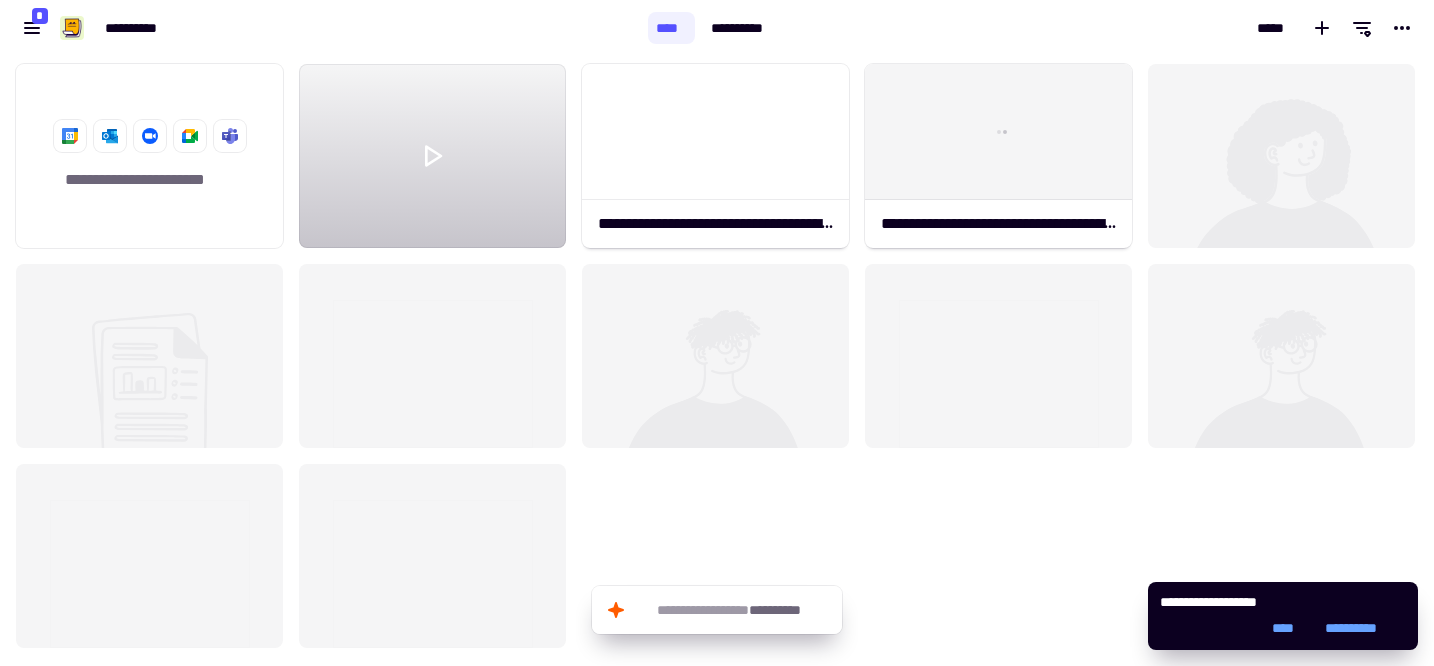 click 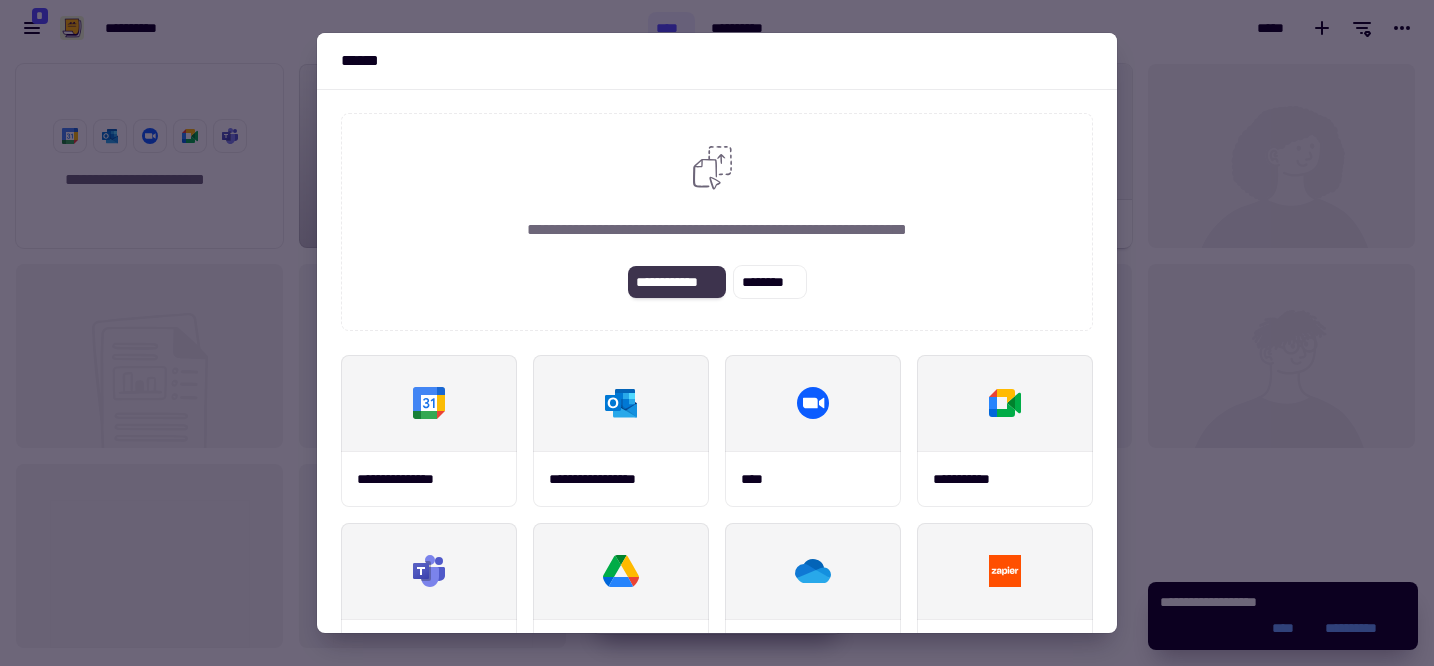 click on "**********" 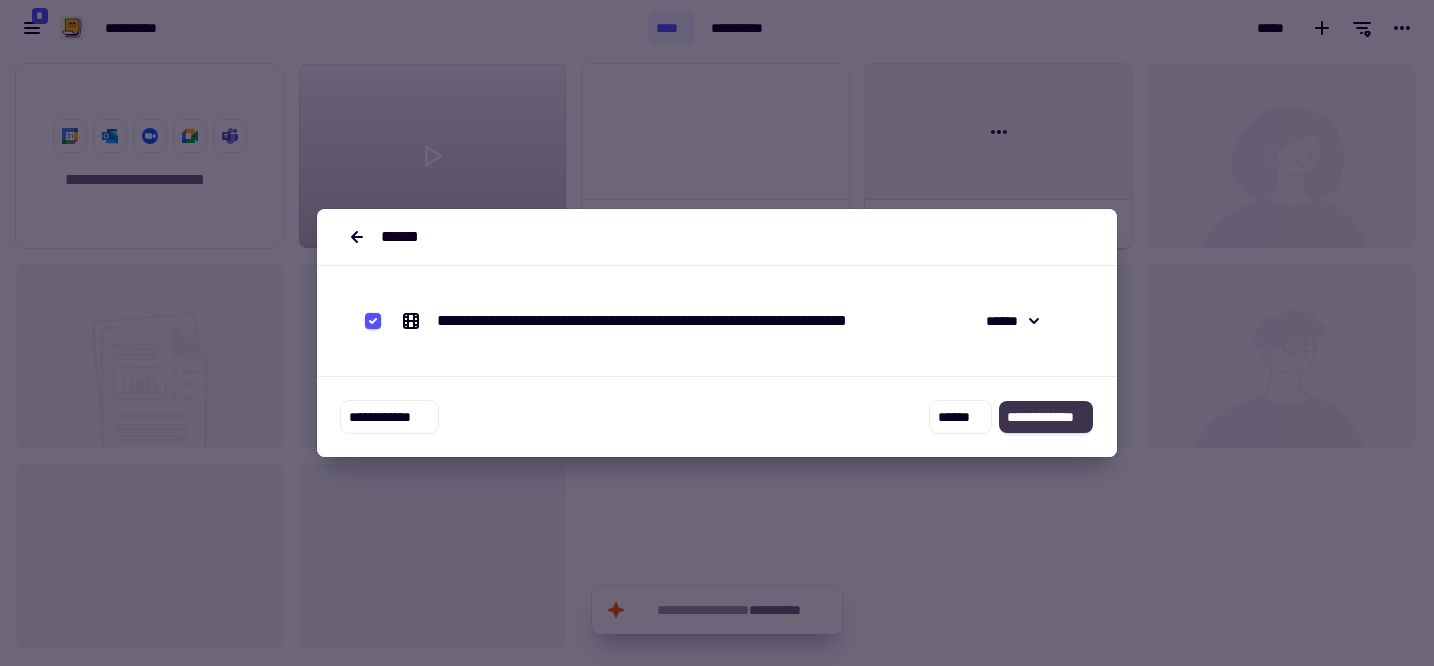 click on "**********" 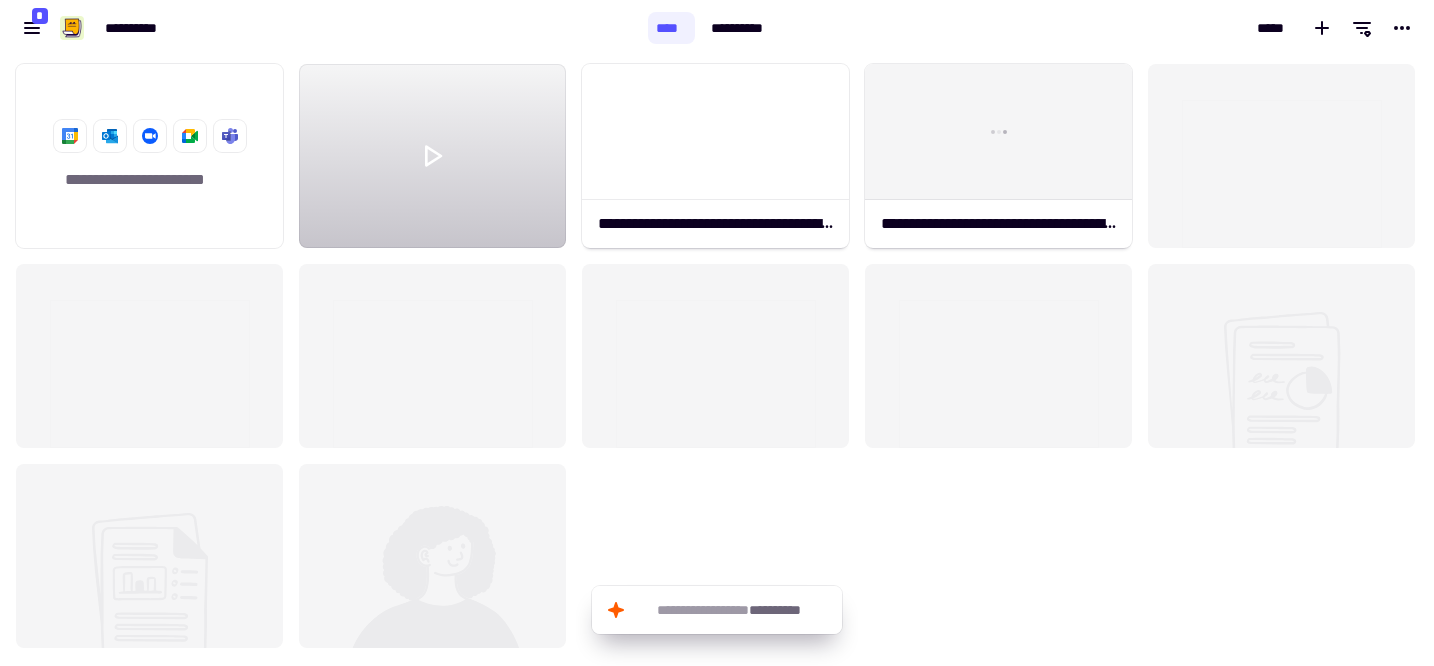 scroll, scrollTop: 1, scrollLeft: 1, axis: both 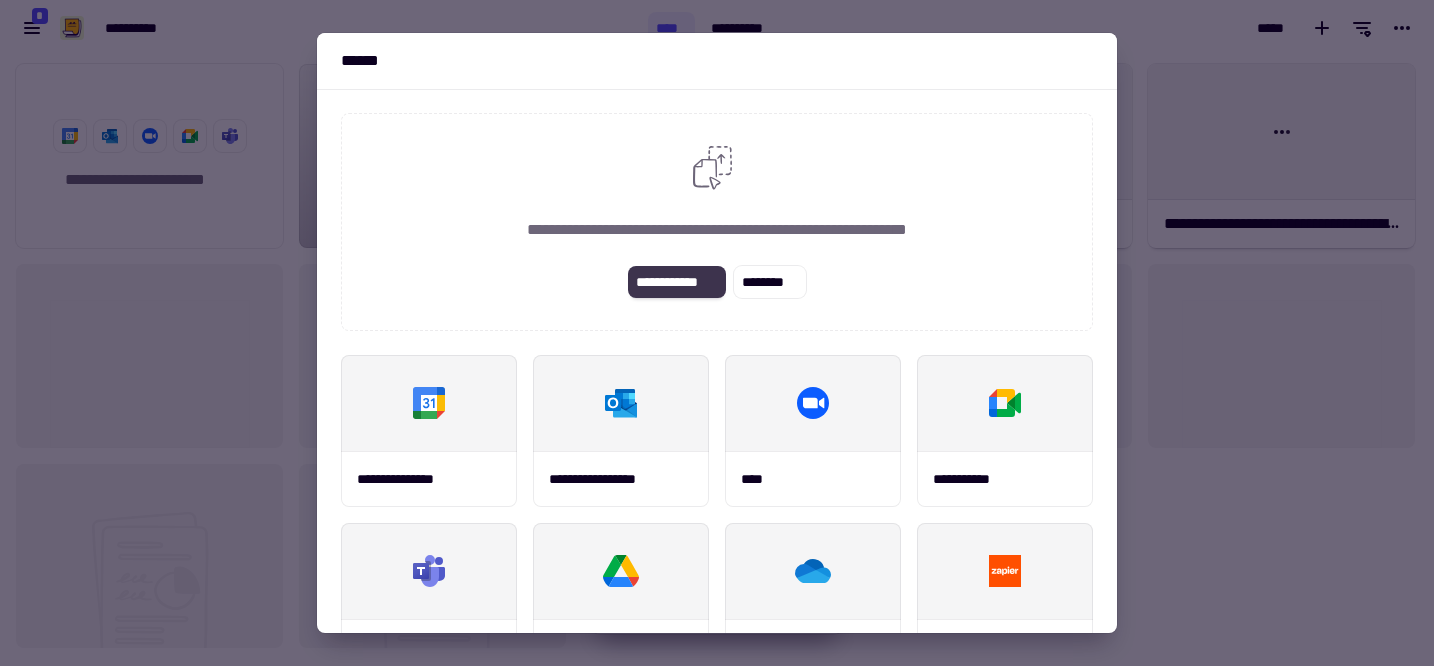 click on "**********" 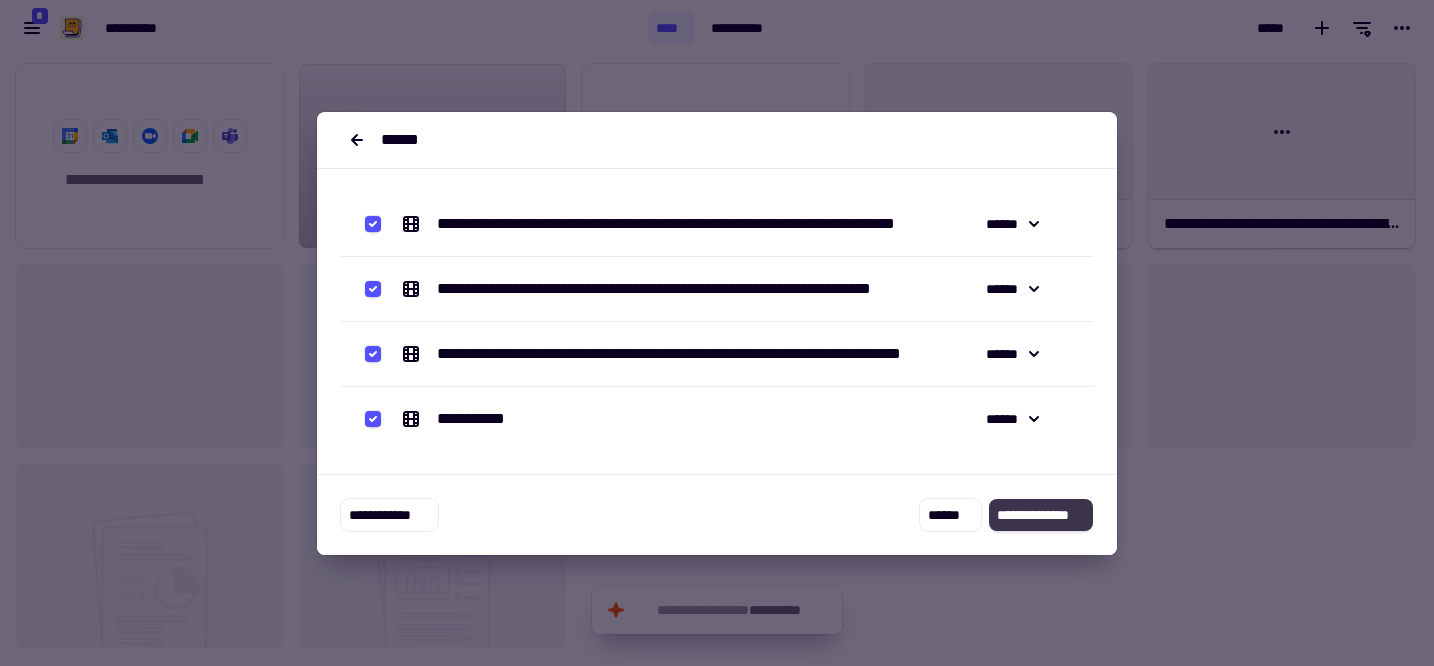 click on "**********" 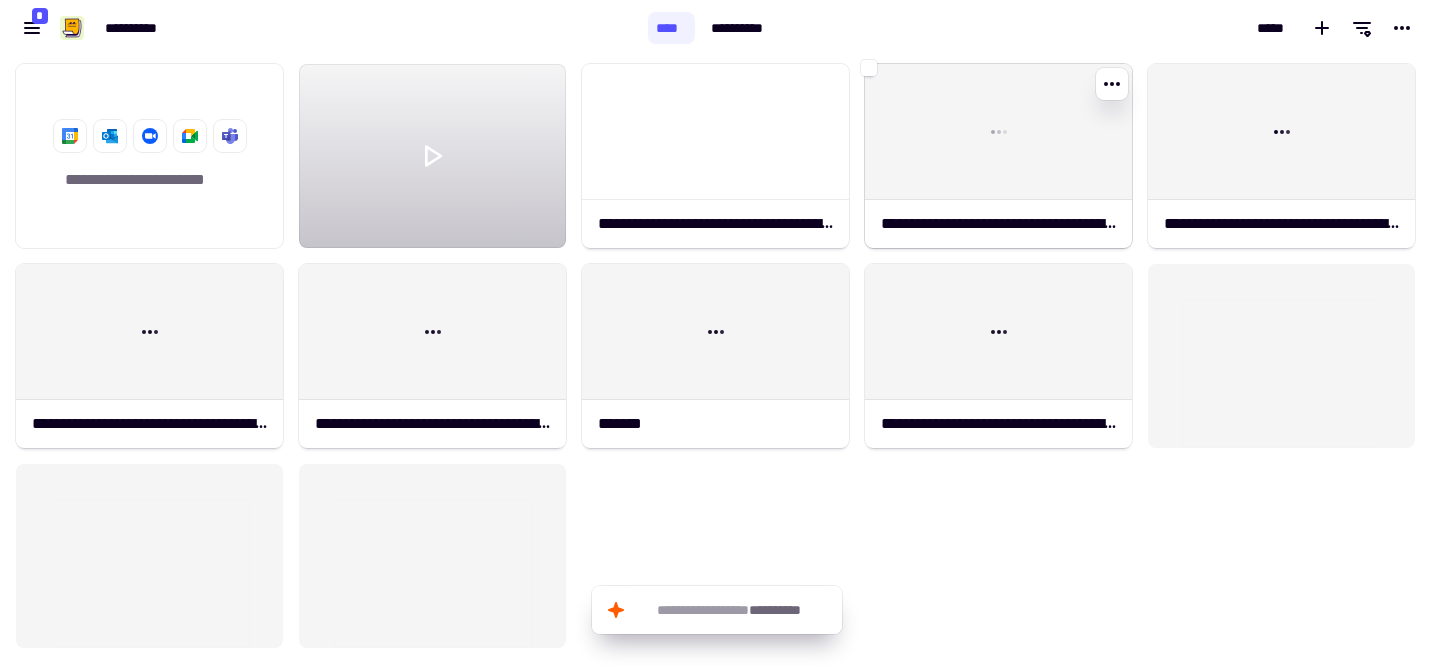 click 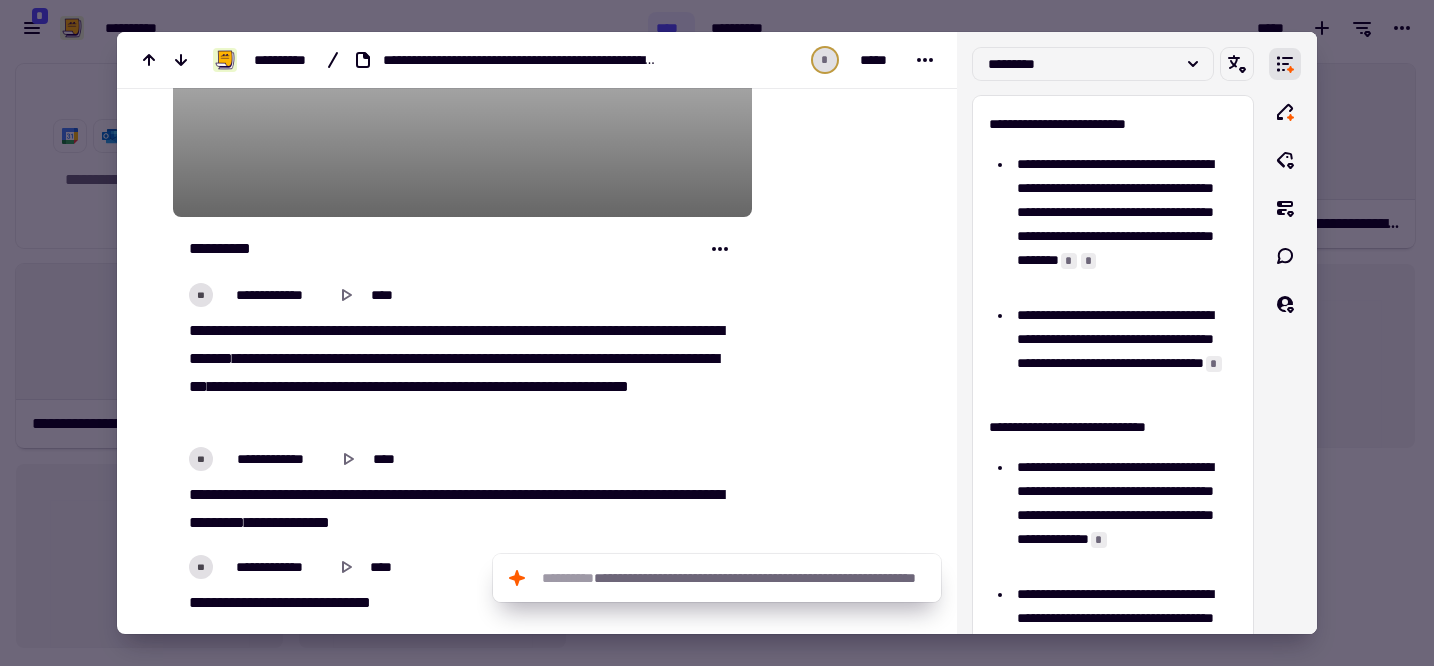 scroll, scrollTop: 424, scrollLeft: 0, axis: vertical 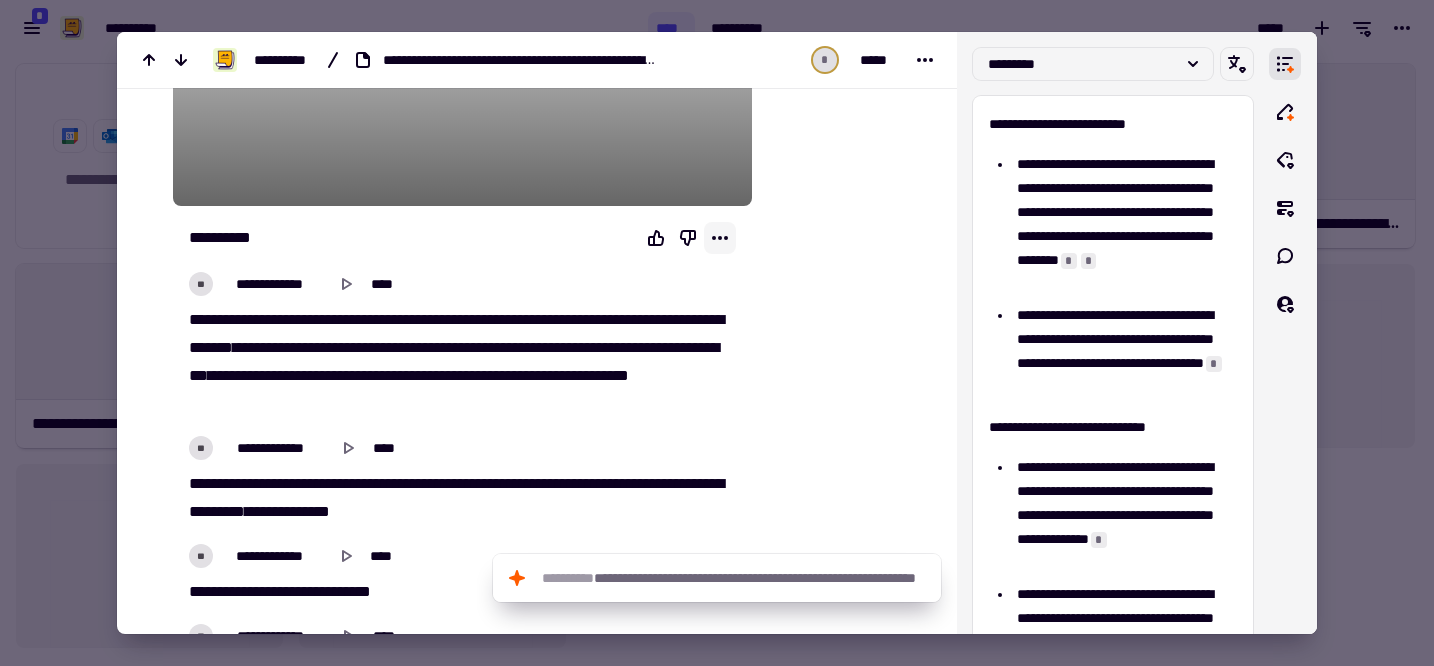 click 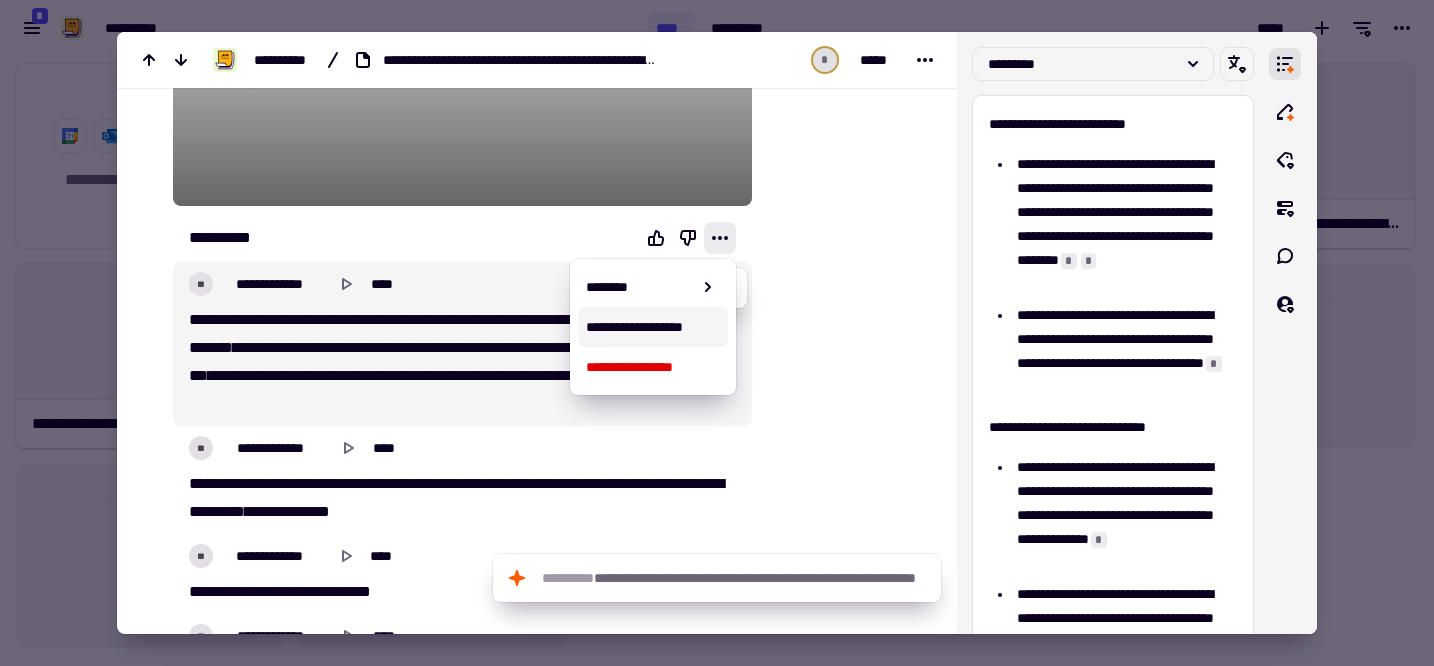 click on "**********" at bounding box center [653, 327] 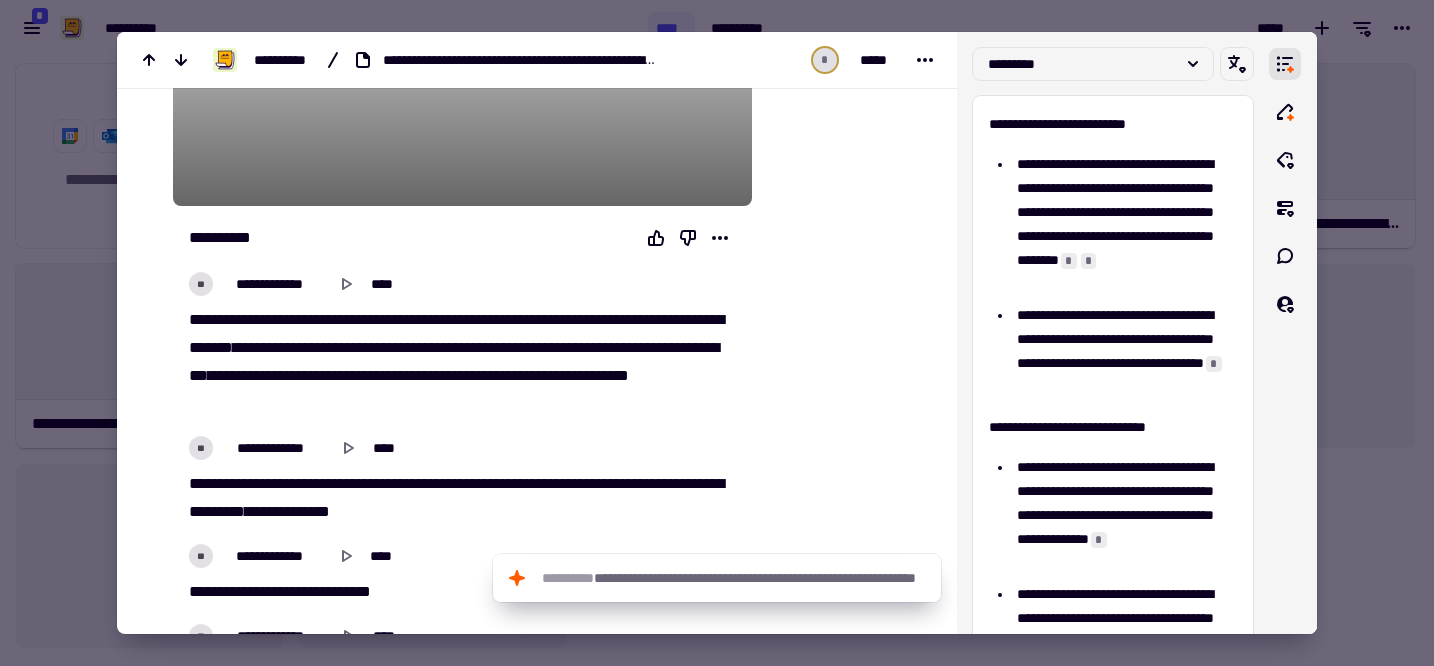 click at bounding box center [717, 333] 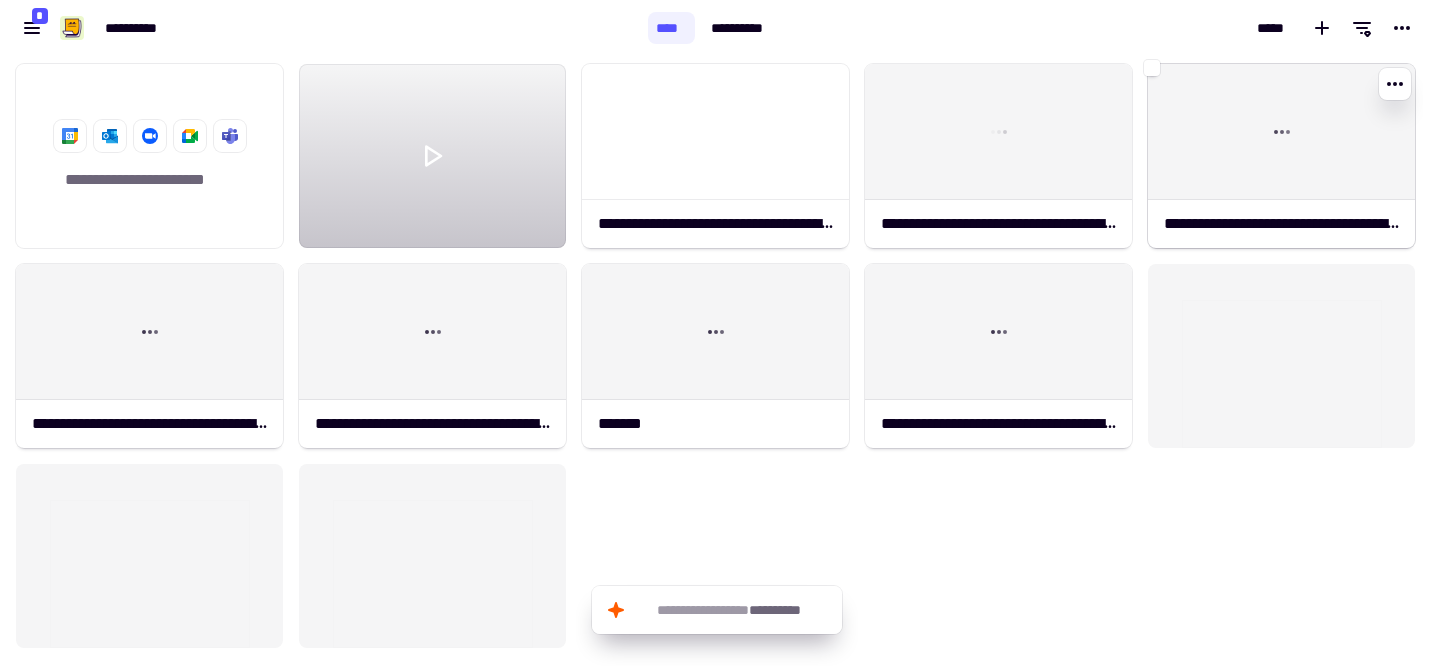 click on "**********" 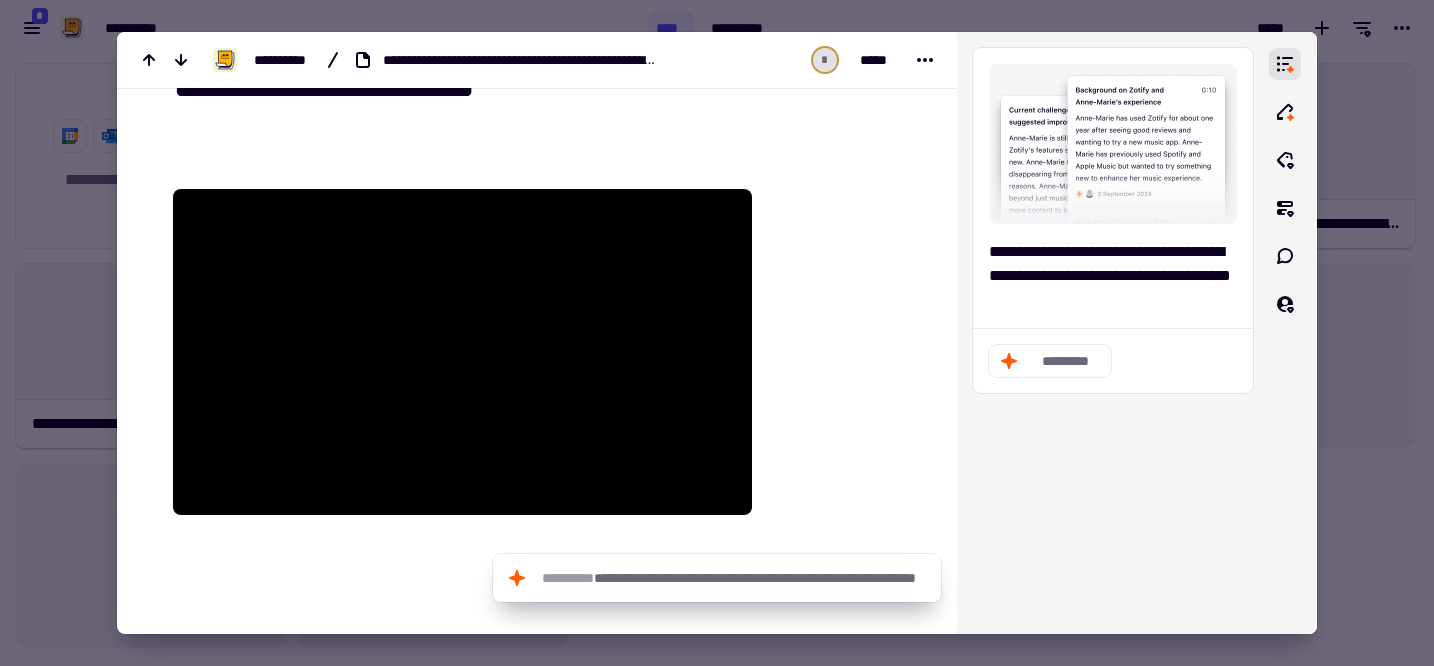 scroll, scrollTop: 281, scrollLeft: 0, axis: vertical 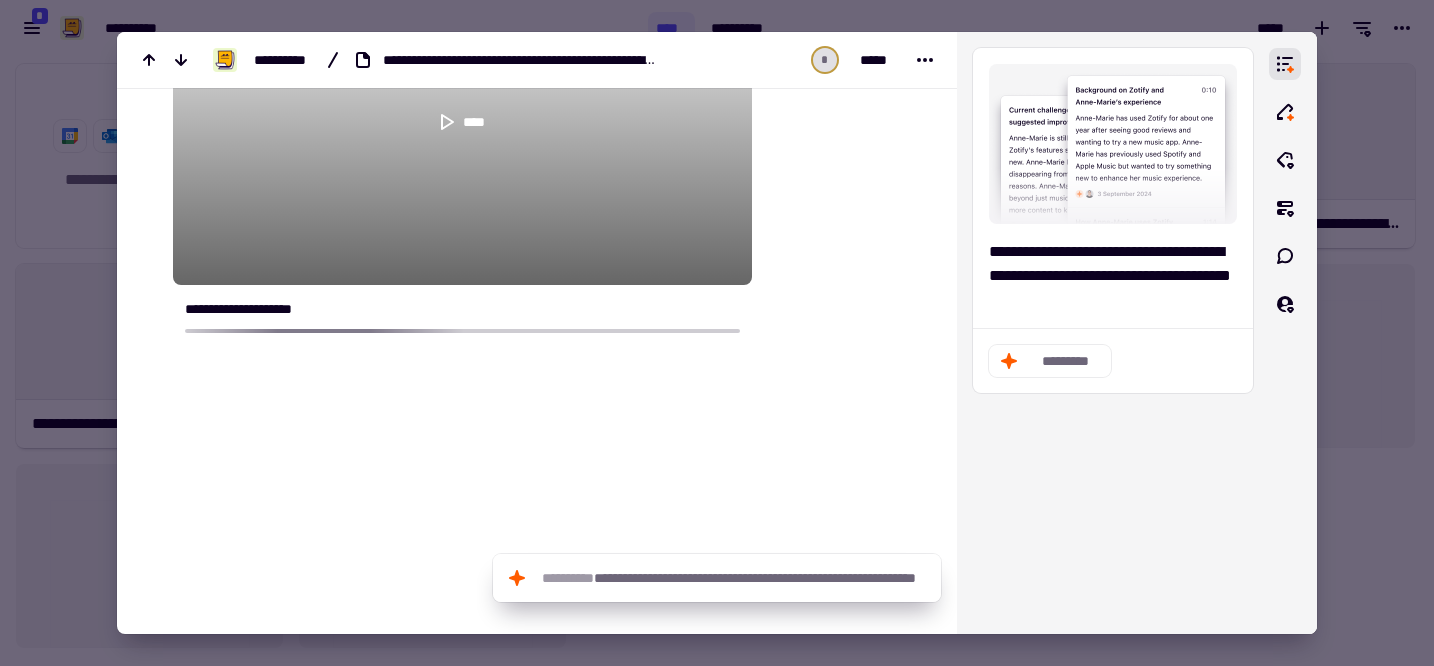 click at bounding box center [717, 333] 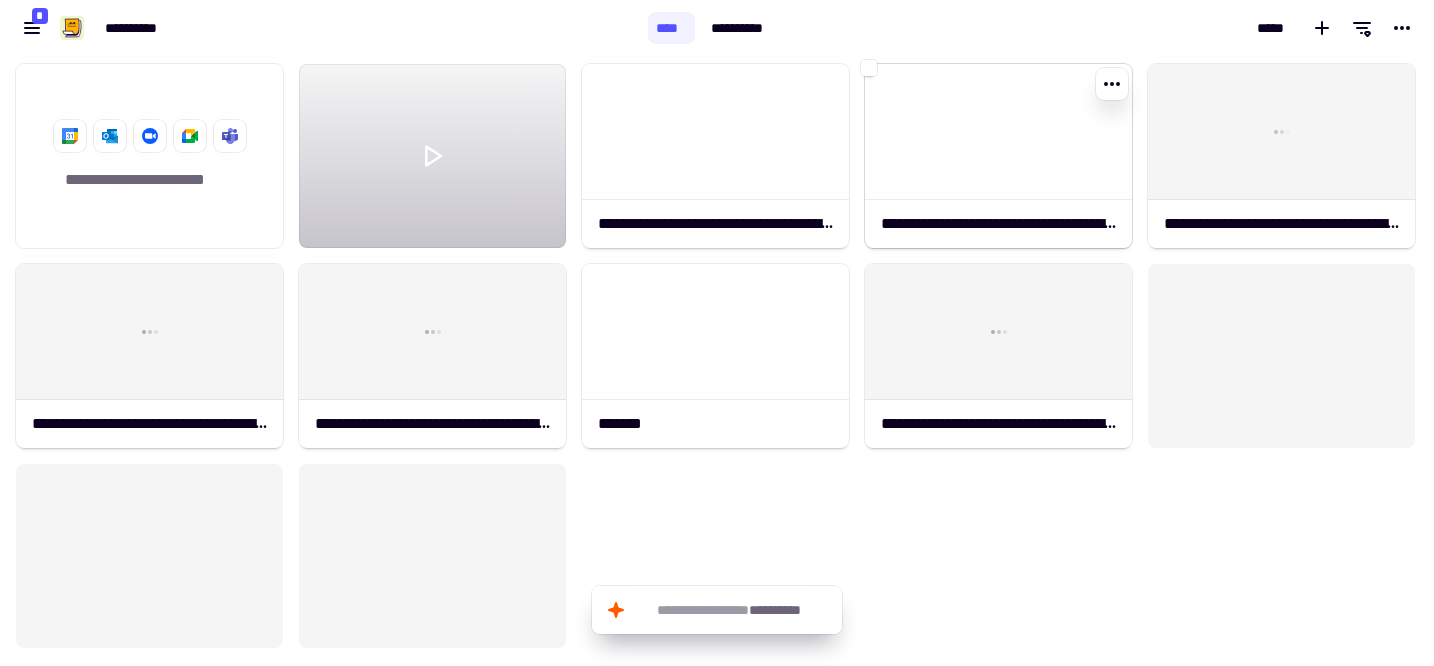 click 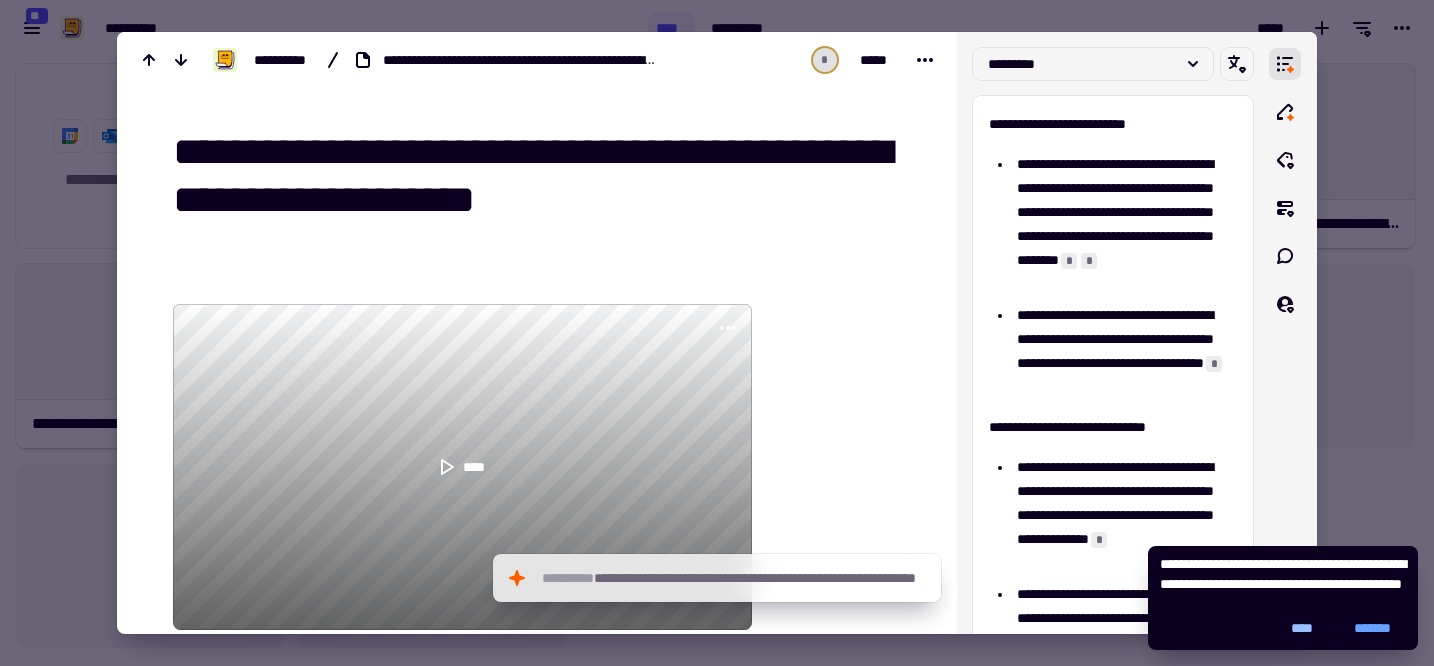 click on "****" 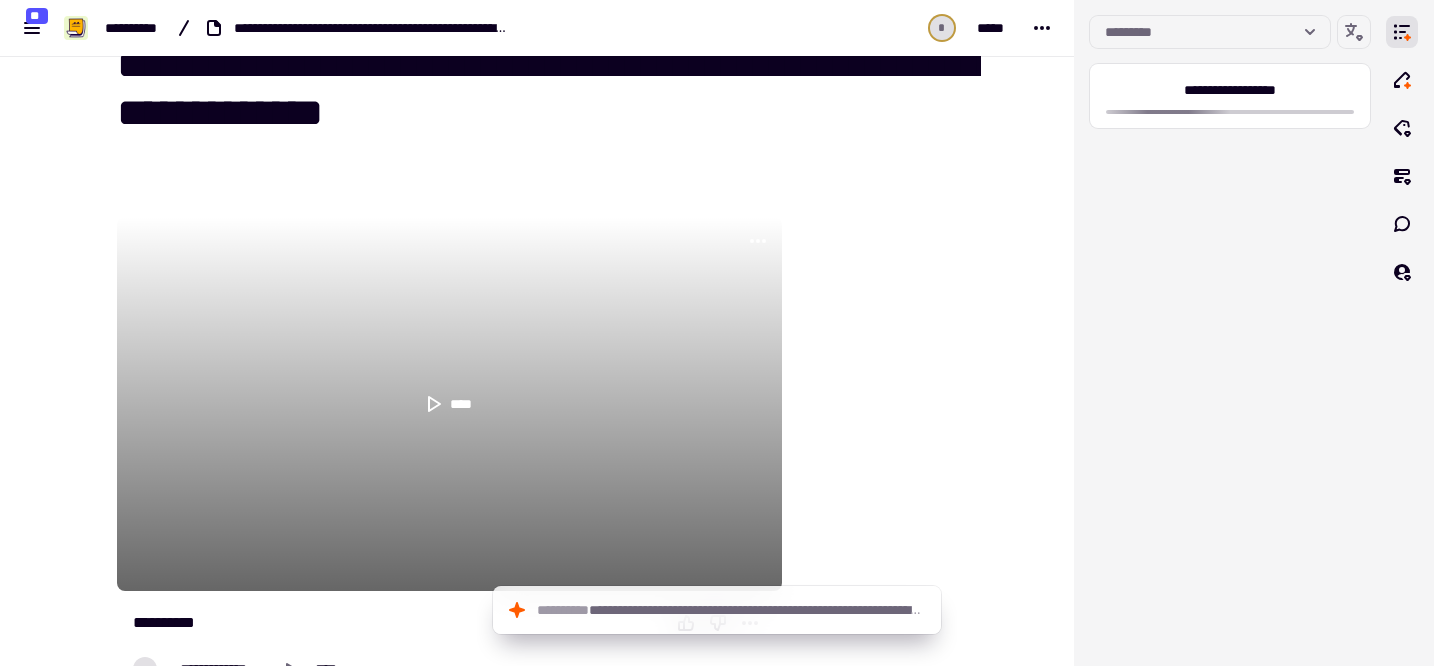 scroll, scrollTop: 20, scrollLeft: 0, axis: vertical 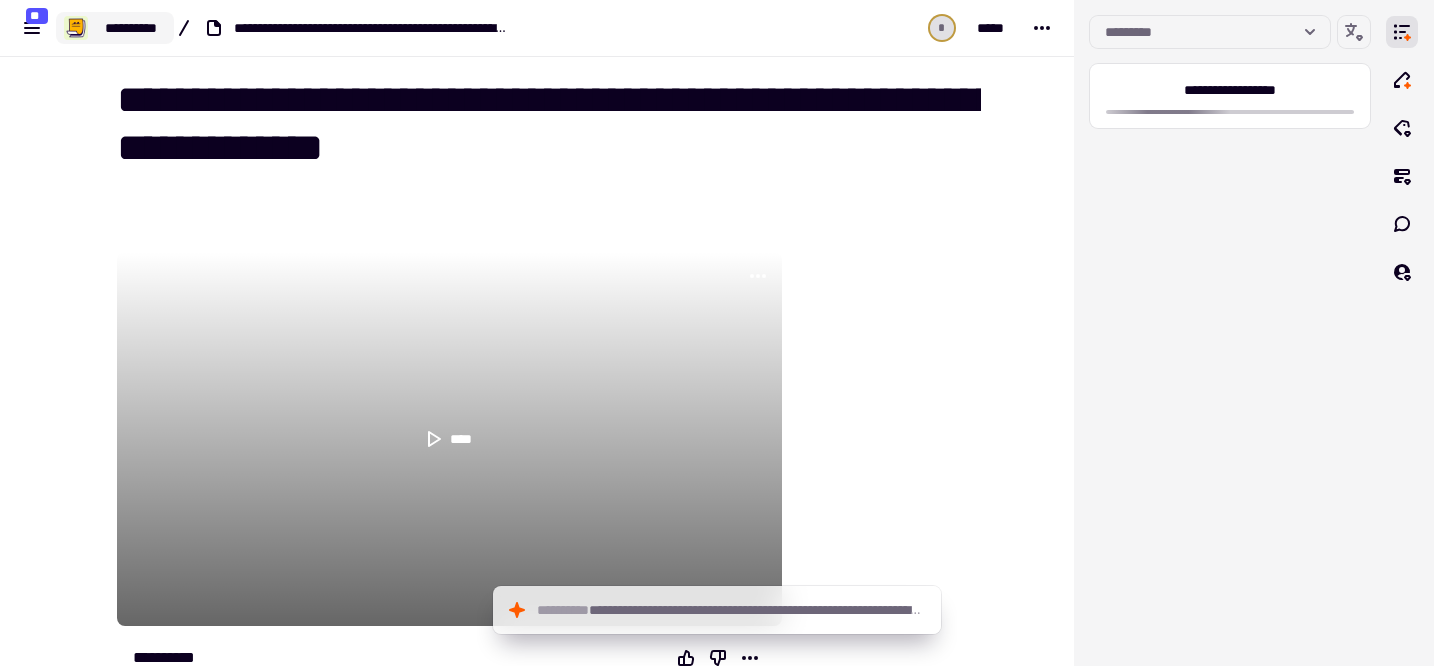 click on "**********" 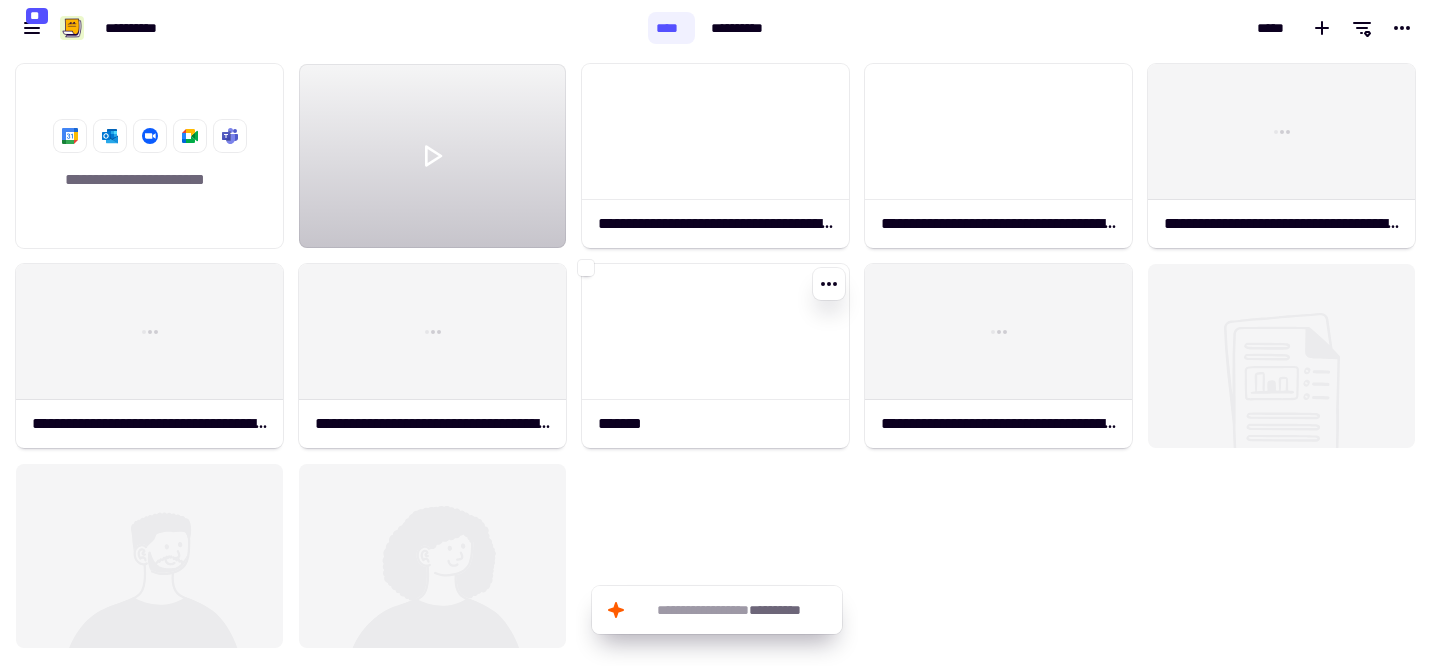 scroll, scrollTop: 1, scrollLeft: 1, axis: both 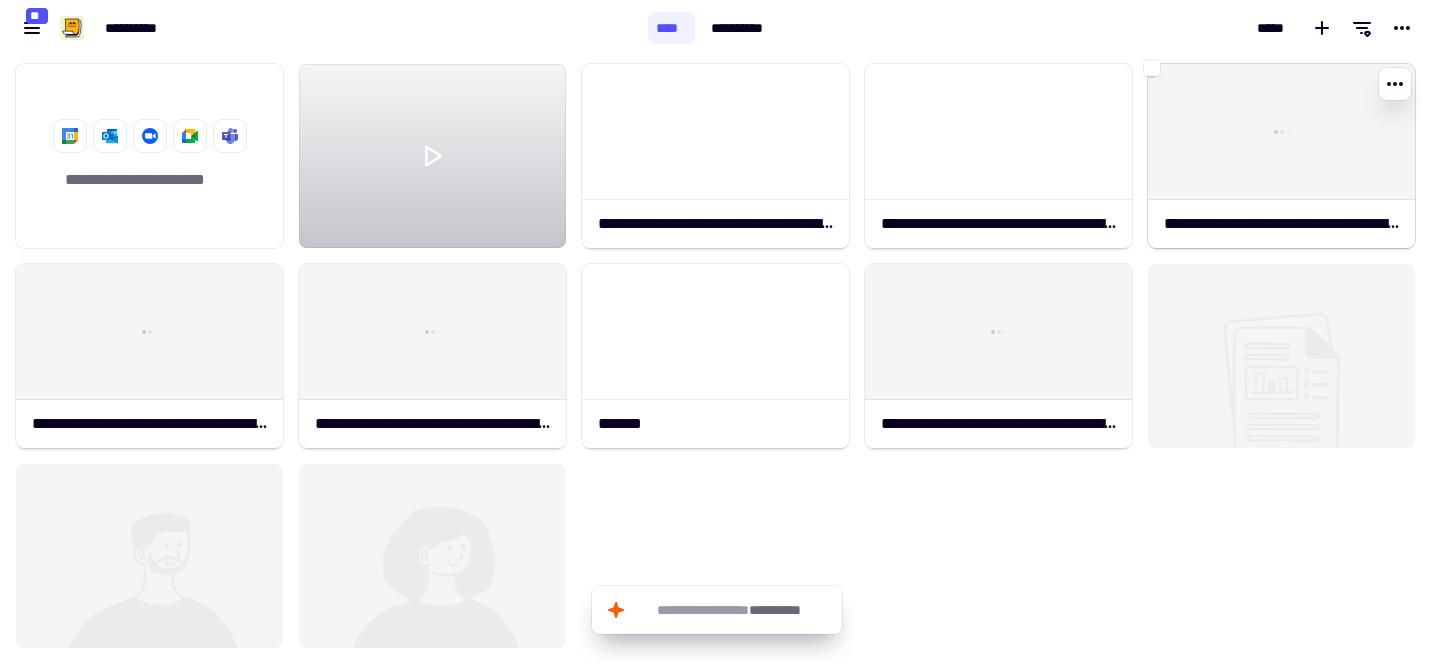 click 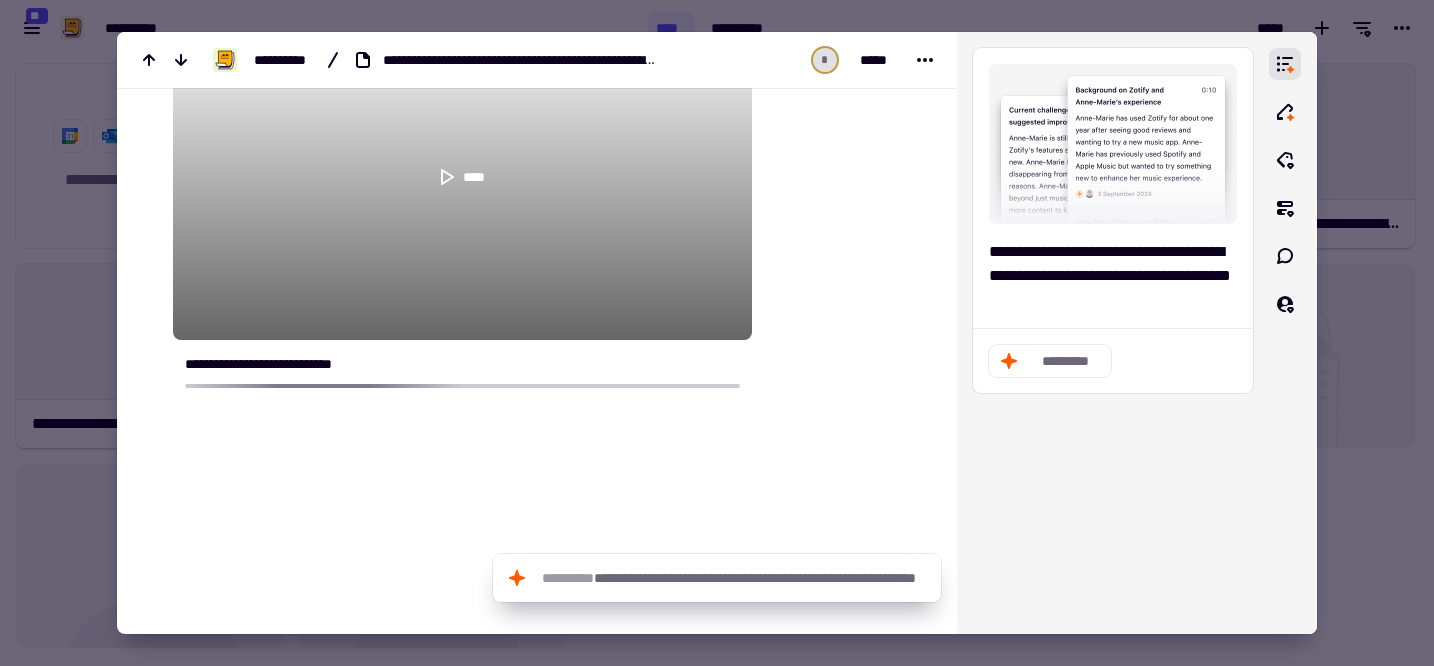 scroll, scrollTop: 345, scrollLeft: 0, axis: vertical 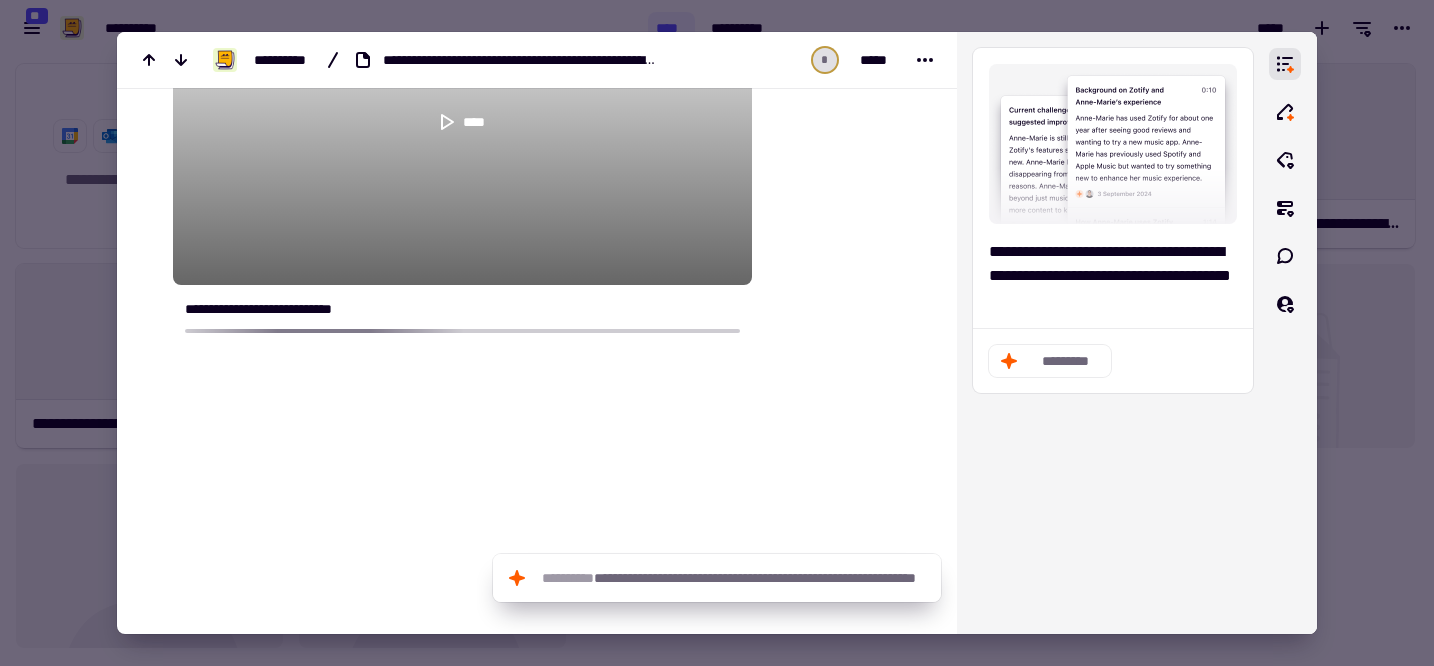 click at bounding box center (717, 333) 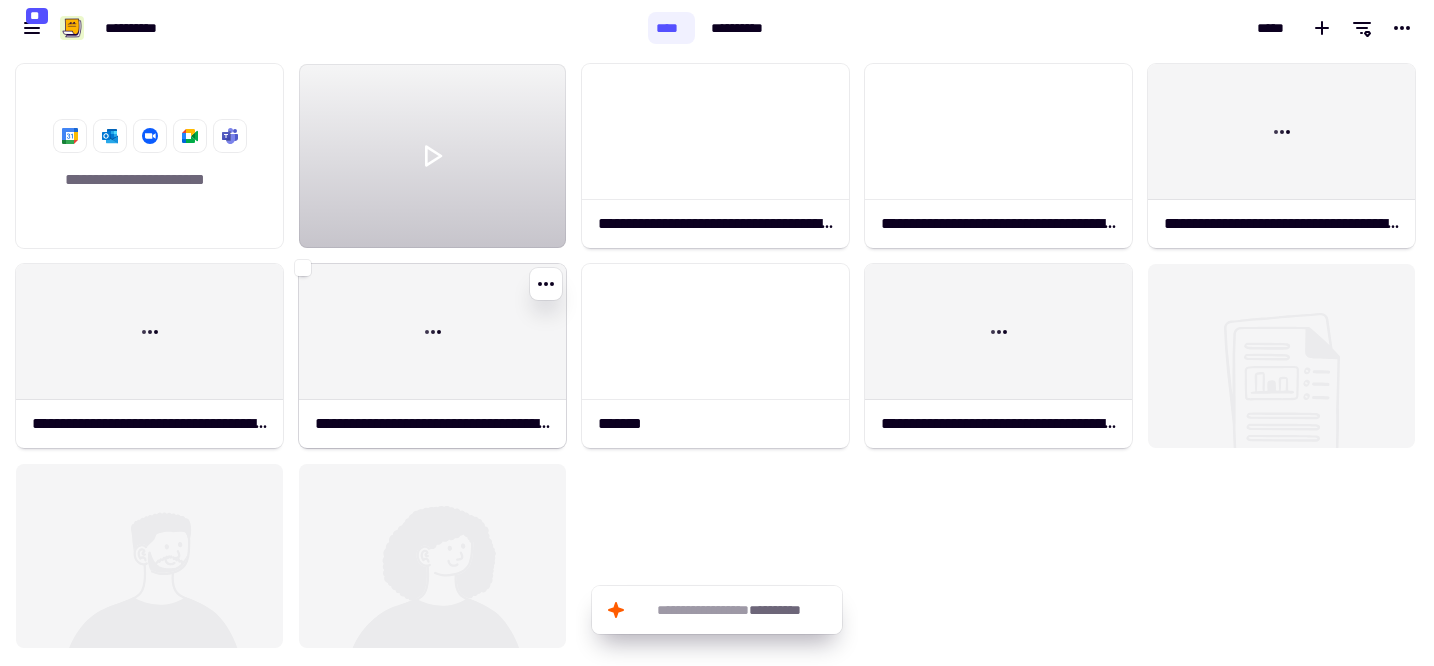 click 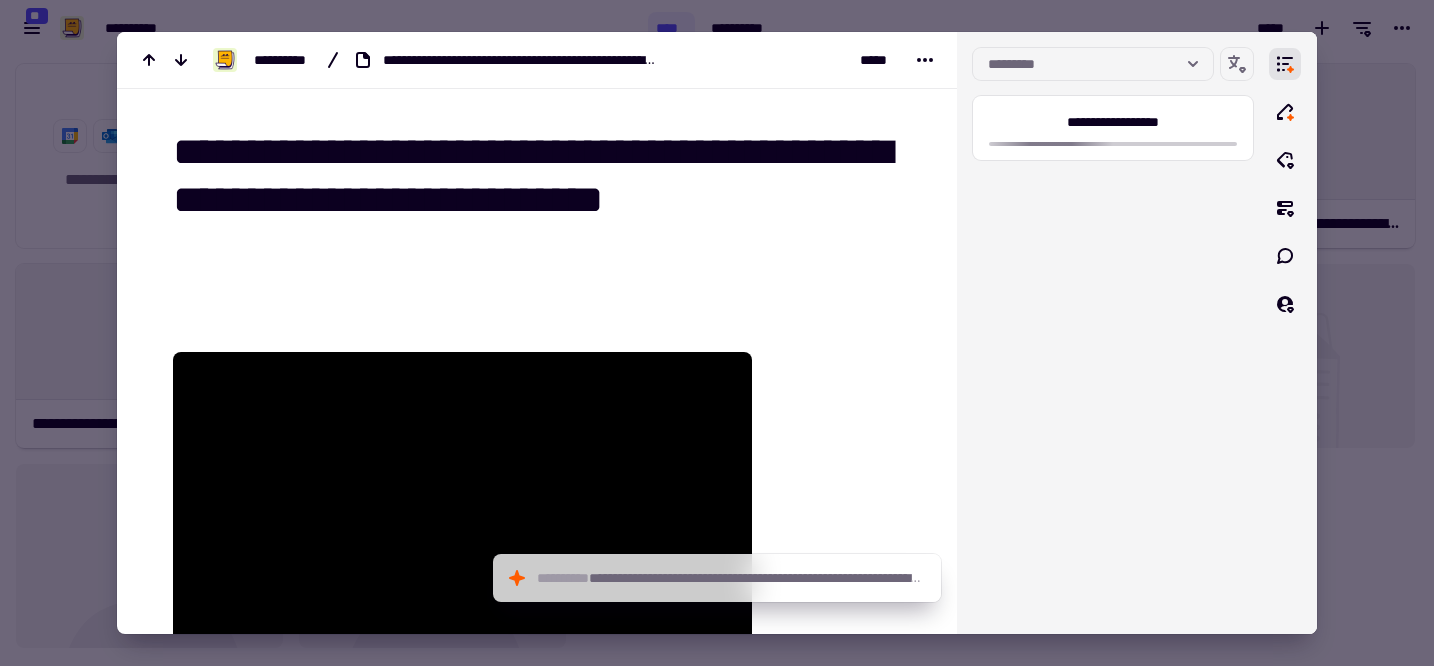 scroll, scrollTop: 444, scrollLeft: 0, axis: vertical 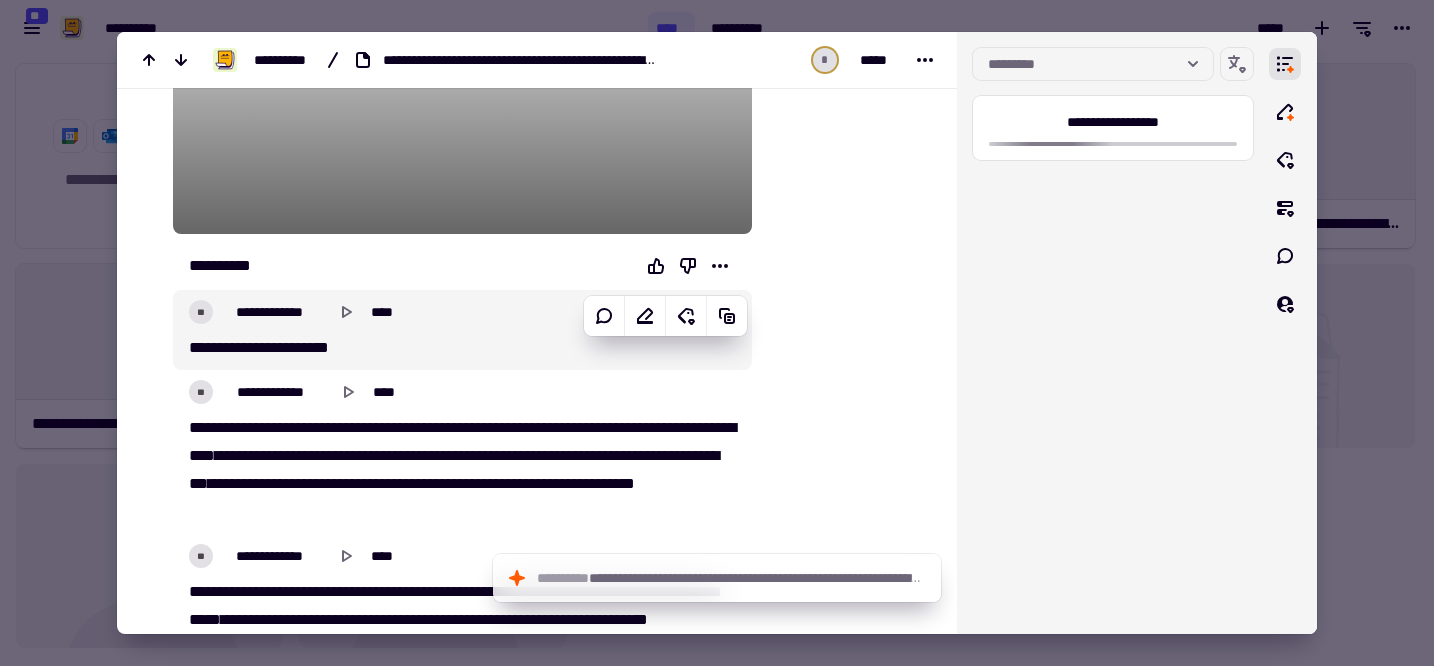 click at bounding box center (717, 333) 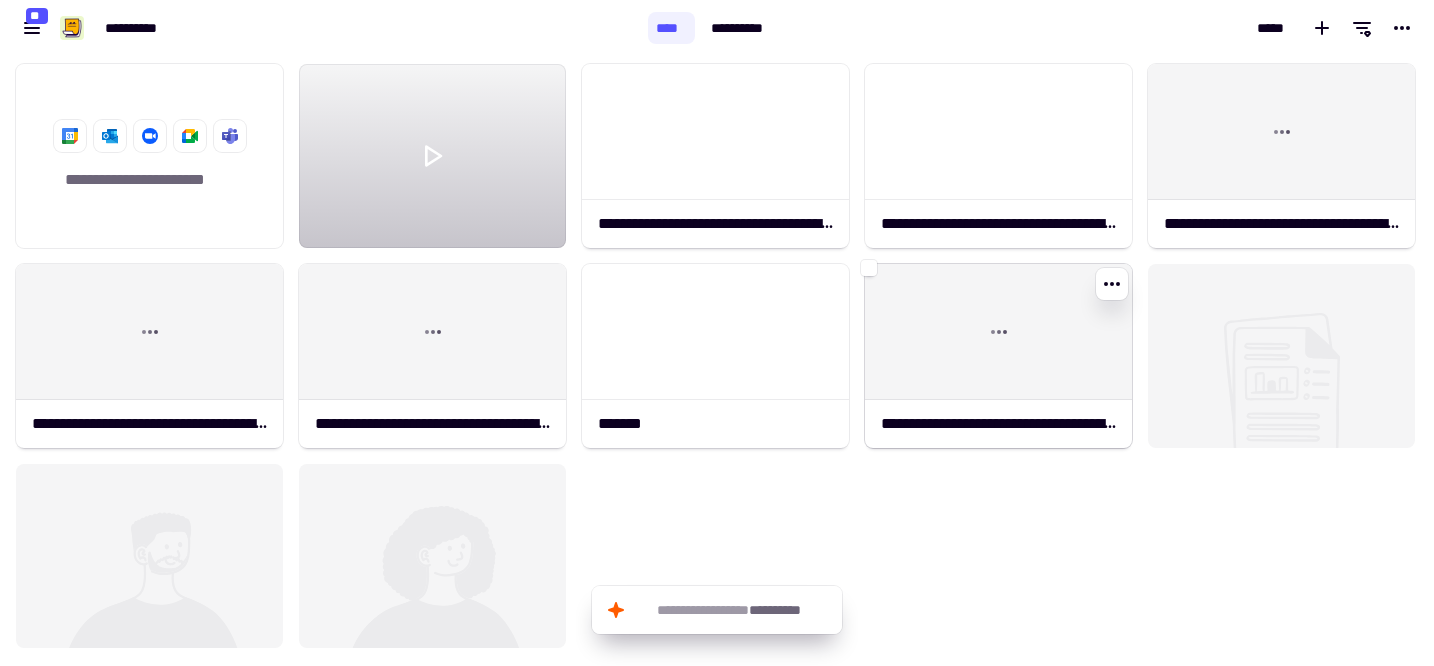 click 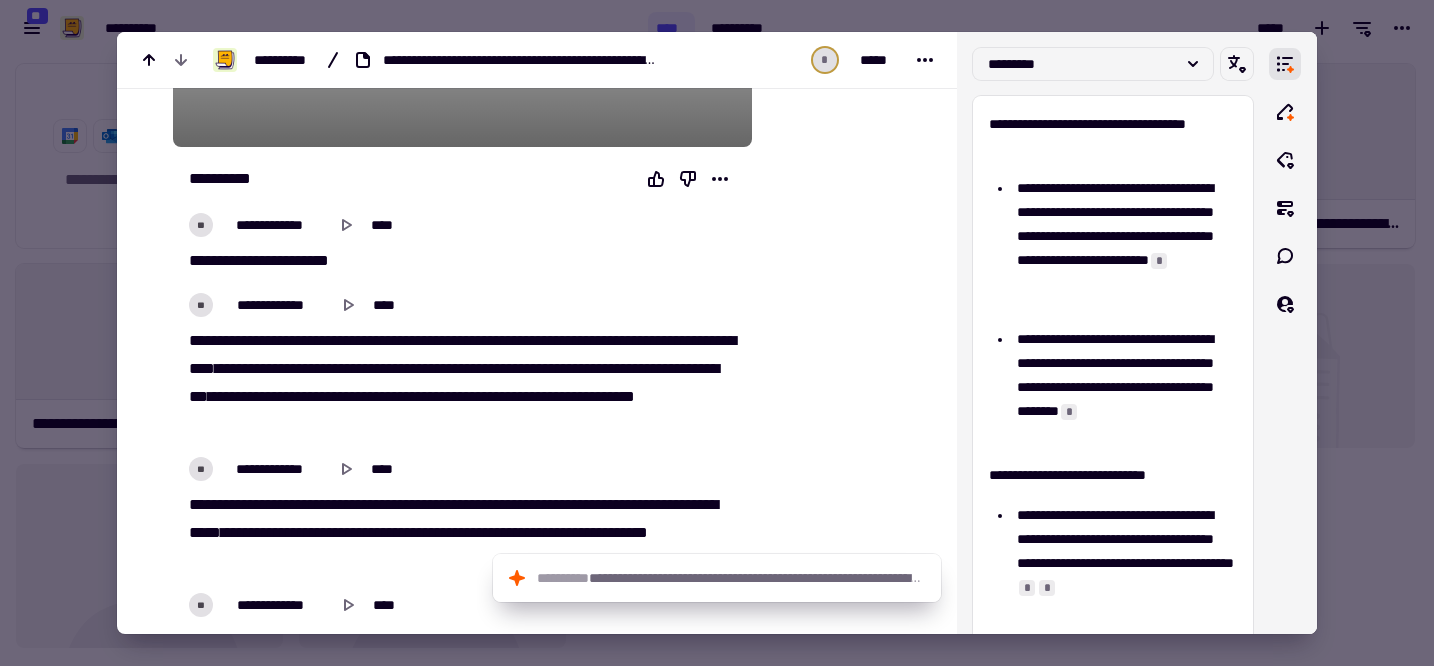 scroll, scrollTop: 481, scrollLeft: 0, axis: vertical 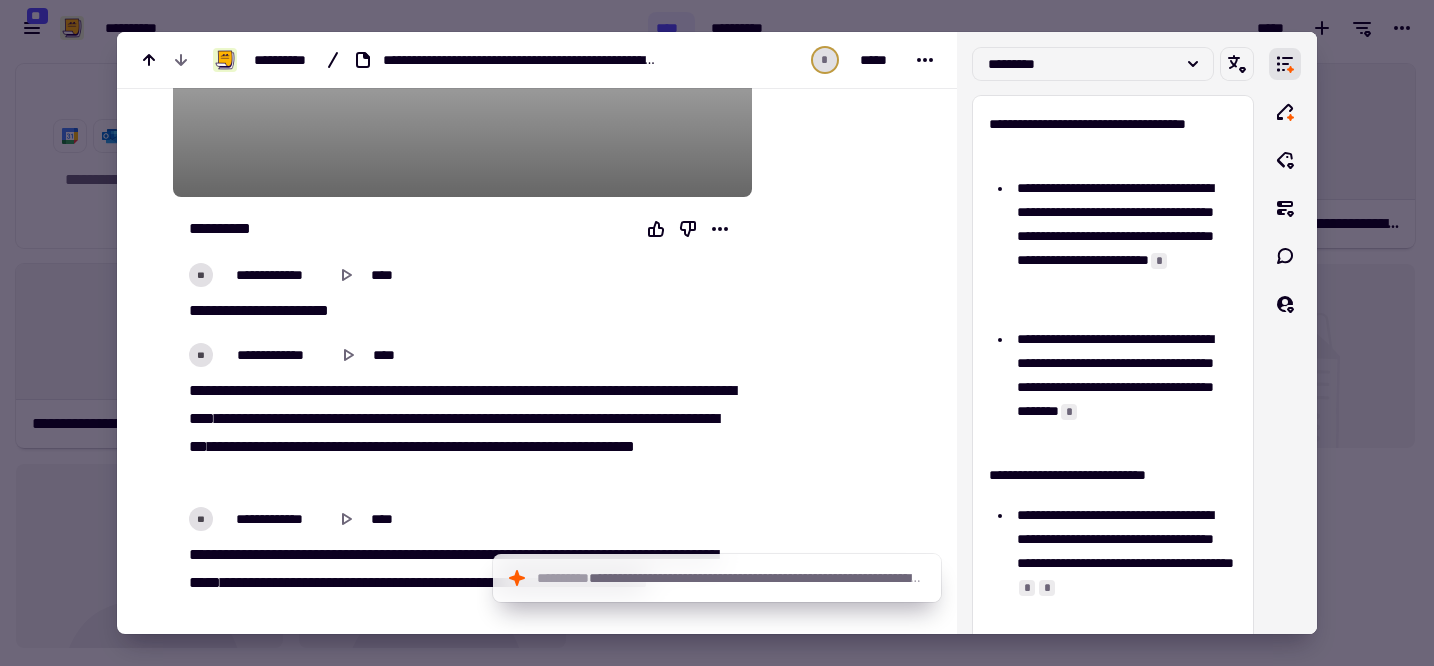 click at bounding box center [717, 333] 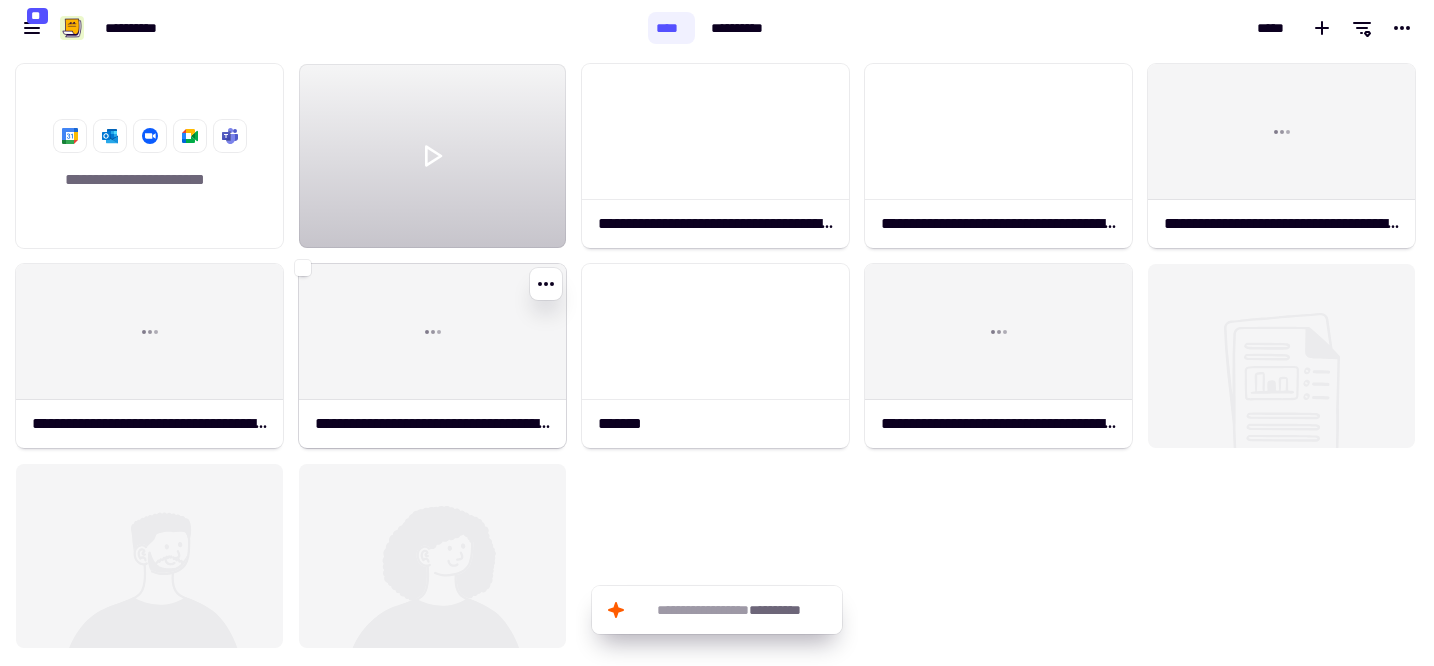 click 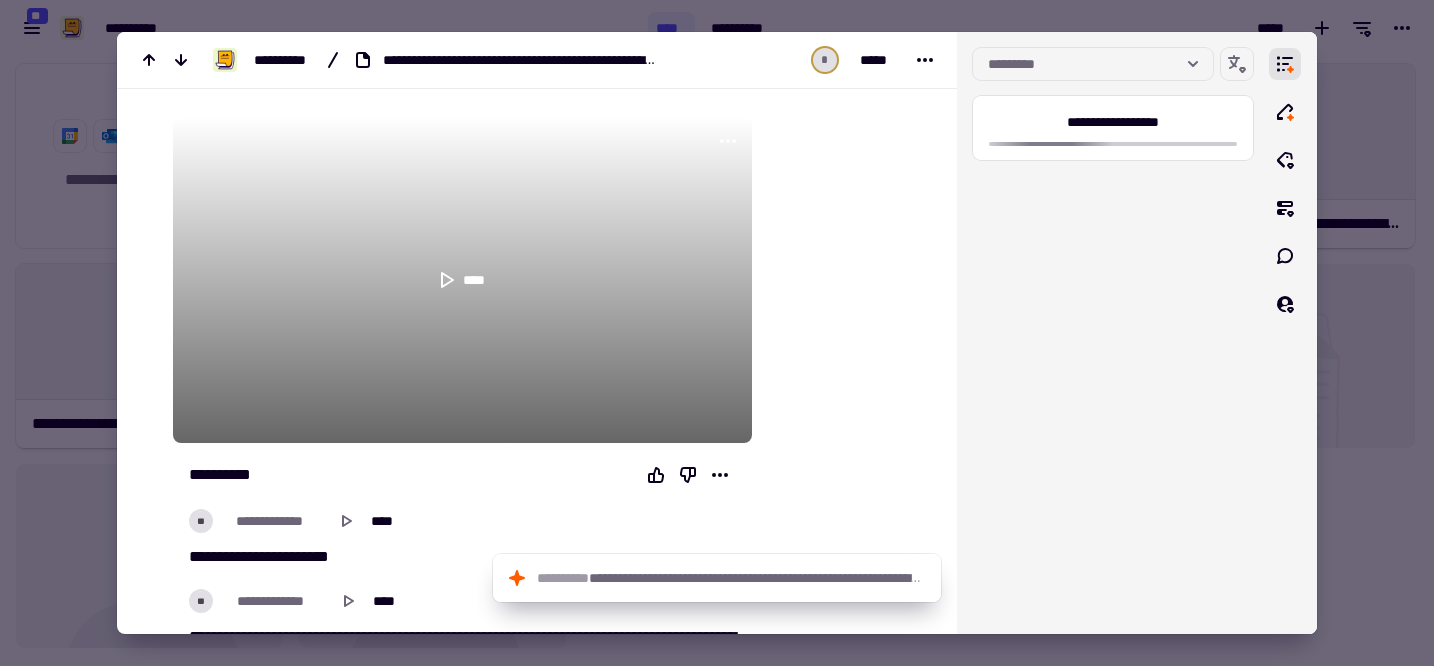 scroll, scrollTop: 438, scrollLeft: 0, axis: vertical 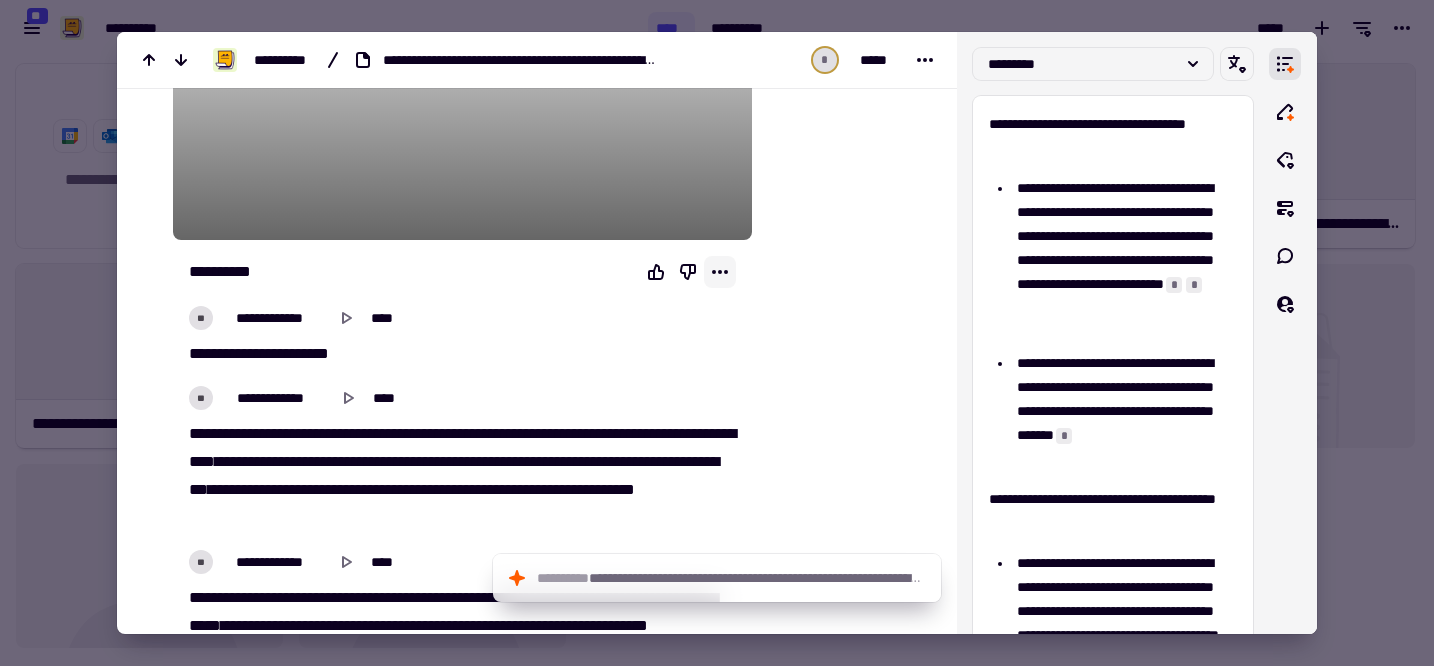 click 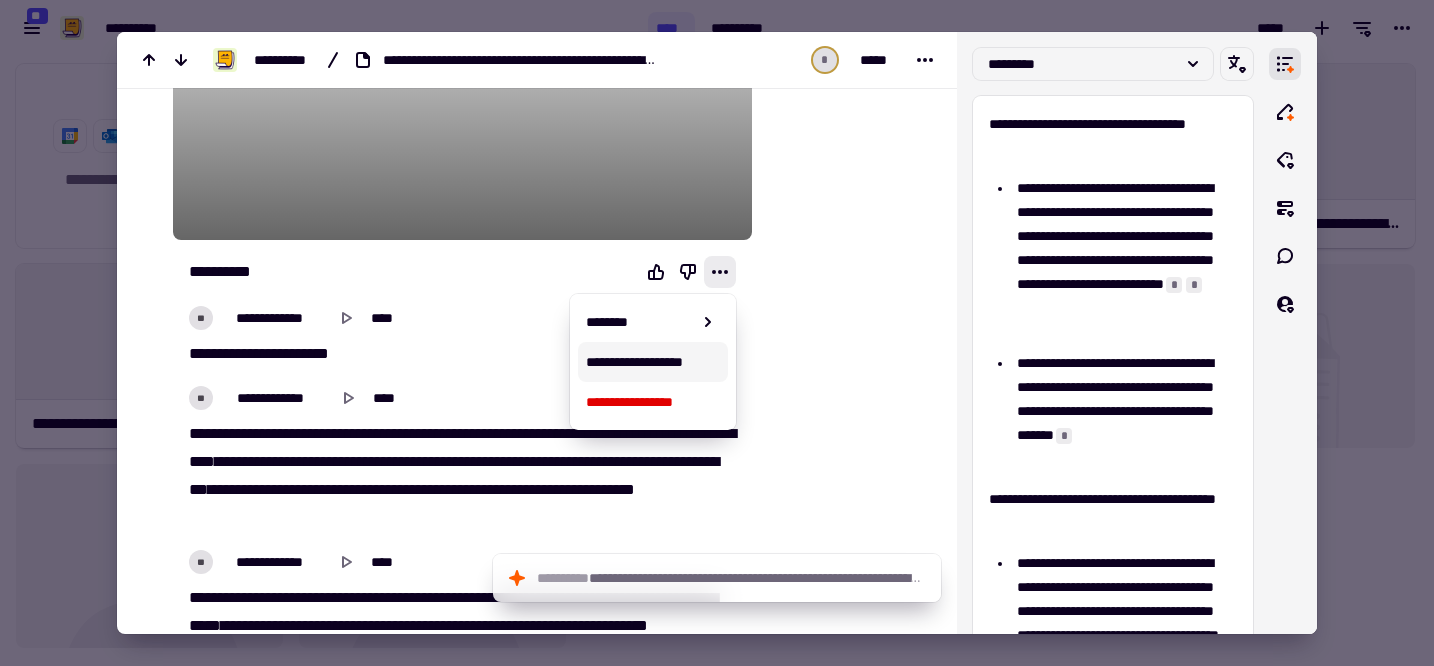 click on "**********" at bounding box center (653, 362) 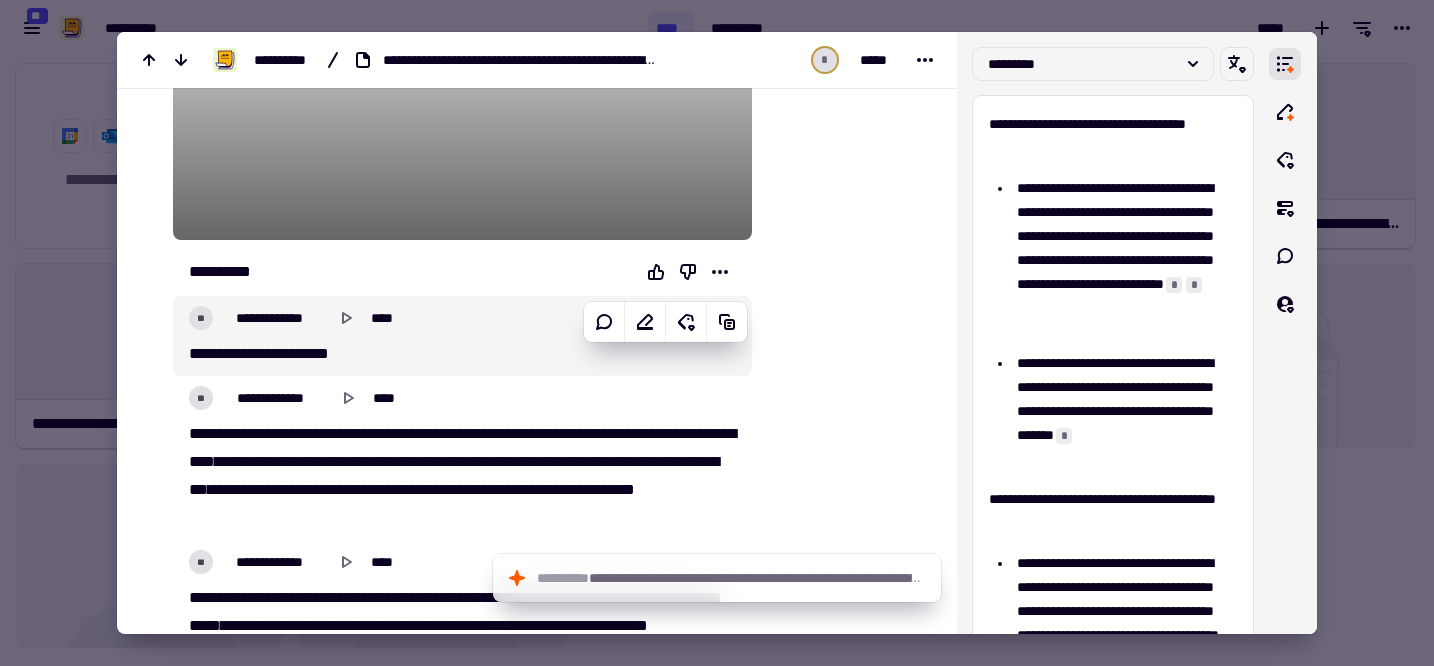 click at bounding box center [717, 333] 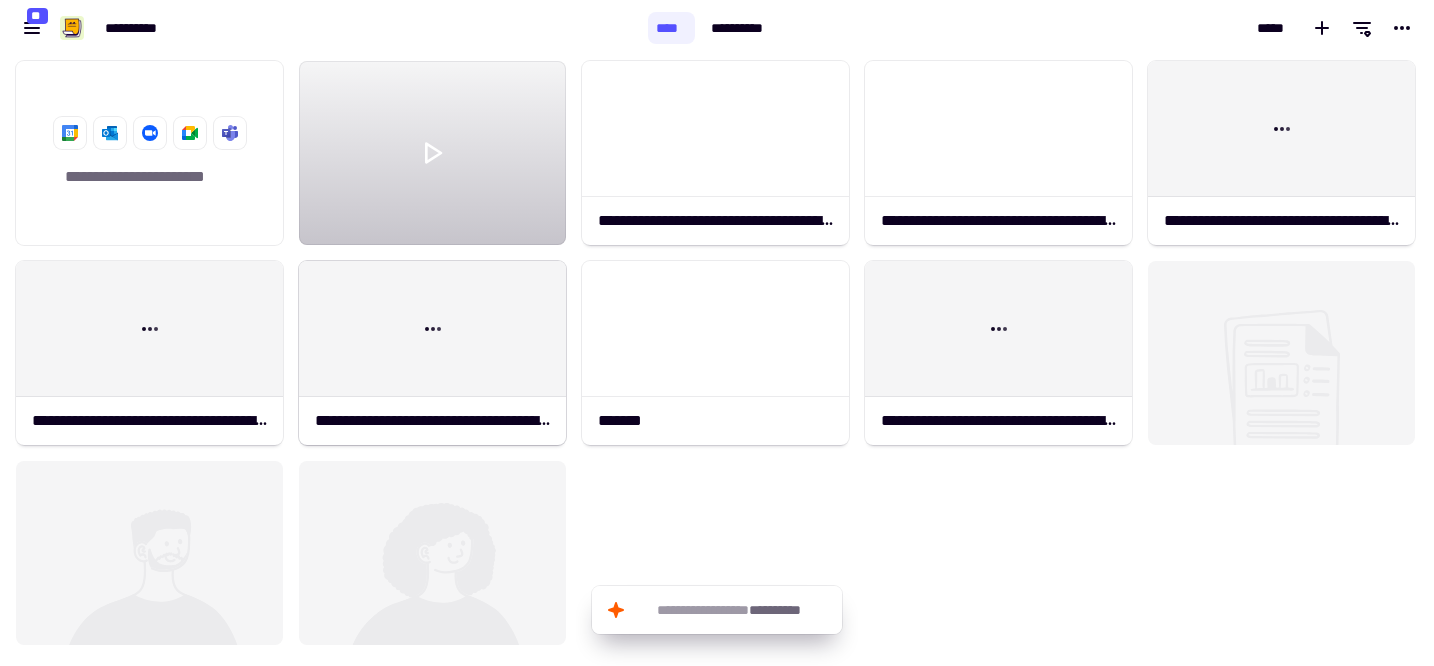 scroll, scrollTop: 0, scrollLeft: 0, axis: both 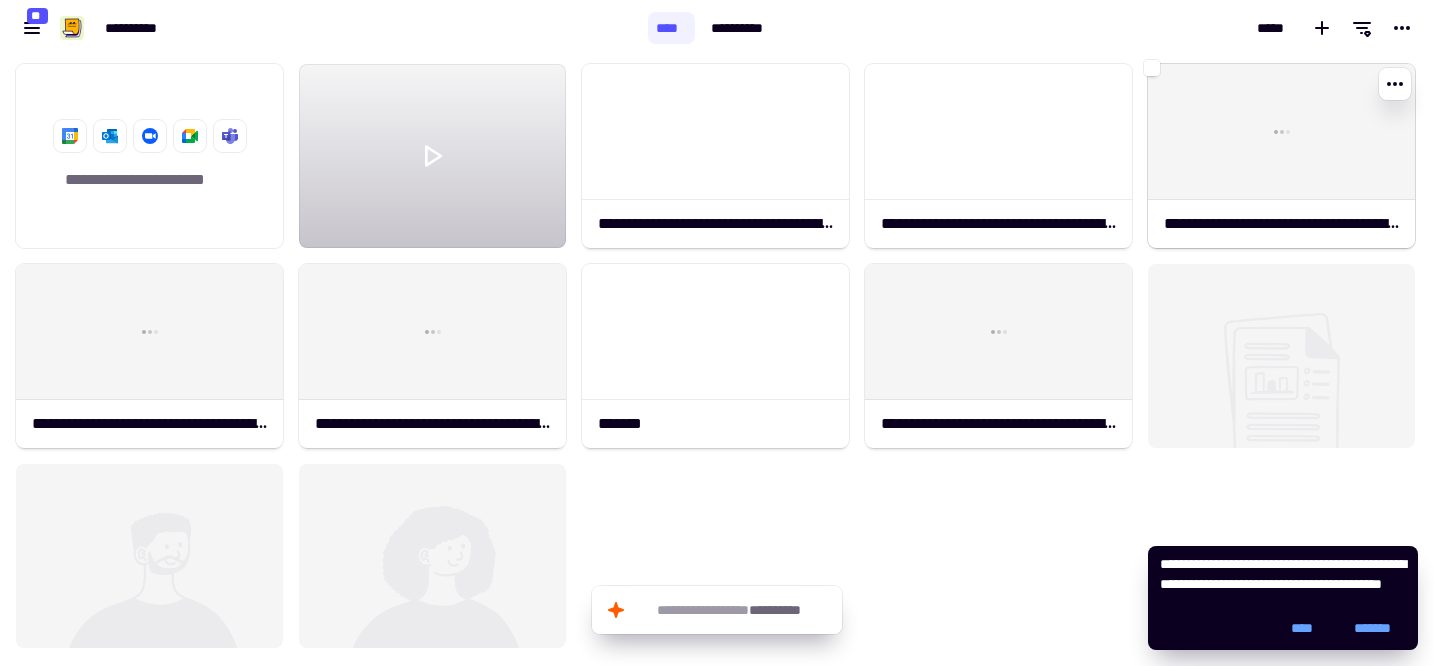 click 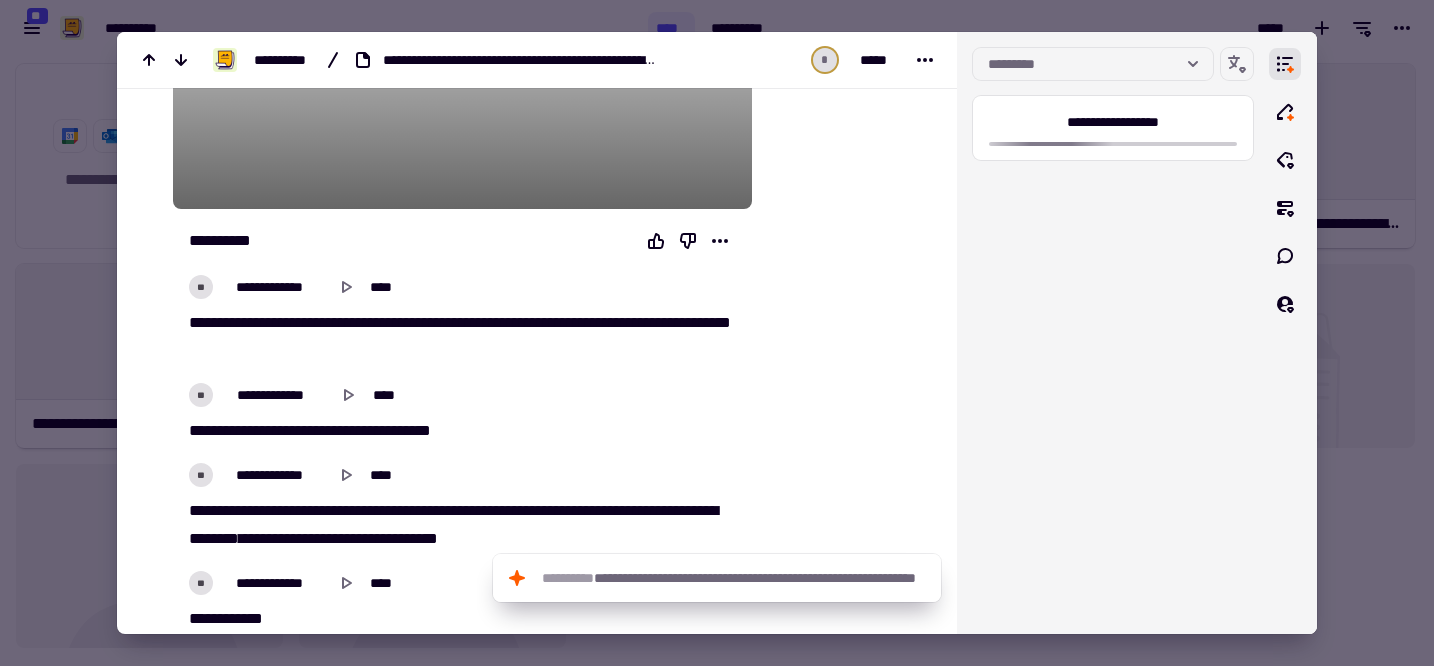 scroll, scrollTop: 304, scrollLeft: 0, axis: vertical 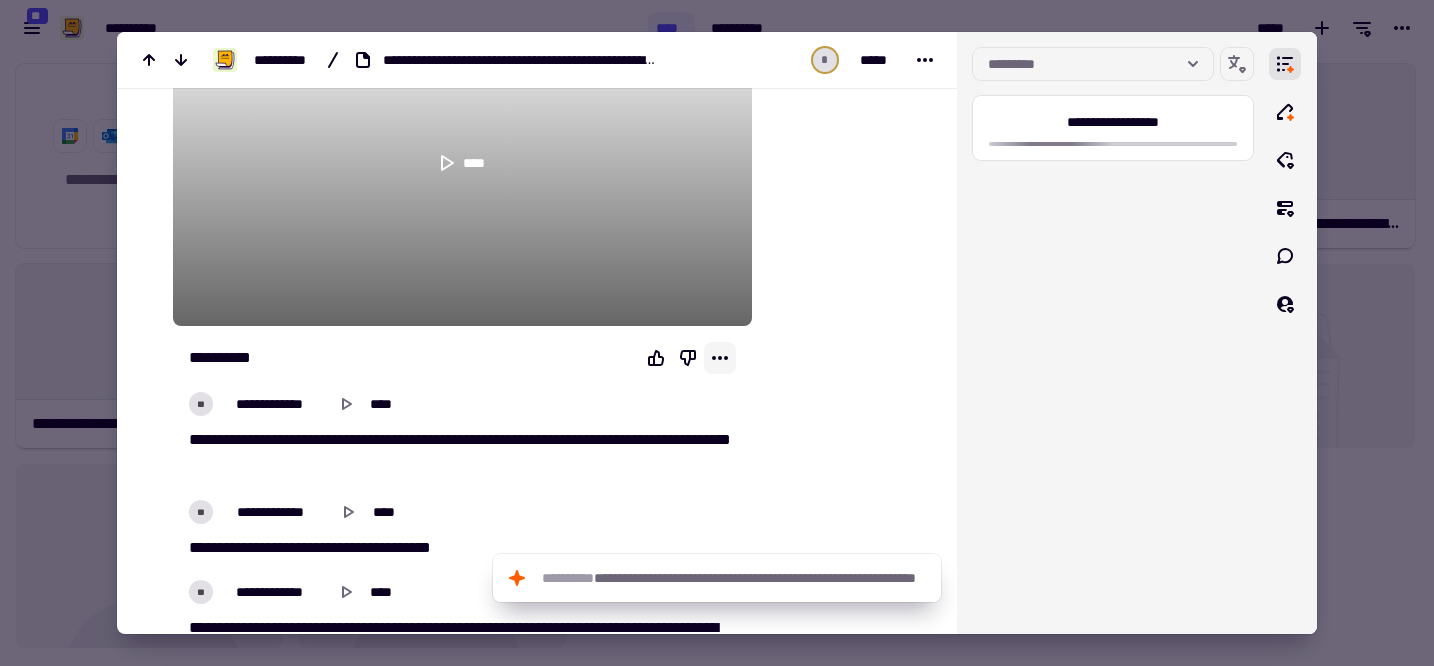 click 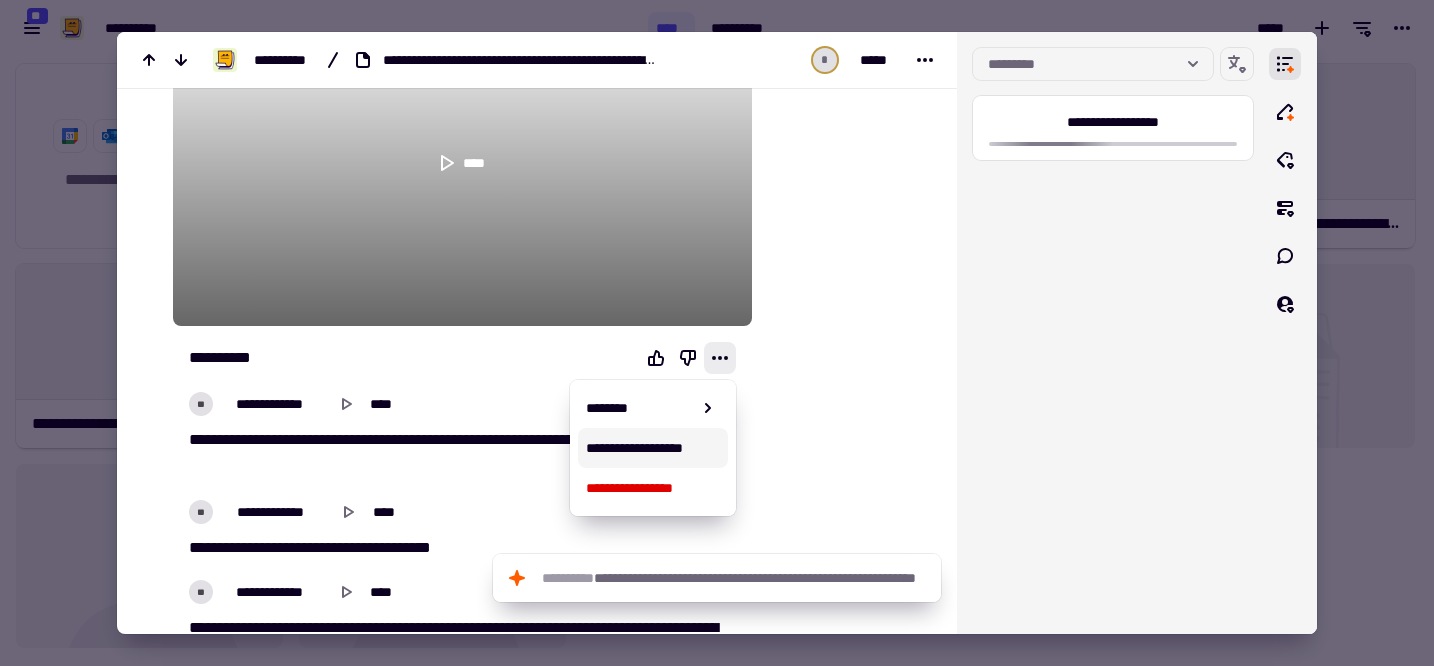 click on "**********" at bounding box center (653, 448) 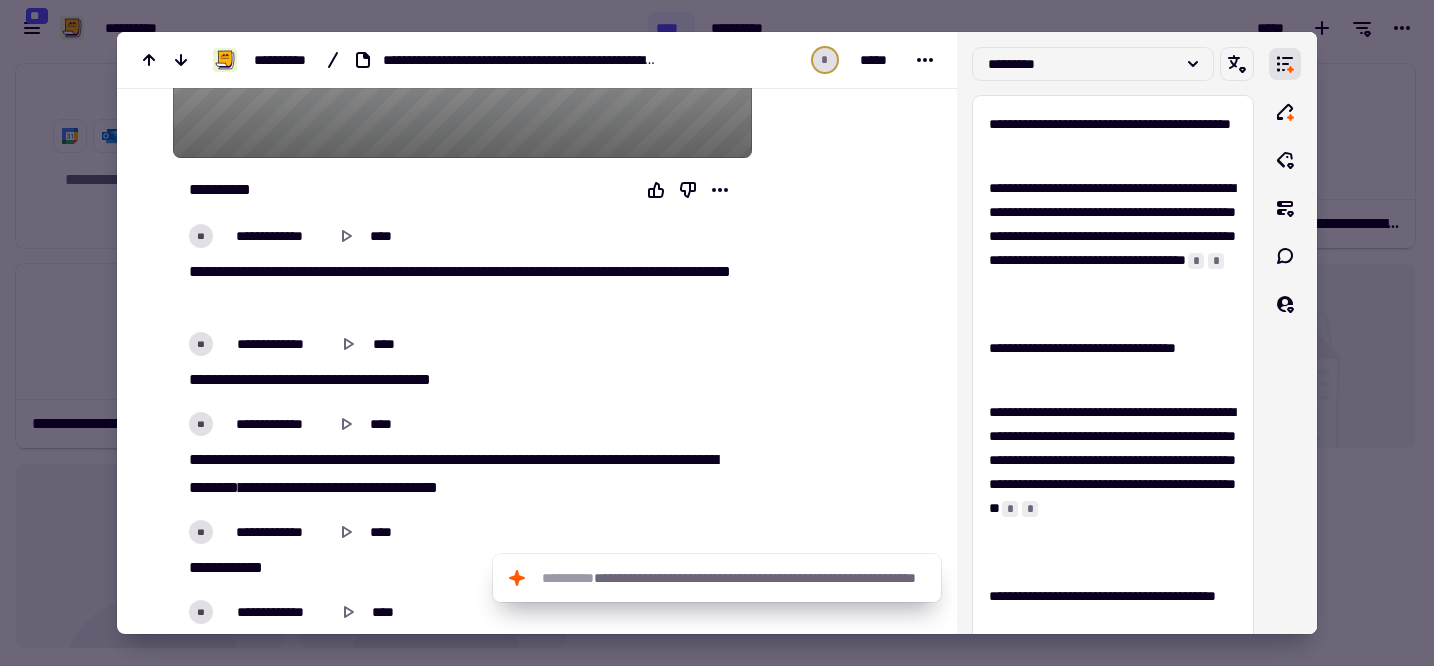 scroll, scrollTop: 631, scrollLeft: 0, axis: vertical 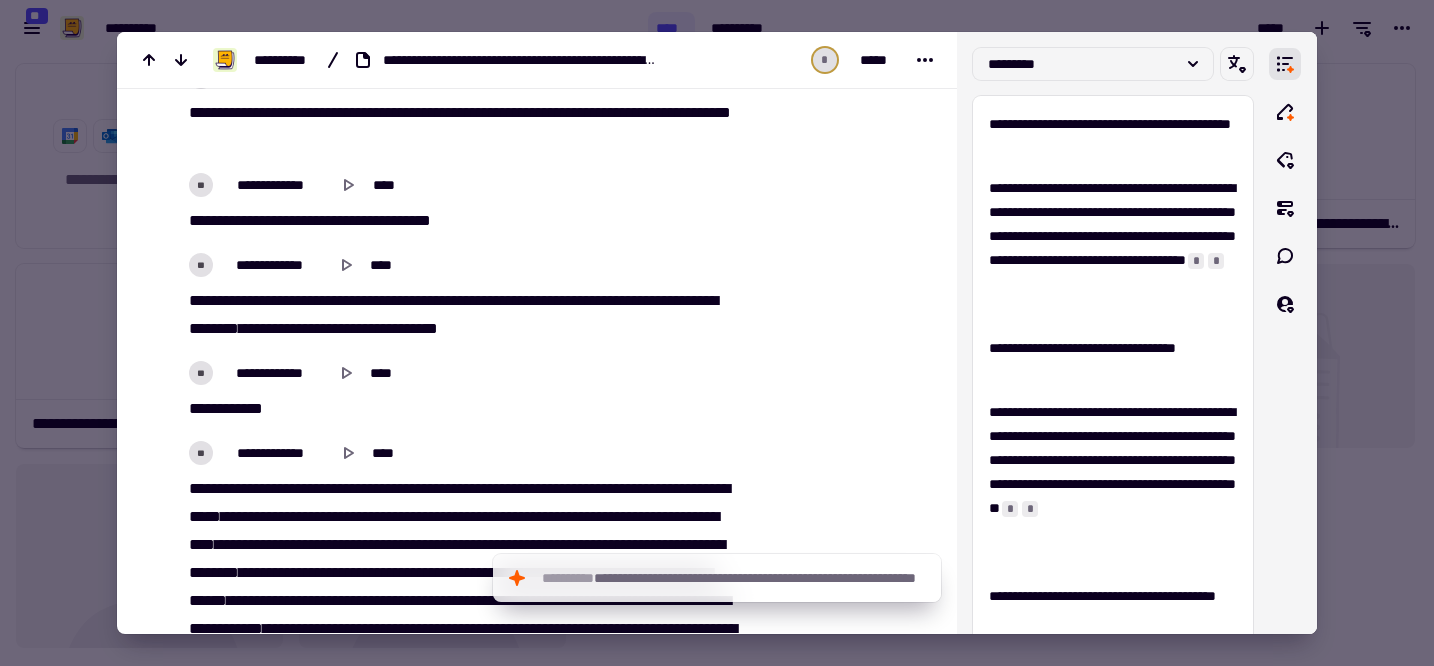 click at bounding box center (717, 333) 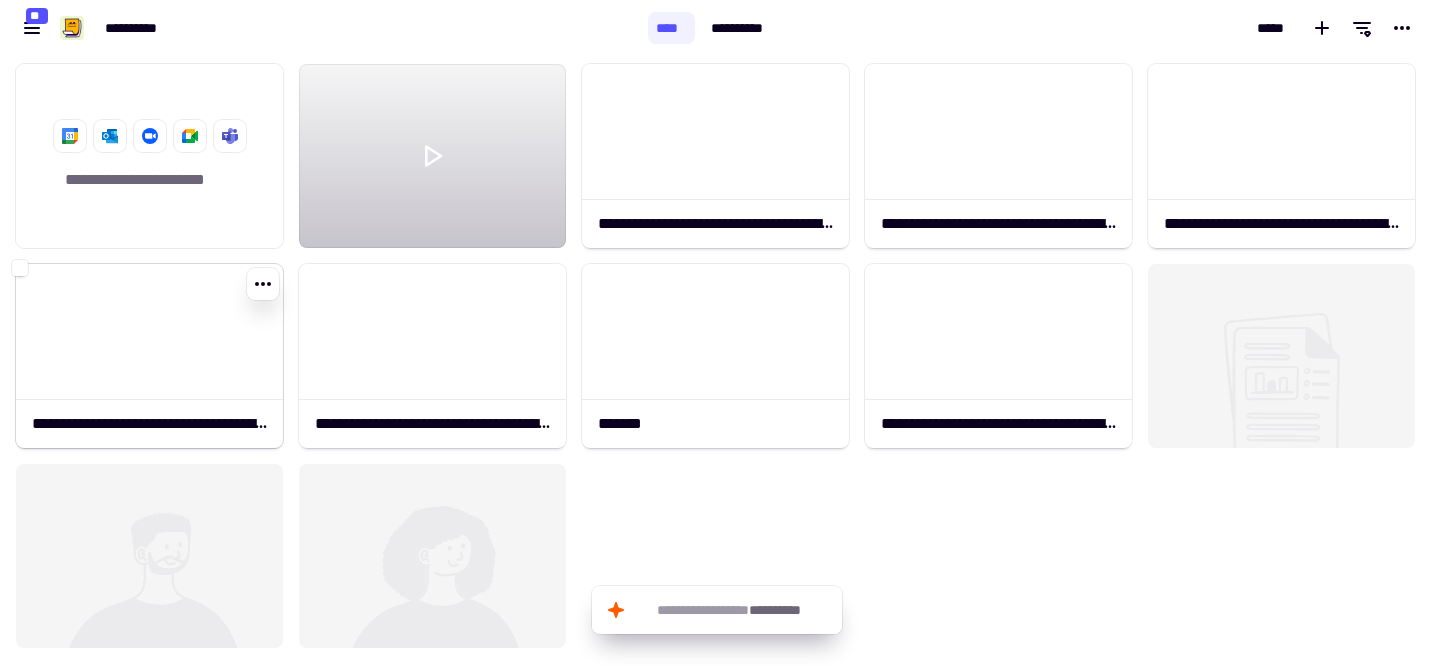 click 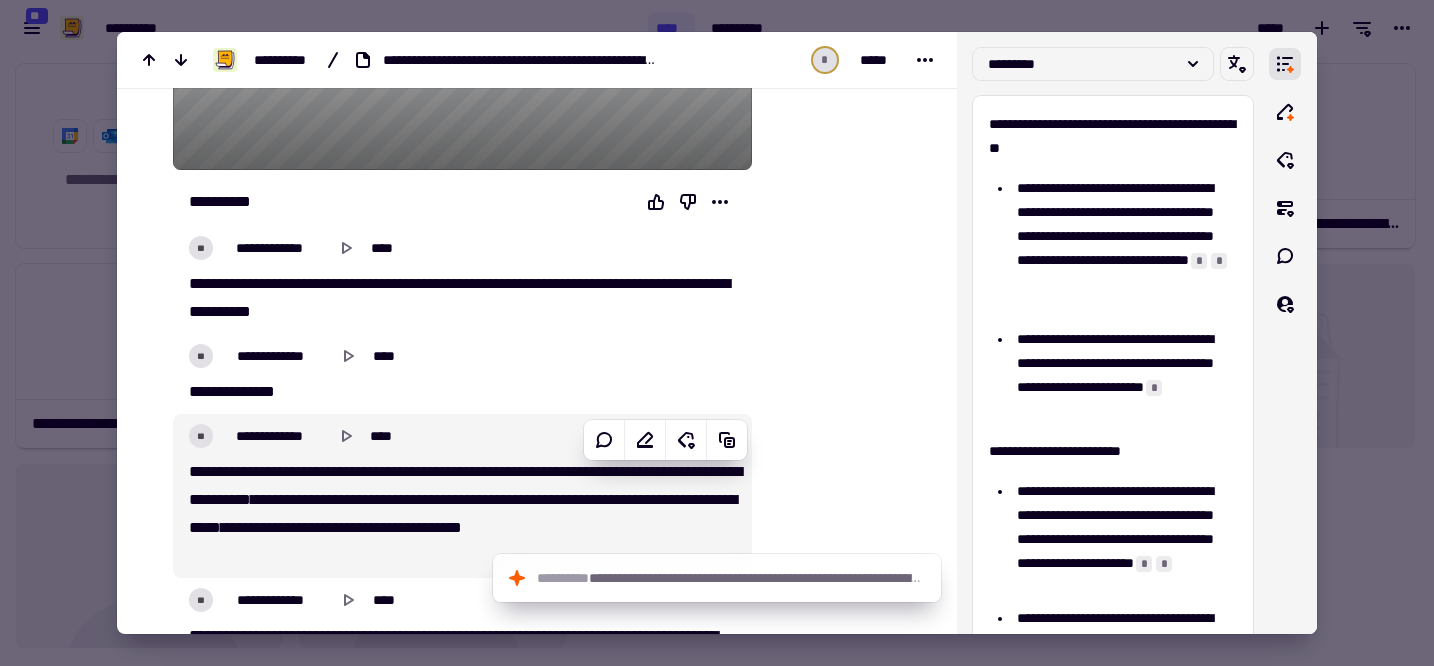 scroll, scrollTop: 500, scrollLeft: 0, axis: vertical 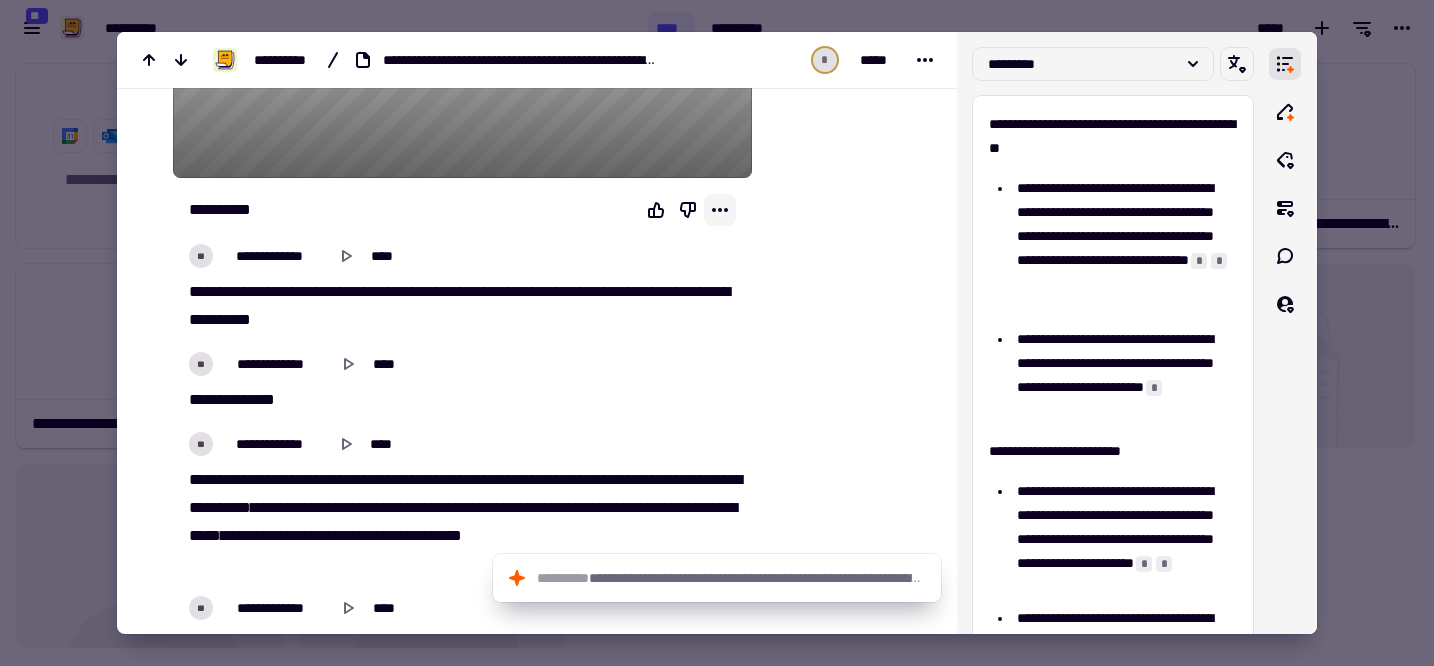 click 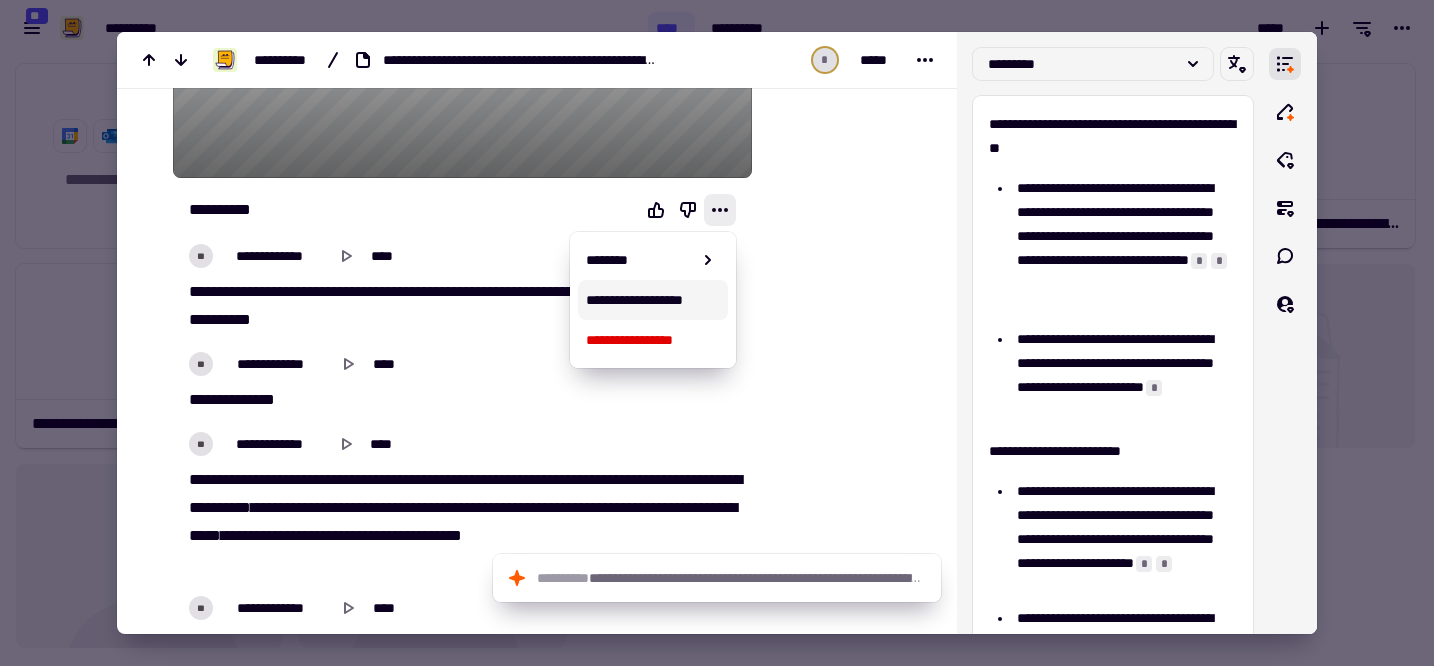 click on "**********" at bounding box center [653, 300] 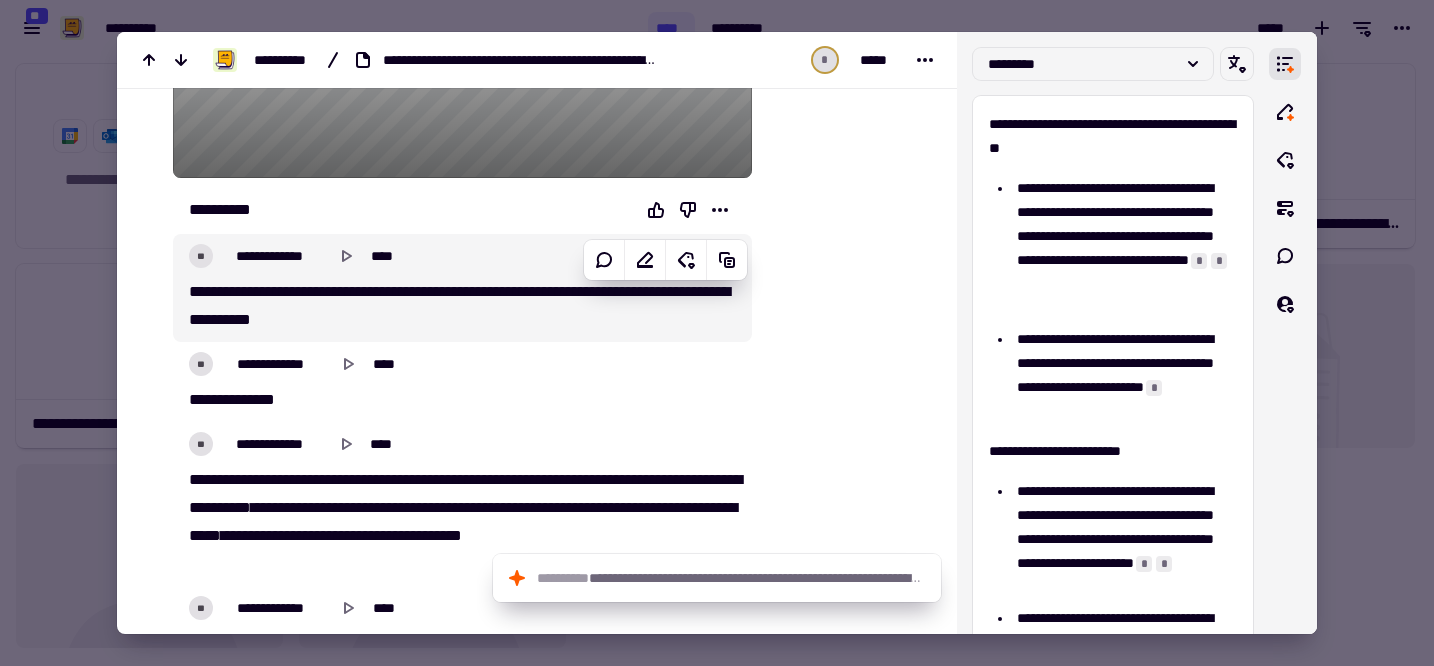 click at bounding box center [717, 333] 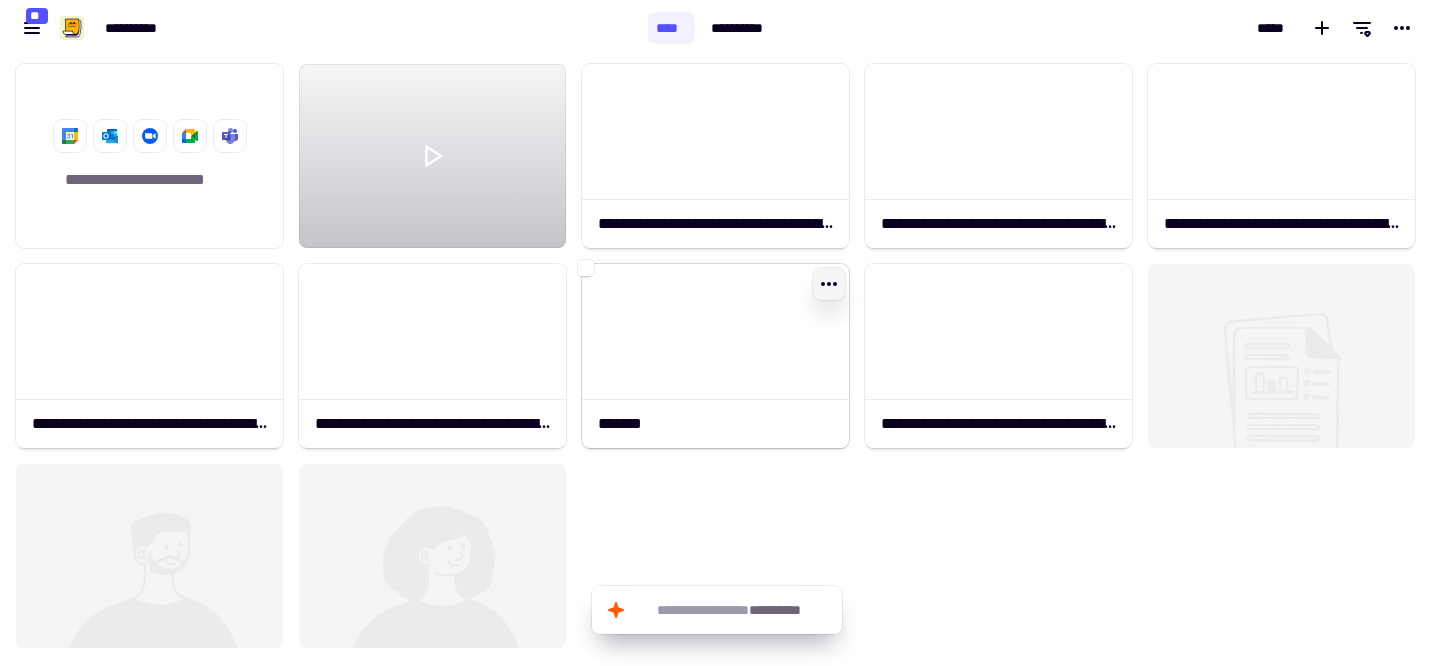 click 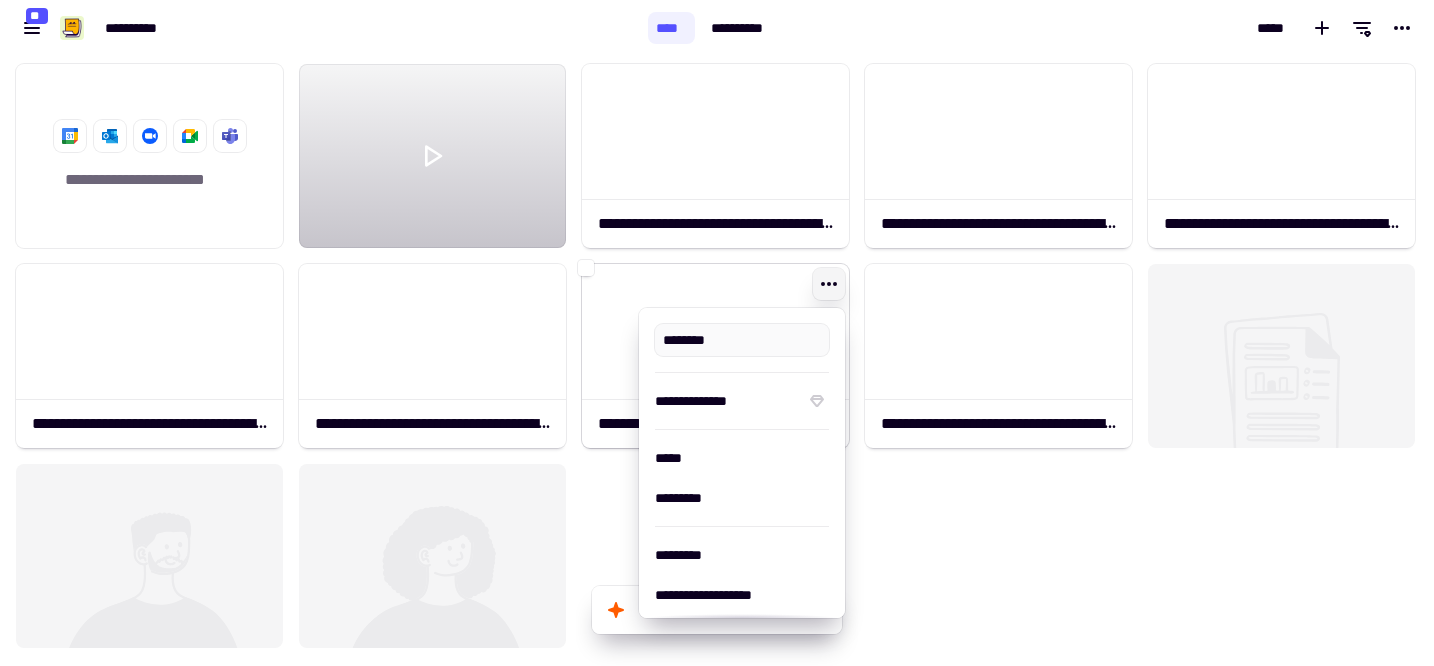 type on "*******" 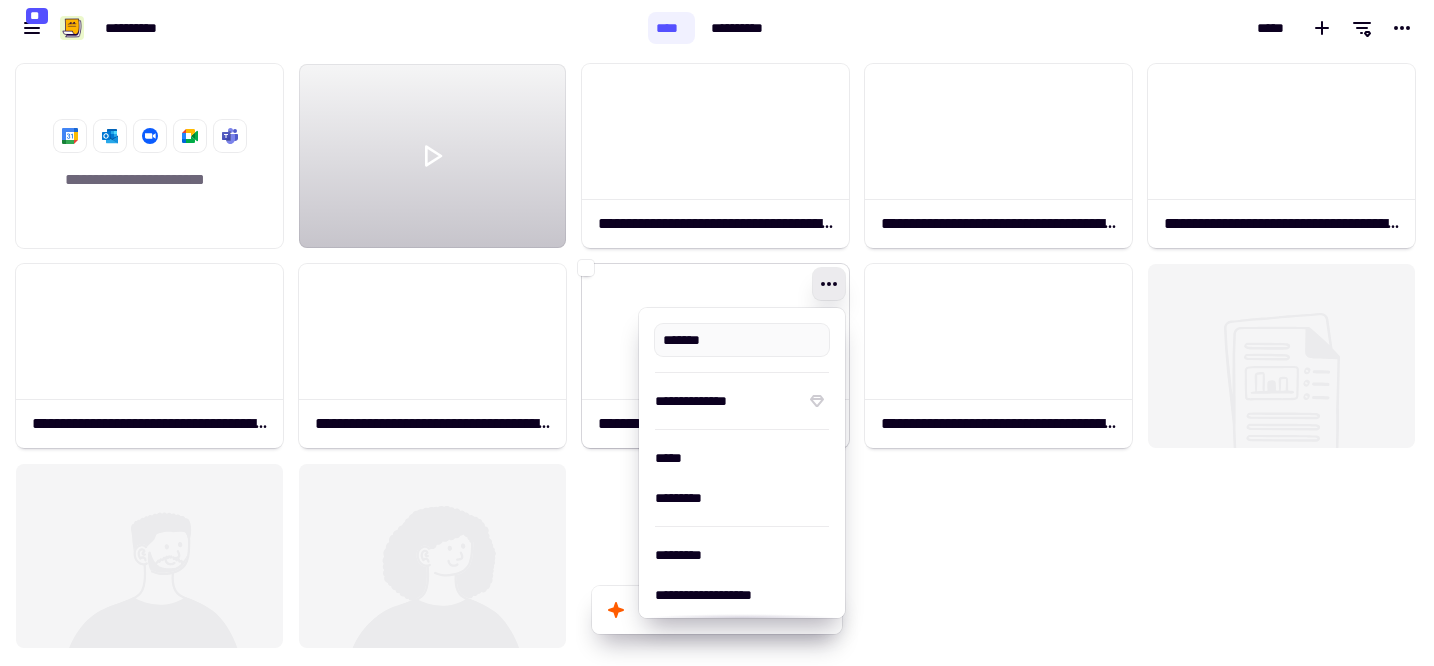 click 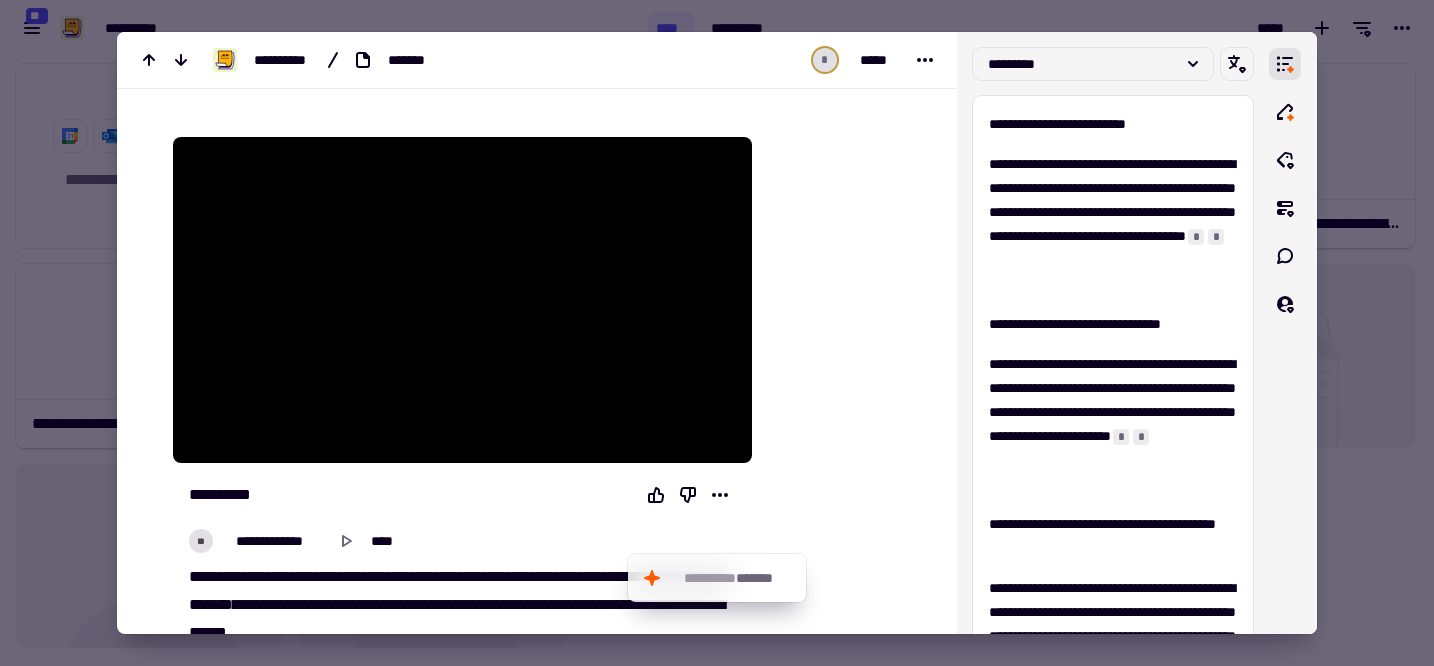 scroll, scrollTop: 336, scrollLeft: 0, axis: vertical 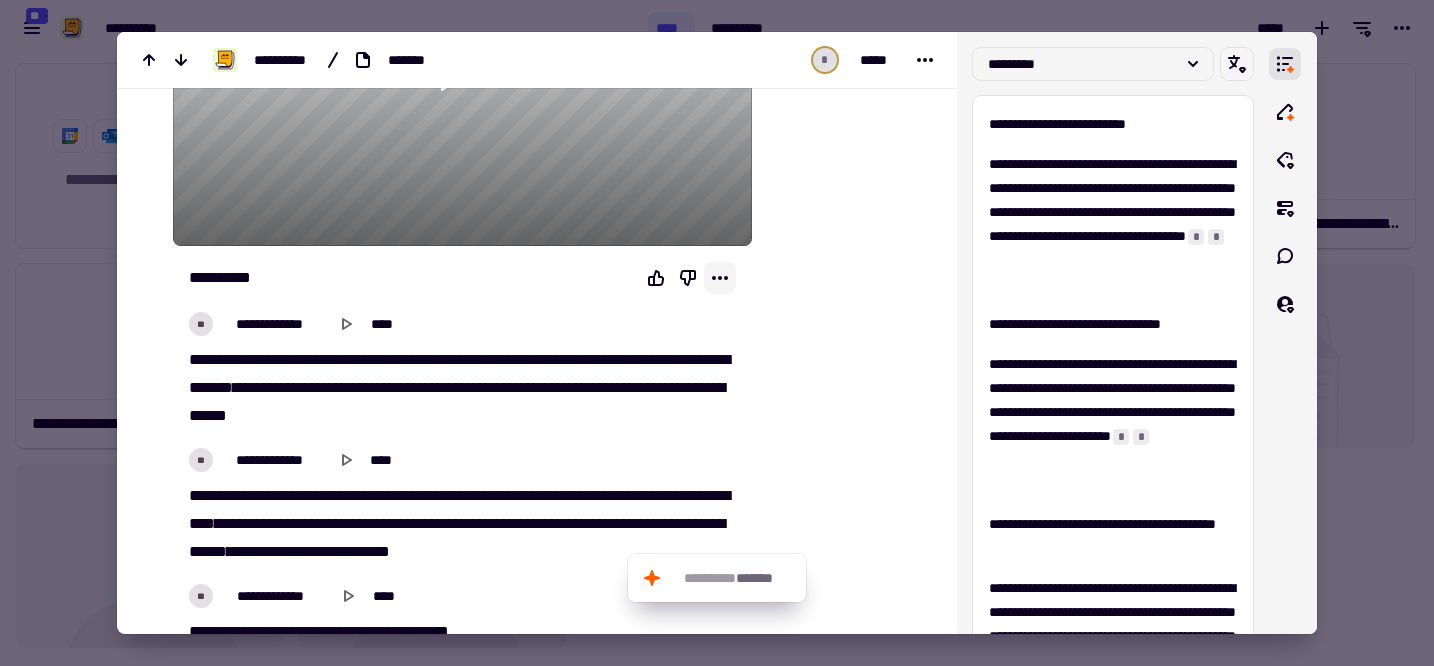 click 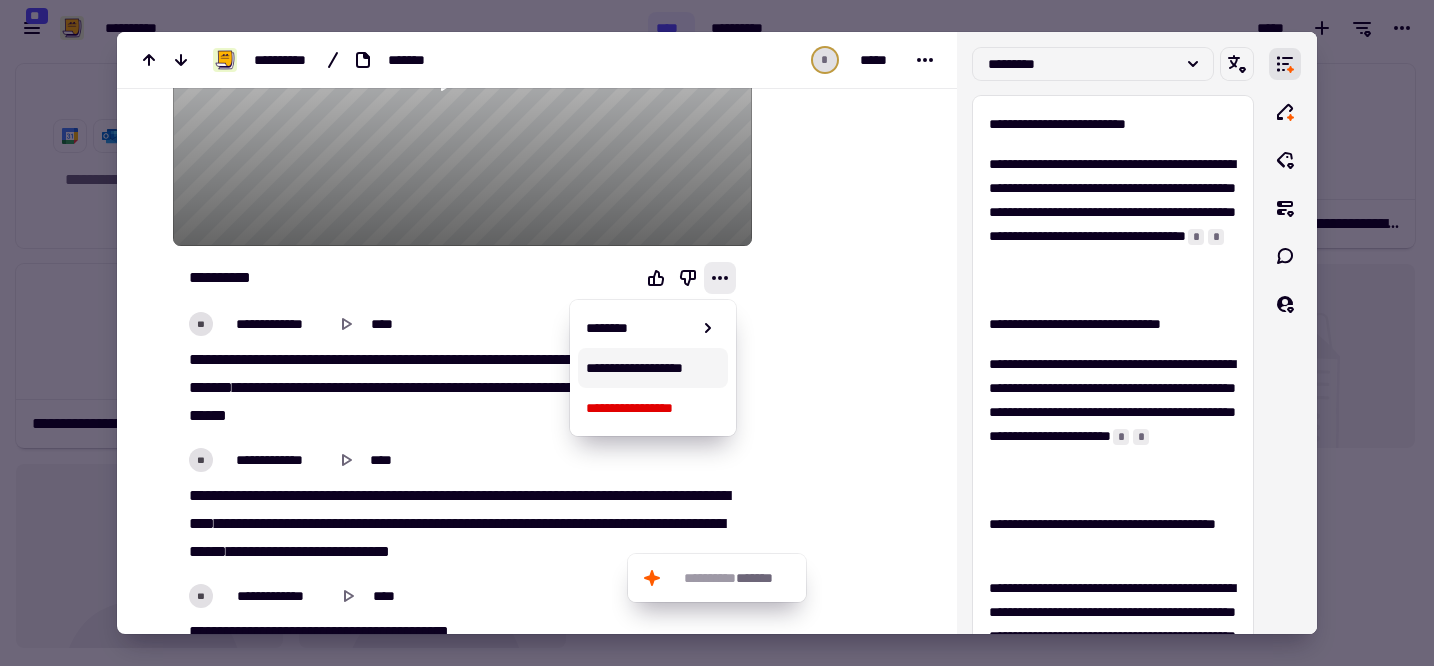 click on "**********" at bounding box center (653, 368) 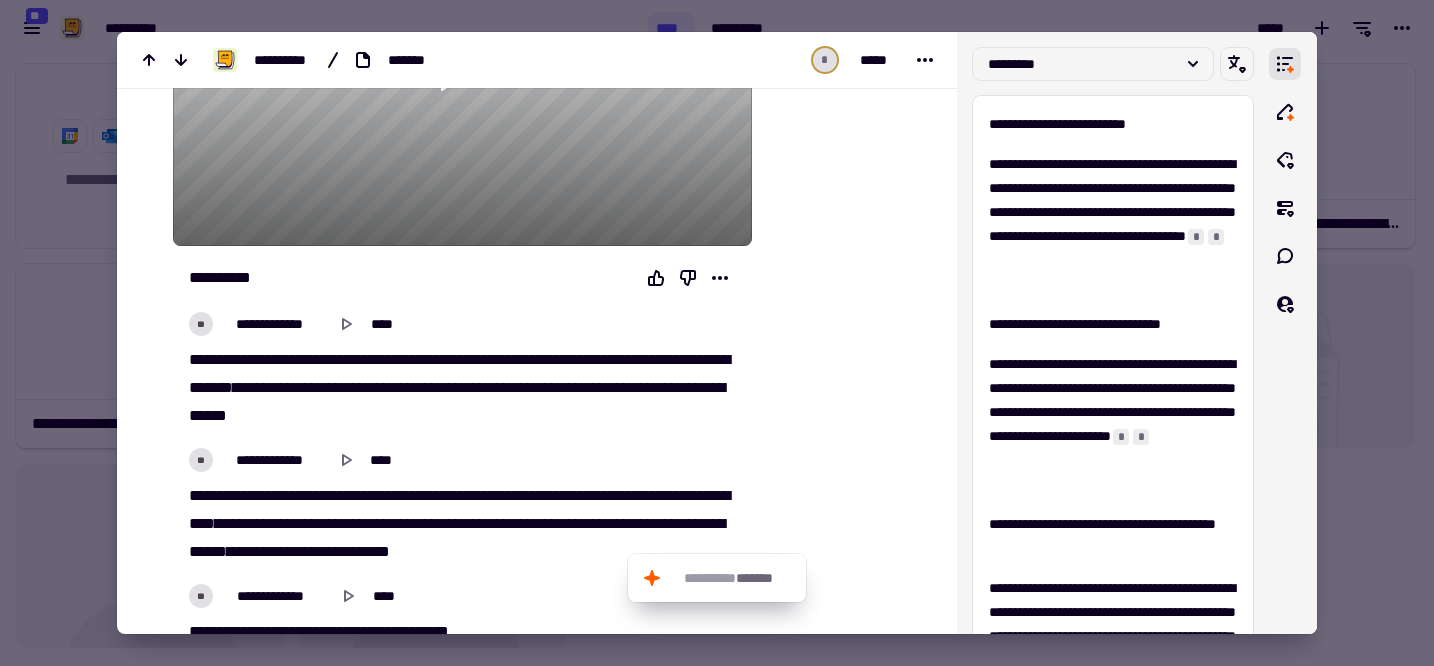 click at bounding box center (717, 333) 